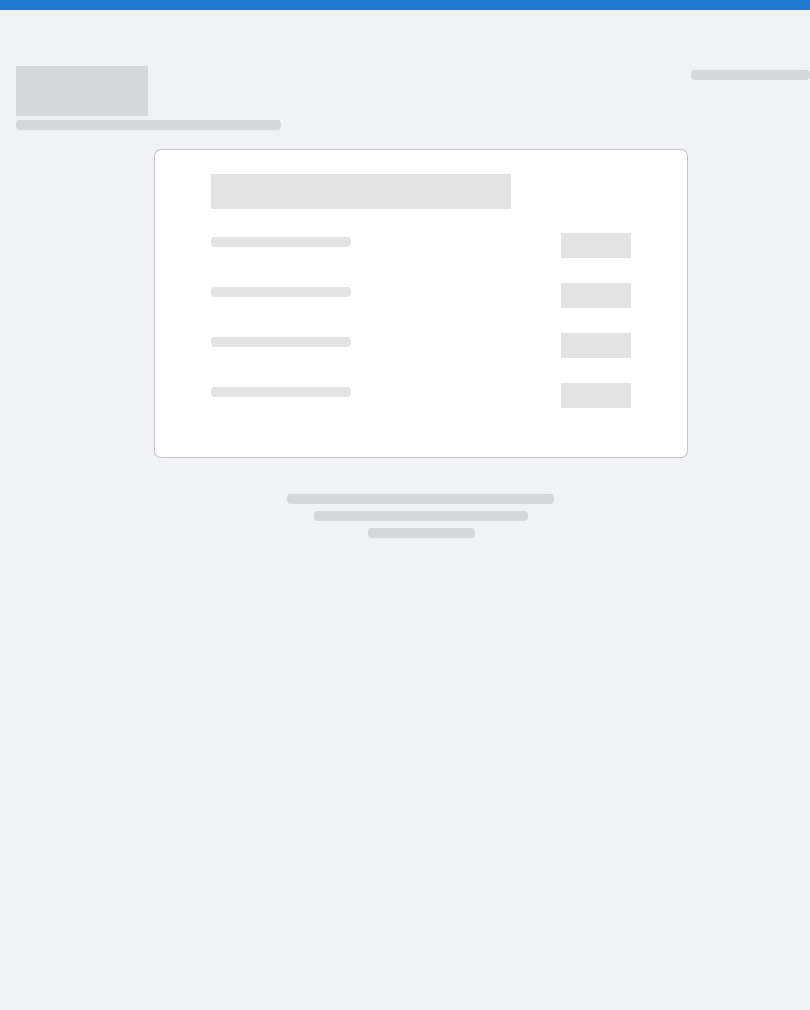 scroll, scrollTop: 0, scrollLeft: 0, axis: both 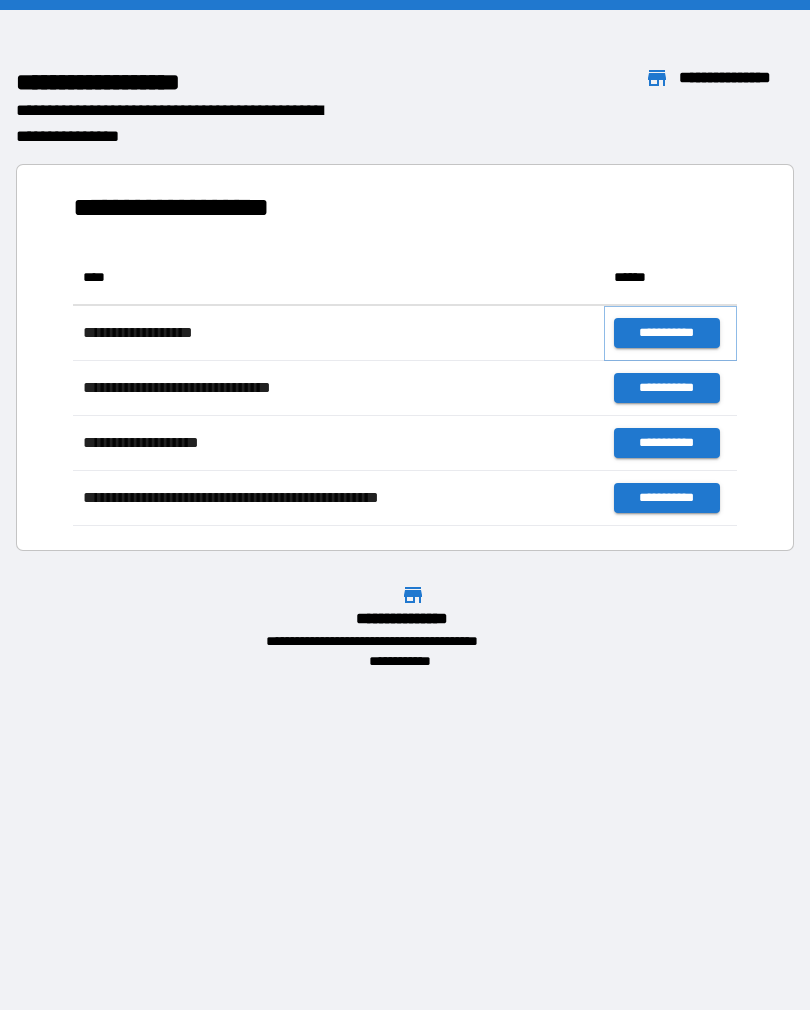 click on "**********" at bounding box center [666, 333] 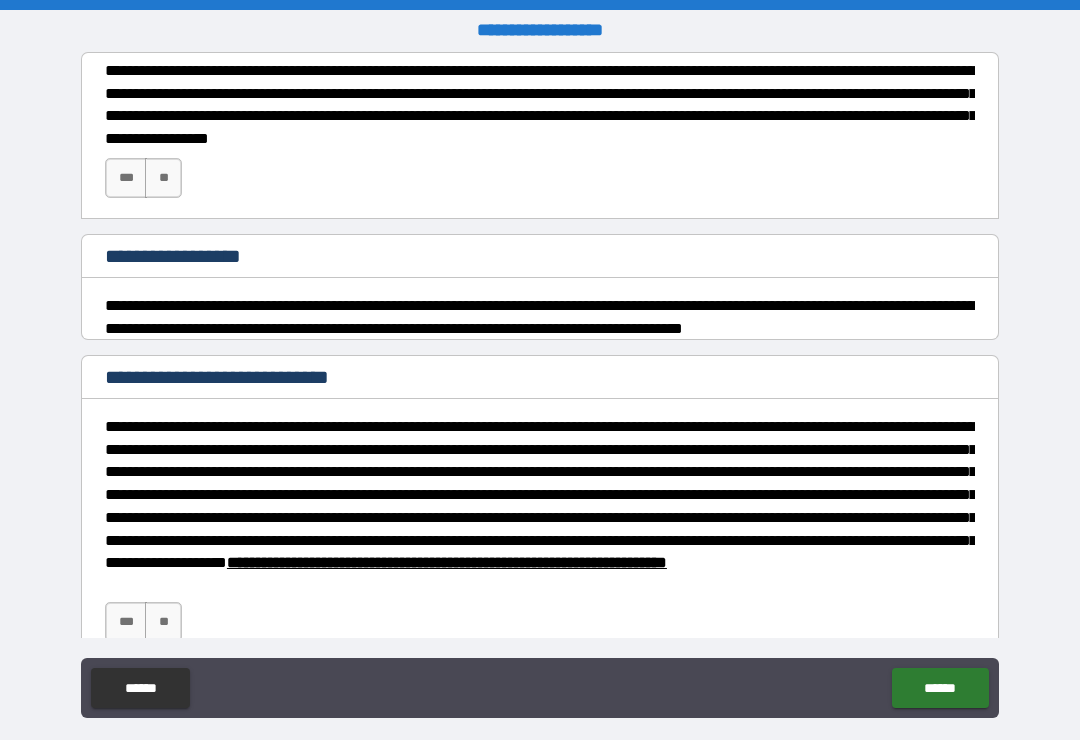scroll, scrollTop: 0, scrollLeft: 0, axis: both 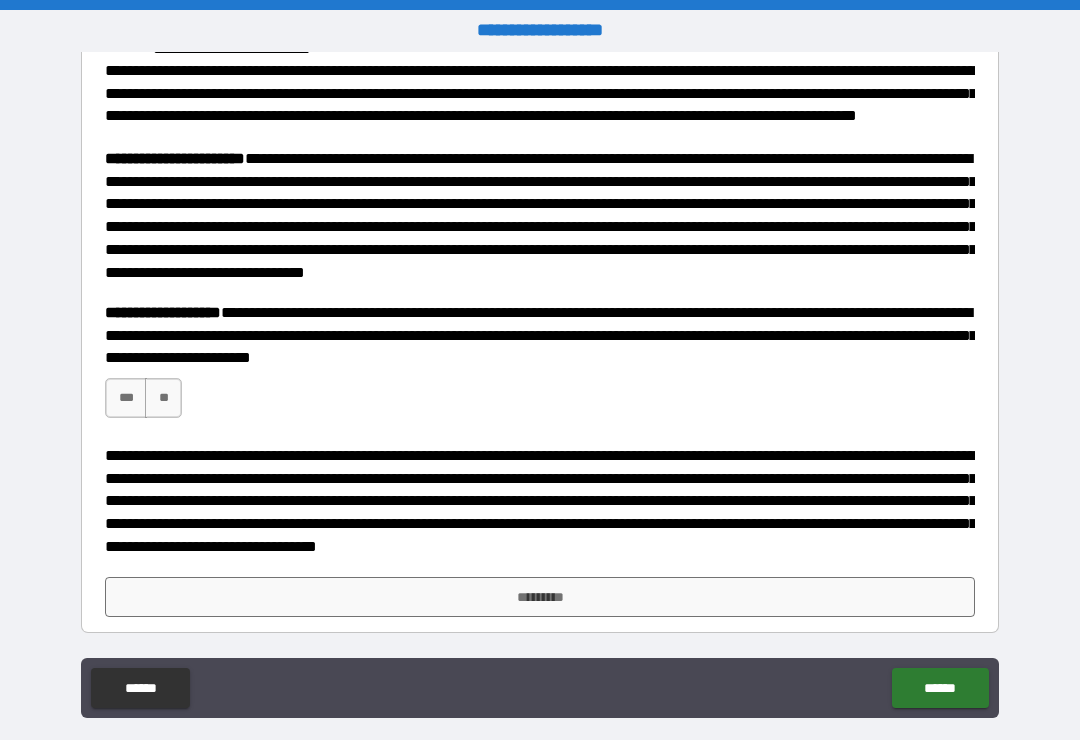click on "***" at bounding box center [126, 398] 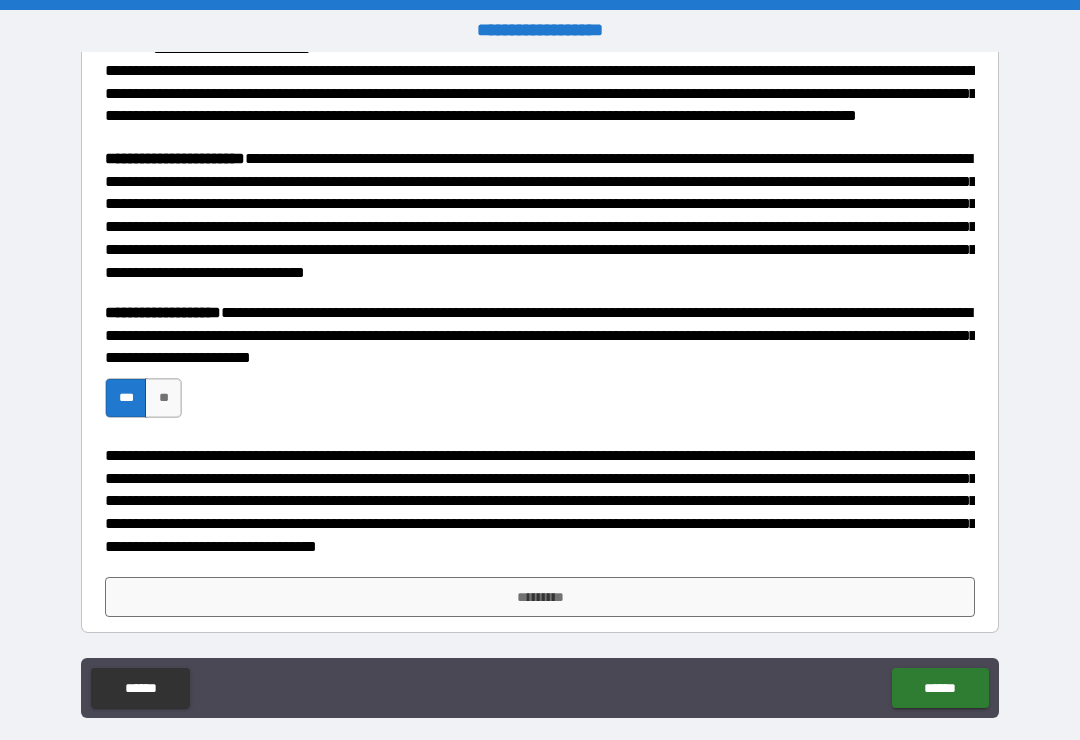 click on "**********" at bounding box center [540, 511] 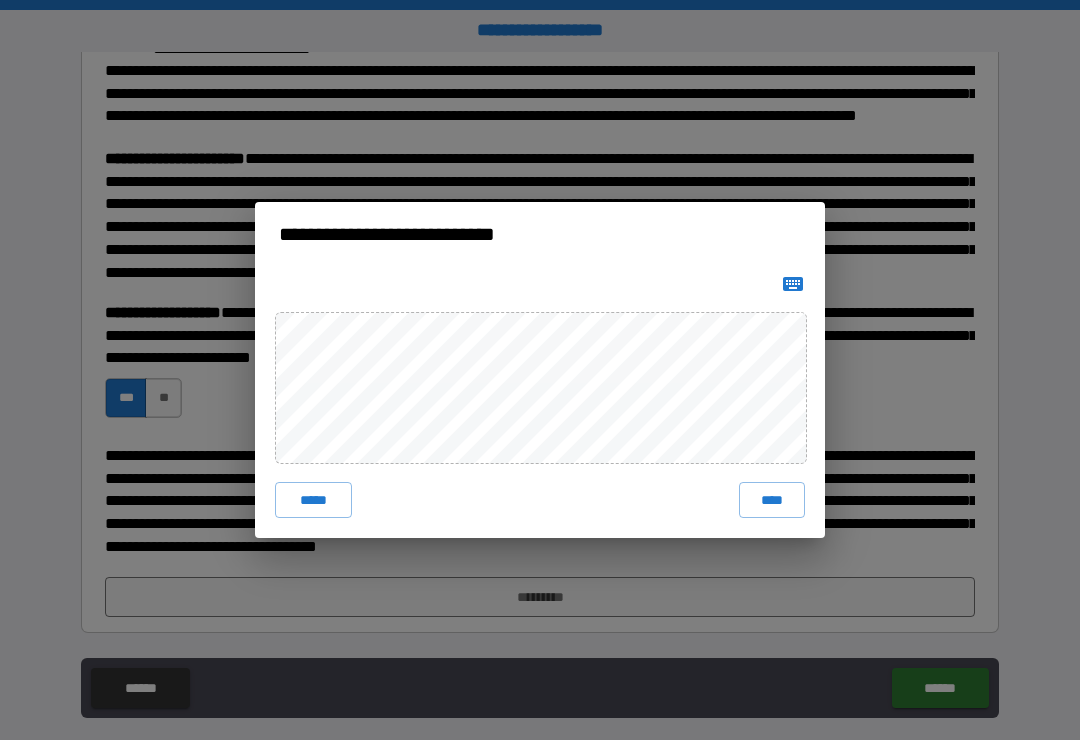click on "****" at bounding box center [772, 500] 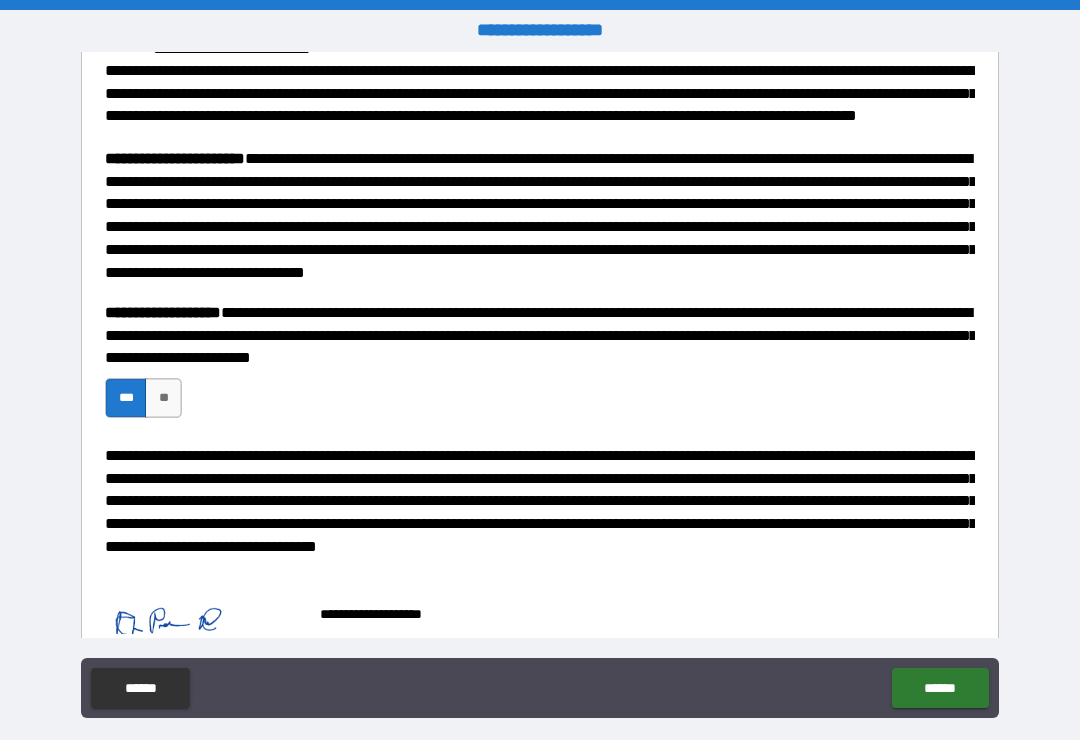 scroll, scrollTop: 779, scrollLeft: 0, axis: vertical 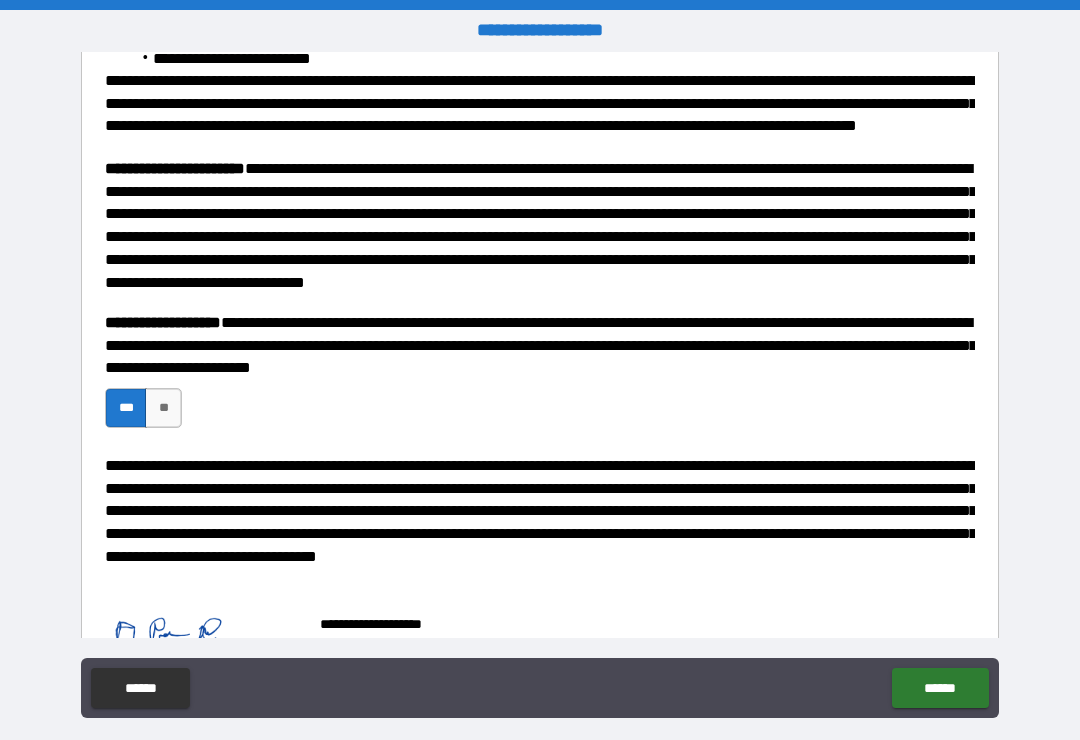 click on "******" at bounding box center (940, 688) 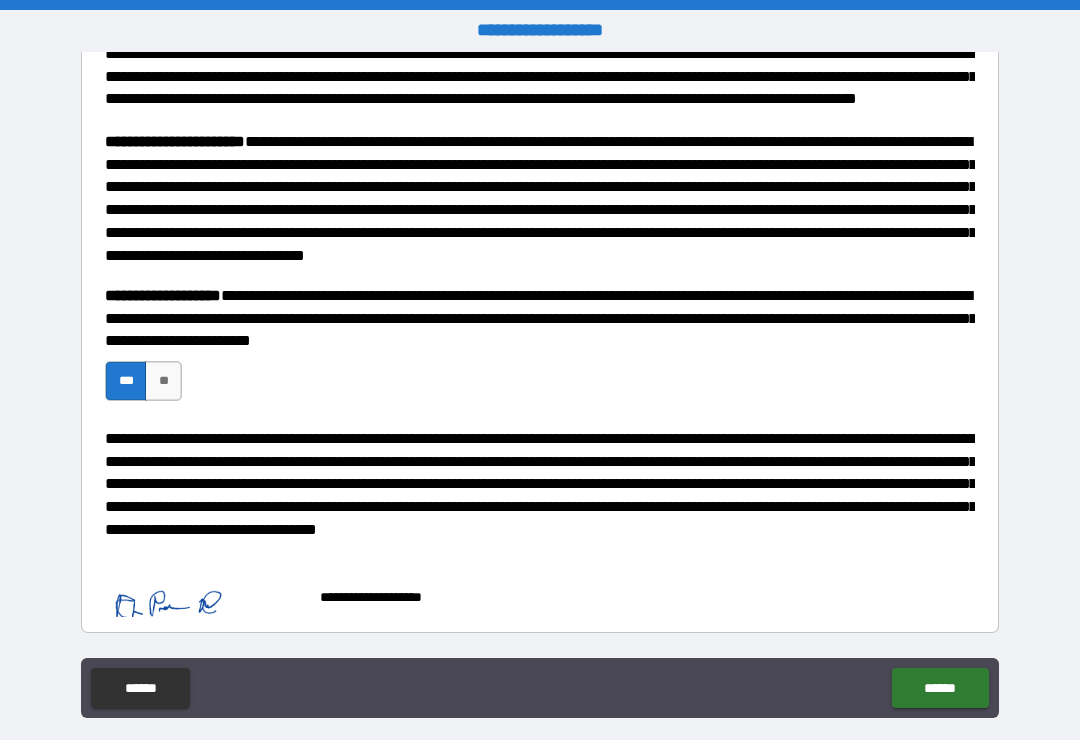 scroll, scrollTop: 806, scrollLeft: 0, axis: vertical 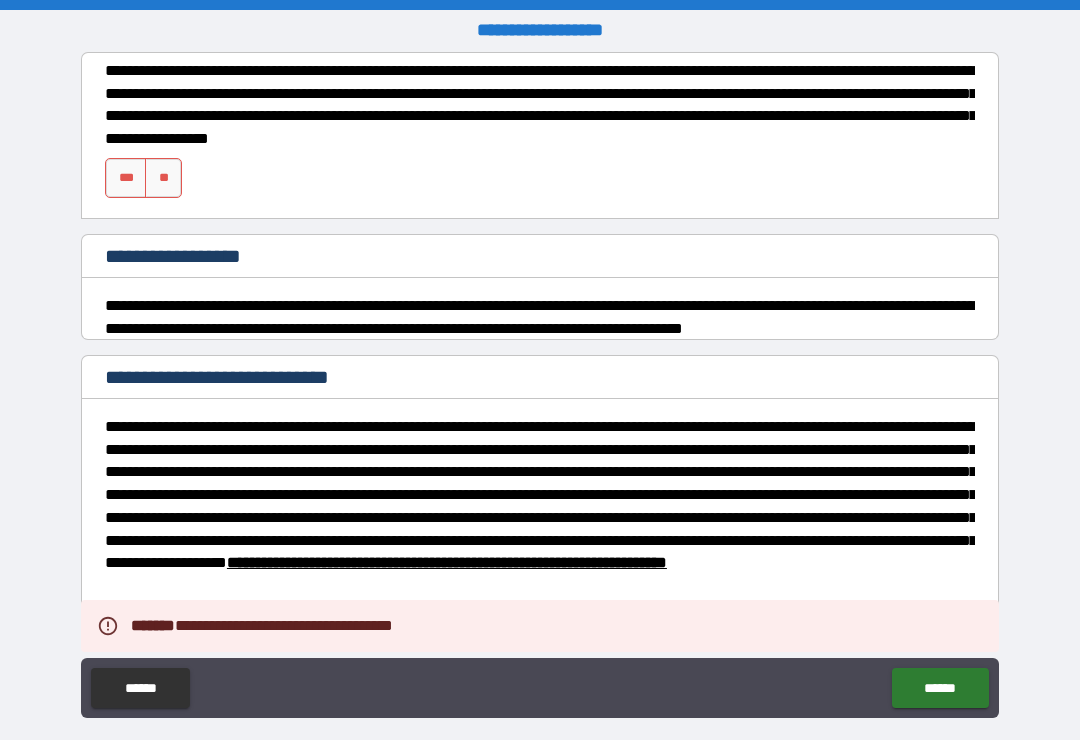 click on "***" at bounding box center (126, 178) 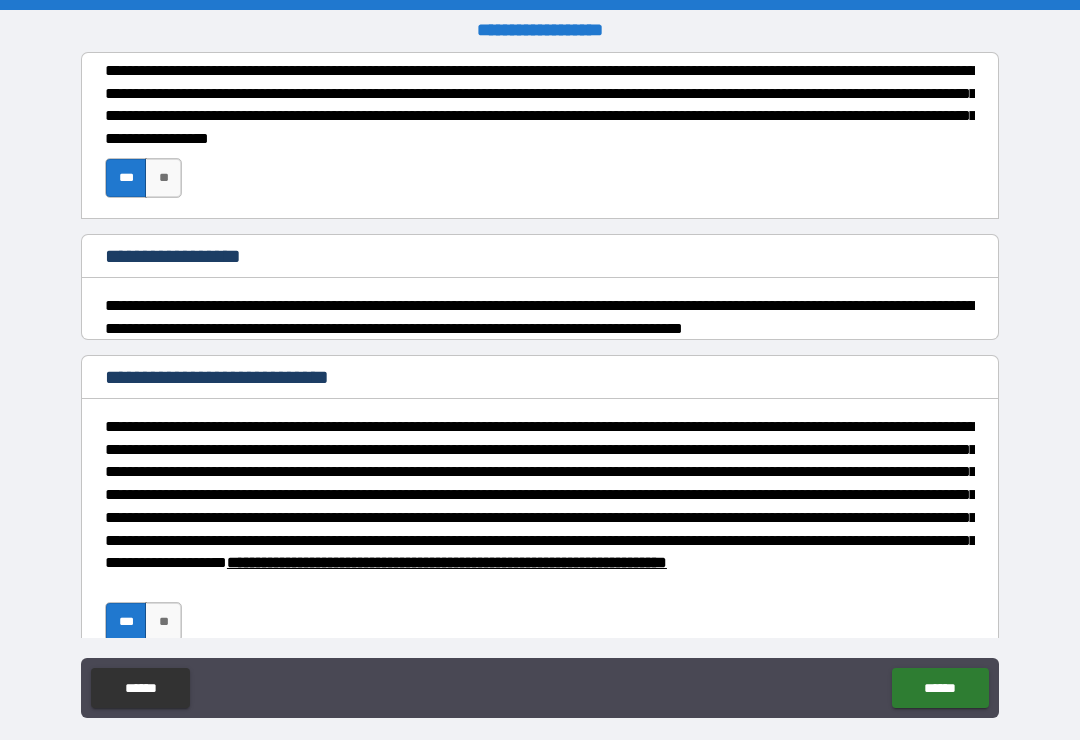 click on "******" at bounding box center (940, 688) 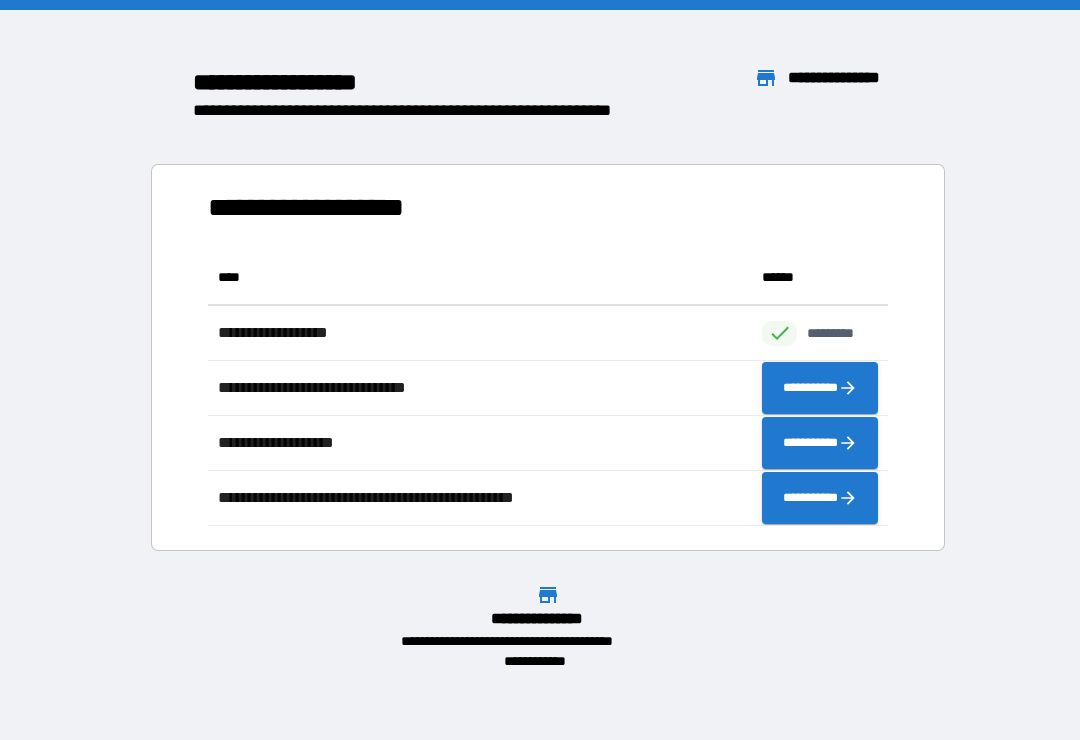 scroll, scrollTop: 1, scrollLeft: 1, axis: both 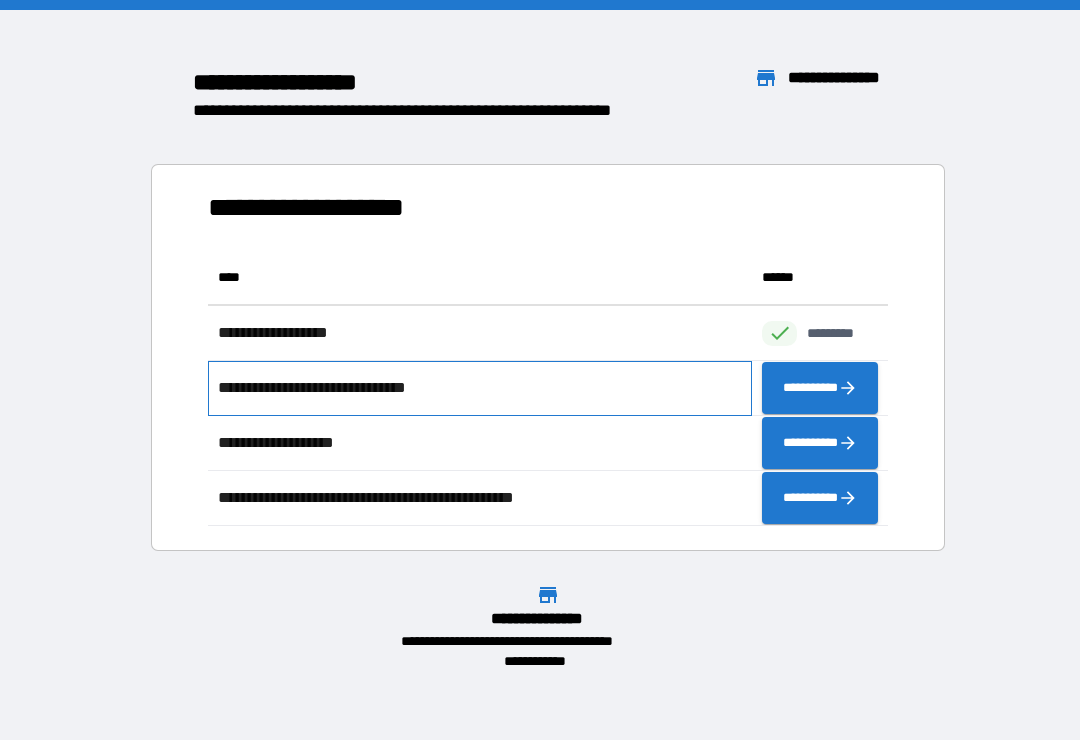 click on "**********" at bounding box center [480, 388] 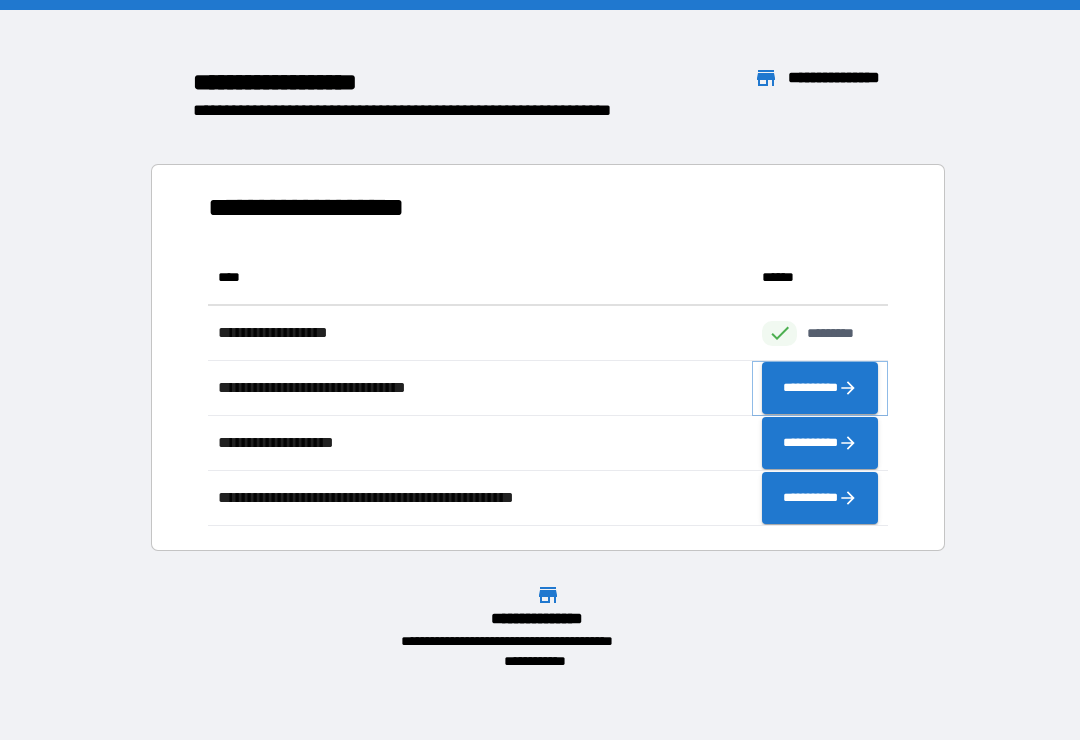 click on "**********" at bounding box center (820, 388) 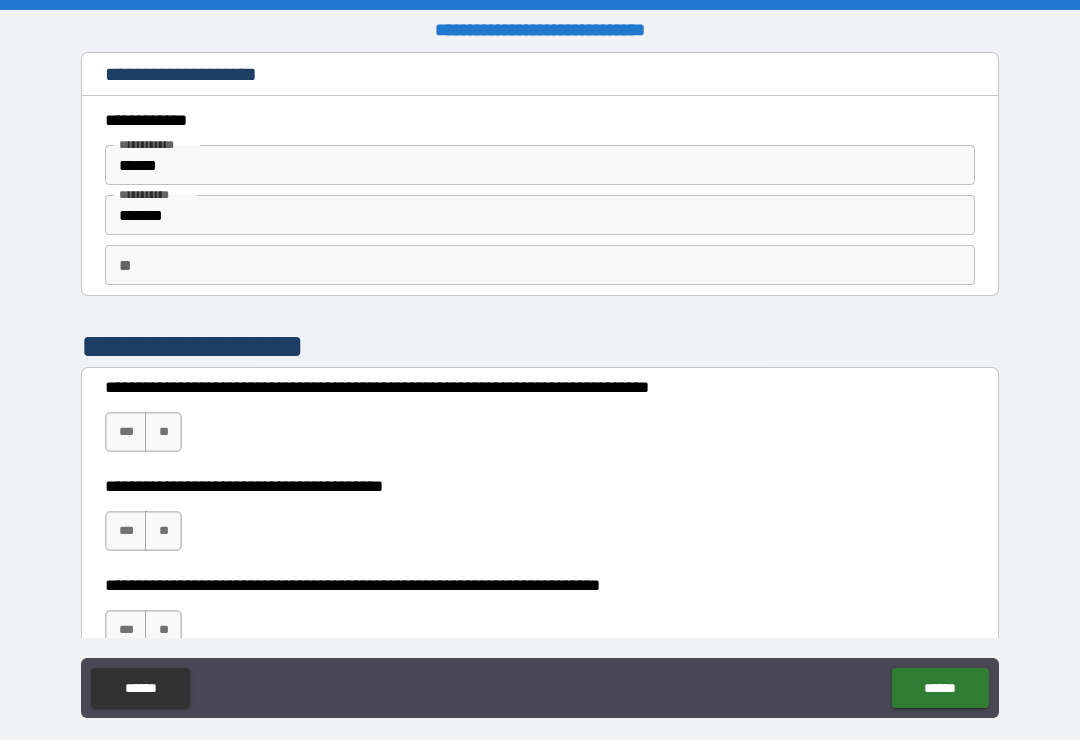 scroll, scrollTop: 0, scrollLeft: 0, axis: both 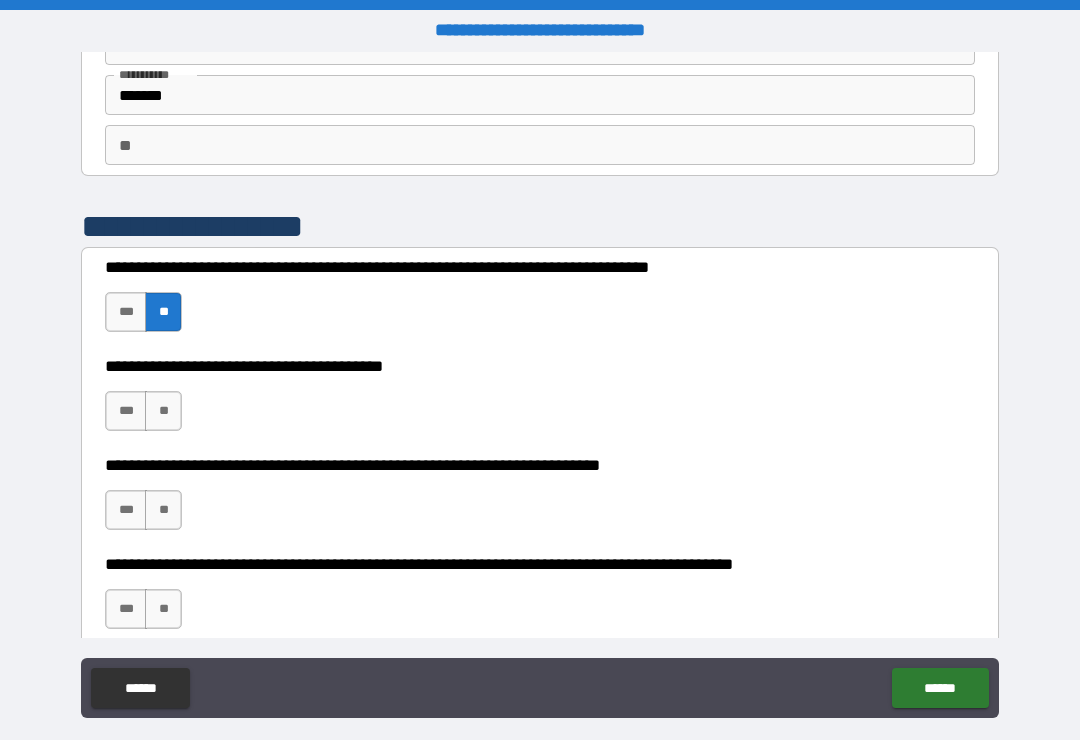 click on "**" at bounding box center [163, 411] 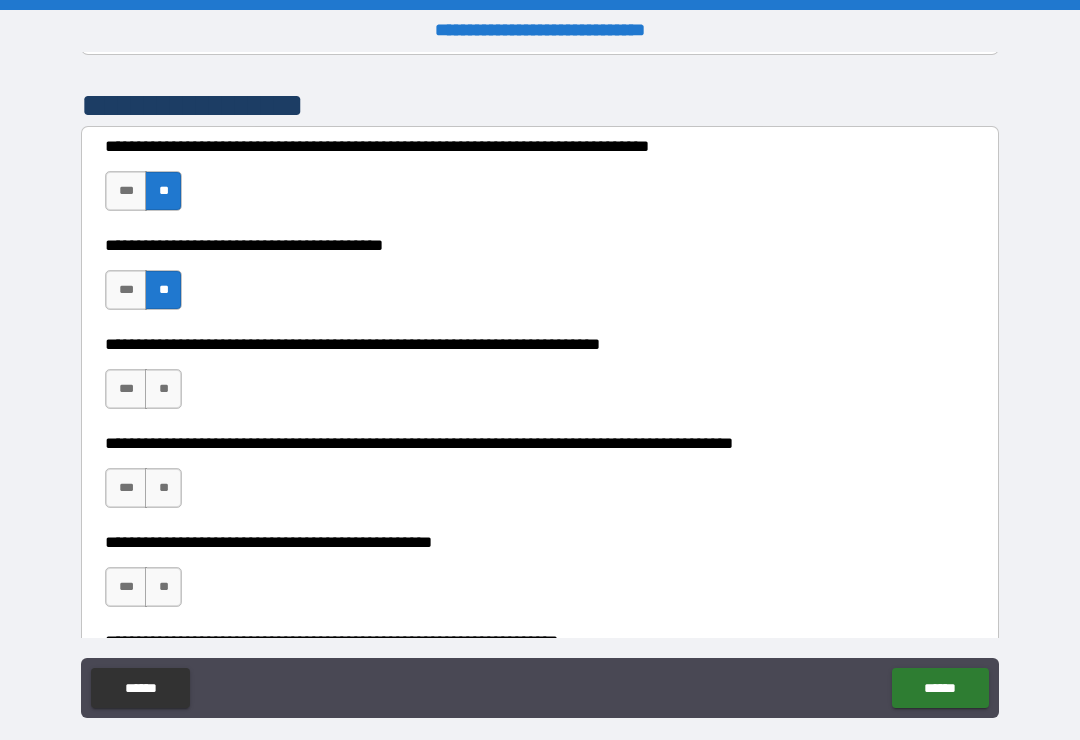 scroll, scrollTop: 243, scrollLeft: 0, axis: vertical 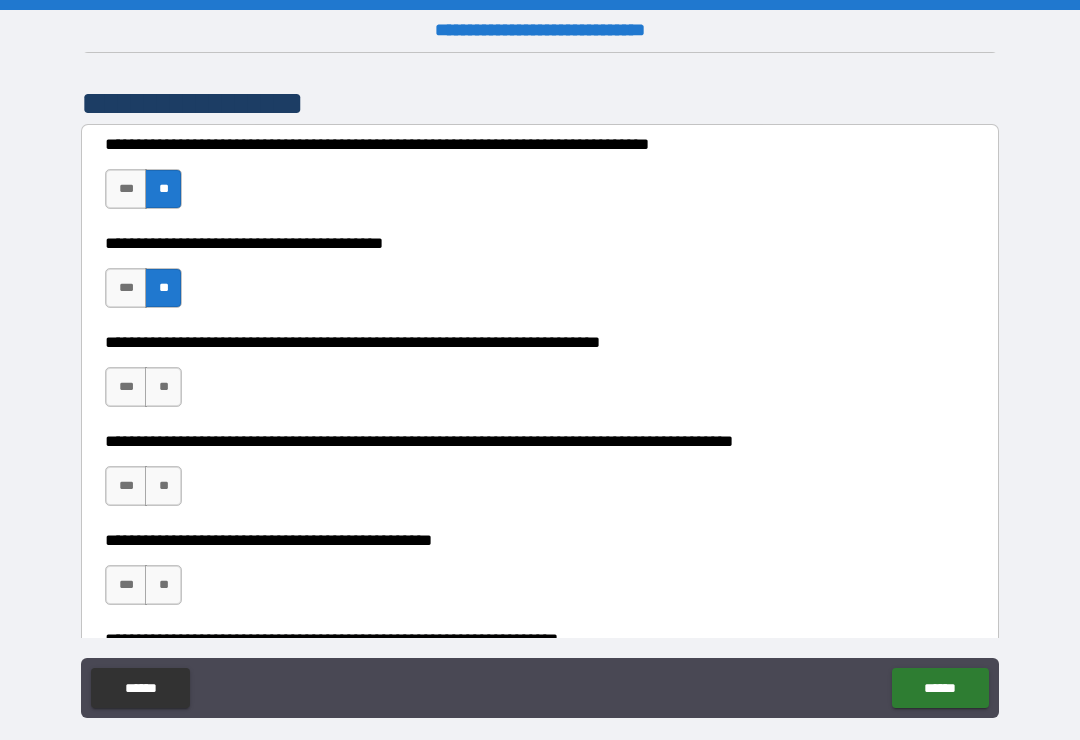 click on "**" at bounding box center [163, 387] 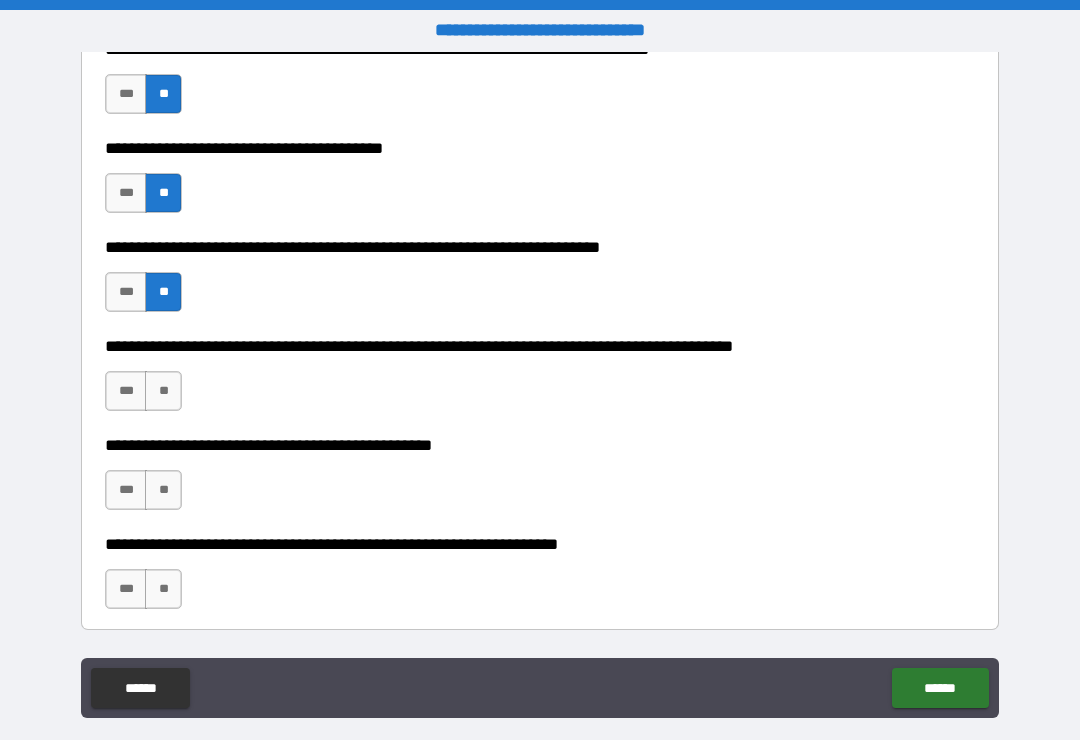 scroll, scrollTop: 342, scrollLeft: 0, axis: vertical 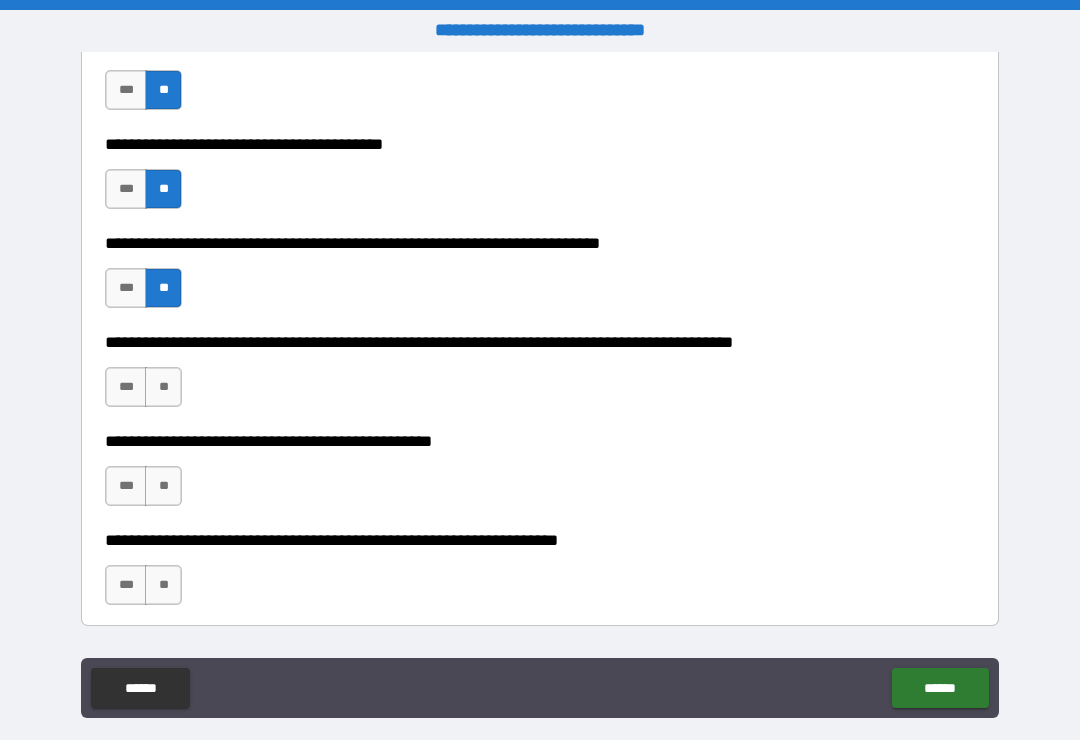 click on "**" at bounding box center [163, 387] 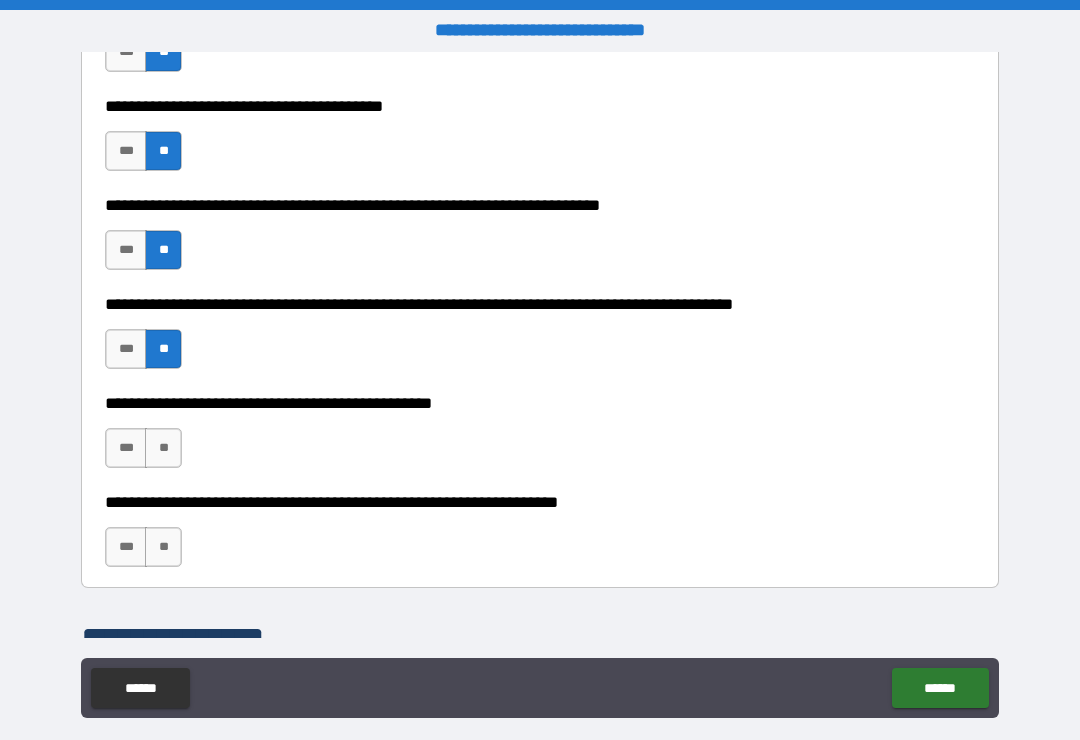 scroll, scrollTop: 381, scrollLeft: 0, axis: vertical 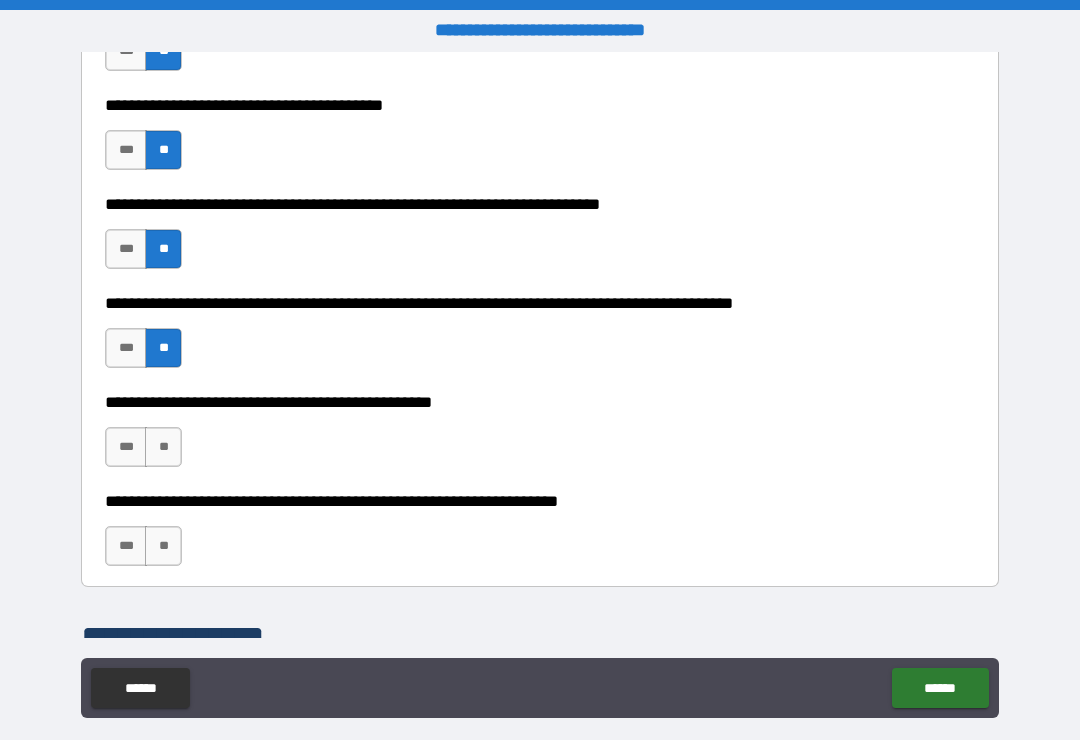 click on "**" at bounding box center [163, 447] 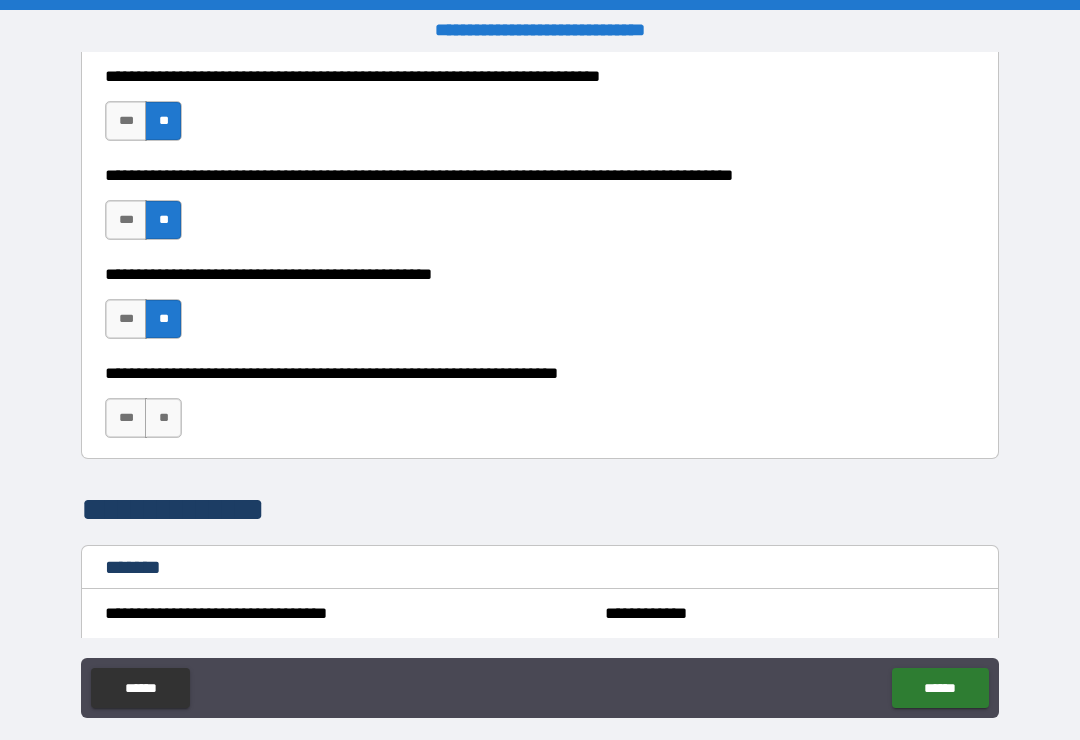 scroll, scrollTop: 508, scrollLeft: 0, axis: vertical 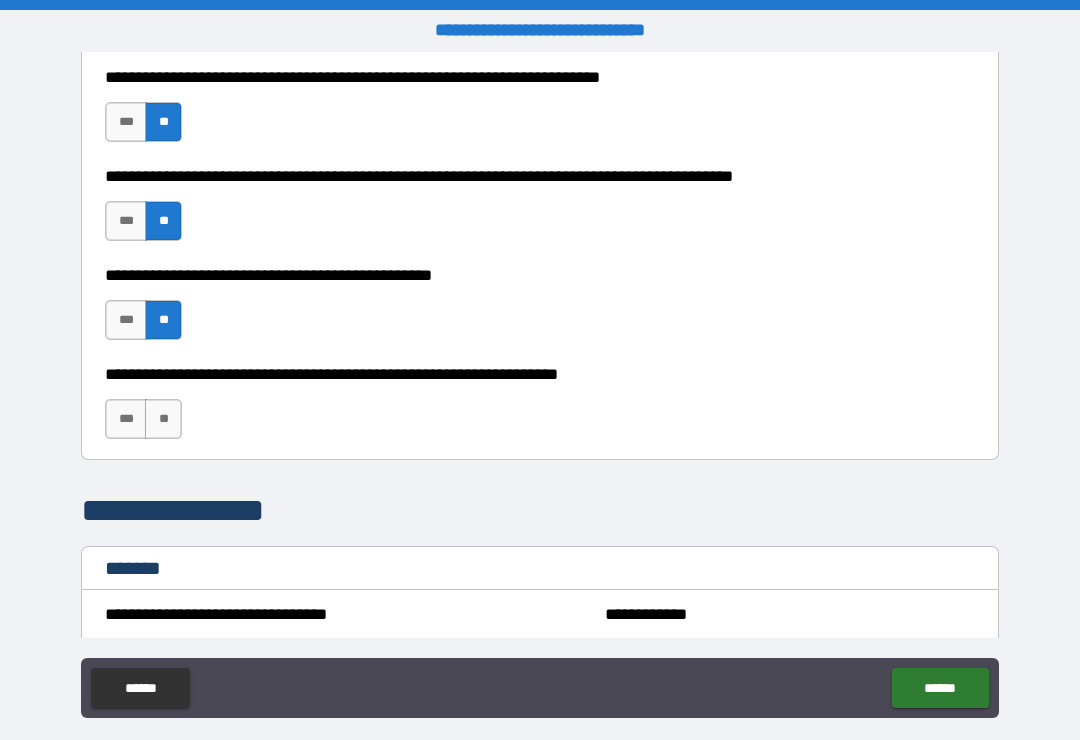 click on "***" at bounding box center (126, 419) 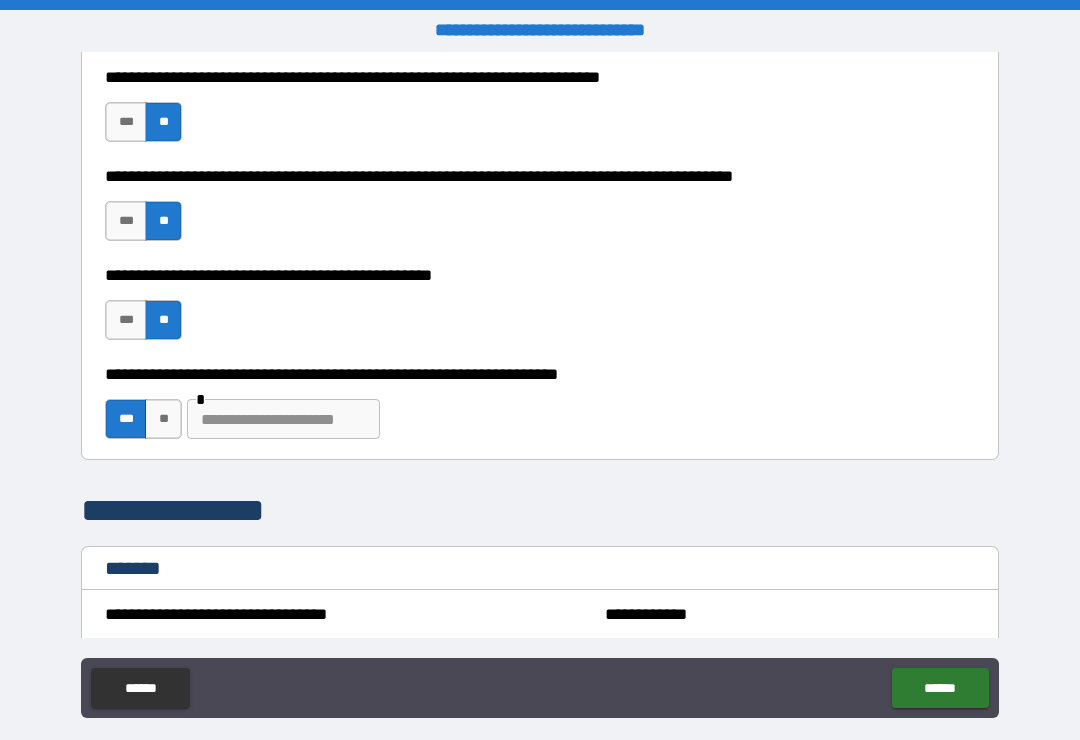 click at bounding box center [283, 419] 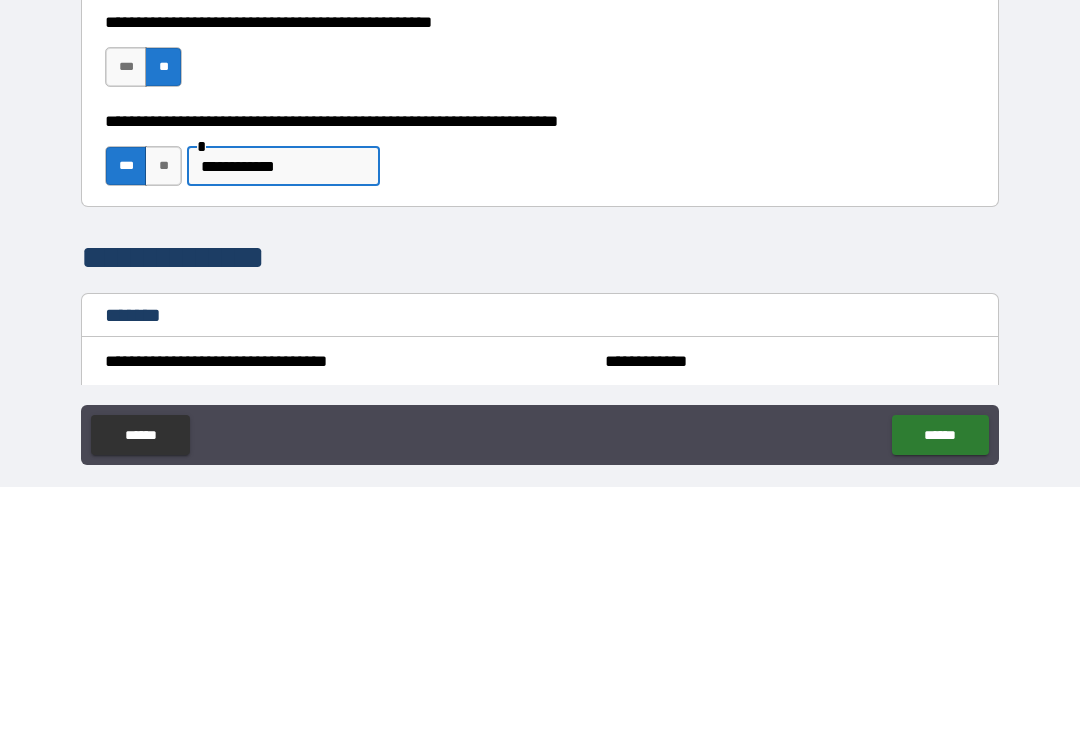 scroll, scrollTop: 31, scrollLeft: 0, axis: vertical 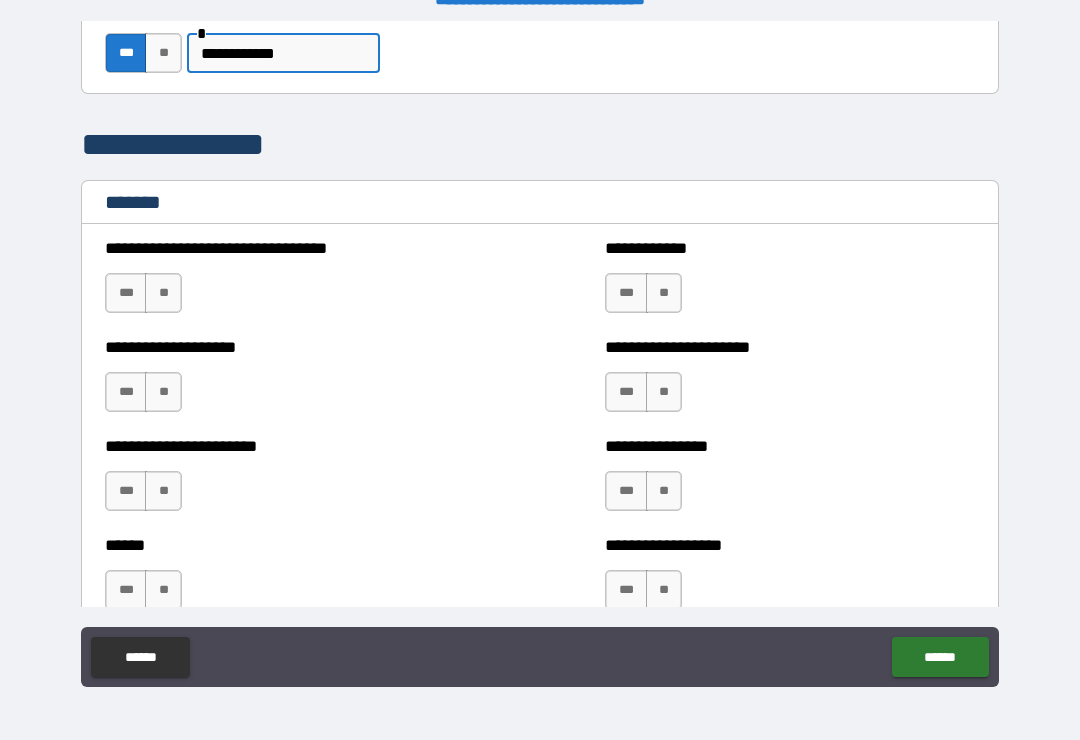 type on "**********" 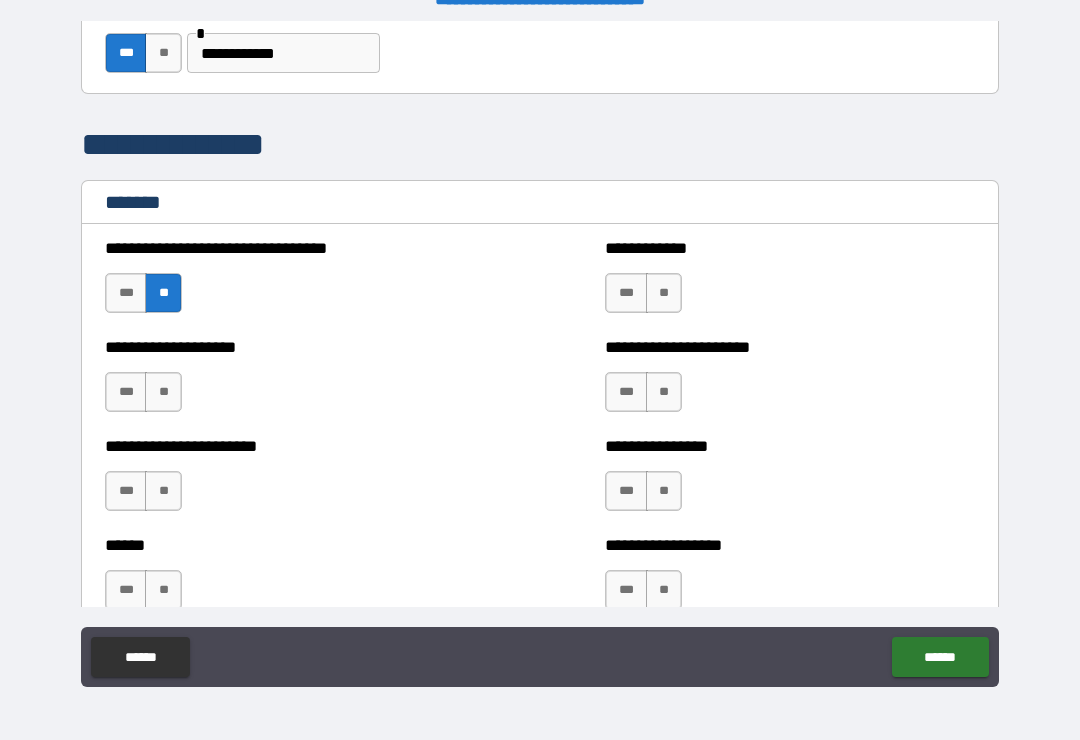 click on "**" at bounding box center (163, 392) 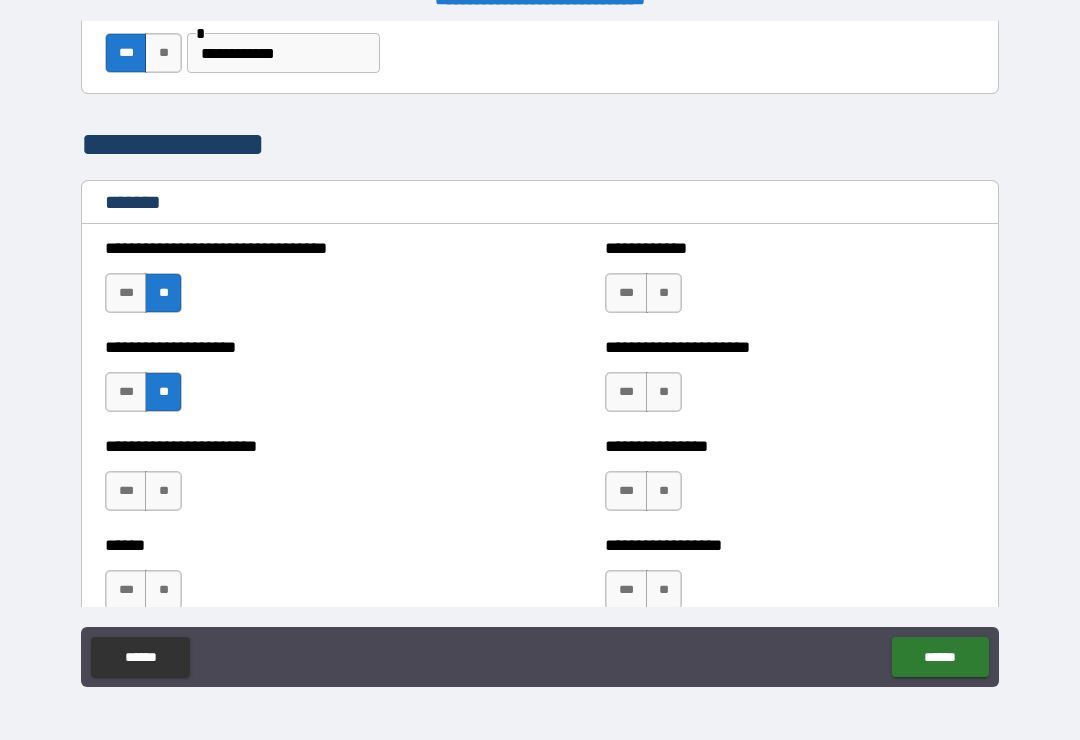 click on "**" at bounding box center (163, 491) 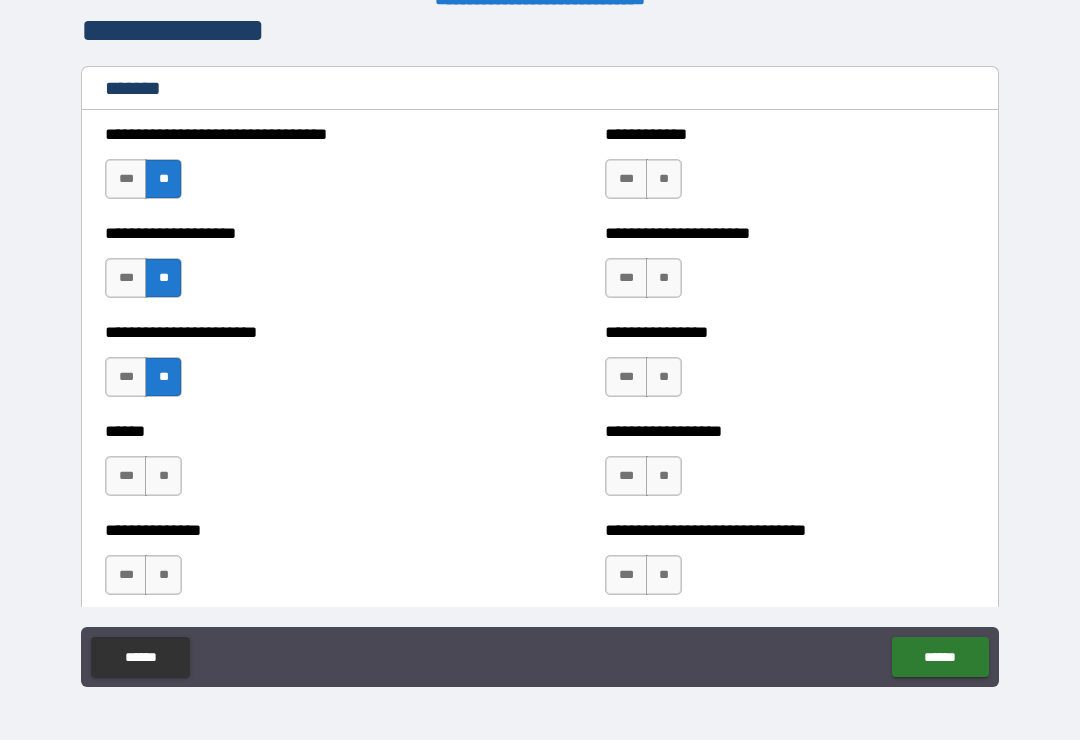 scroll, scrollTop: 971, scrollLeft: 0, axis: vertical 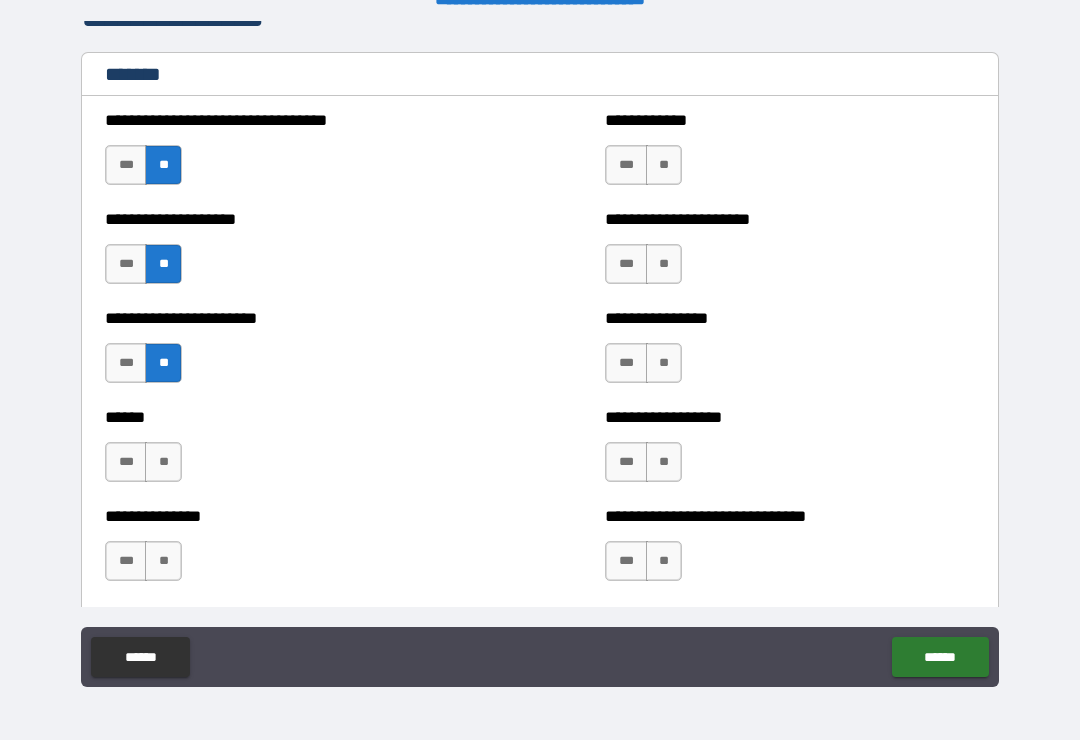 click on "**" at bounding box center (163, 462) 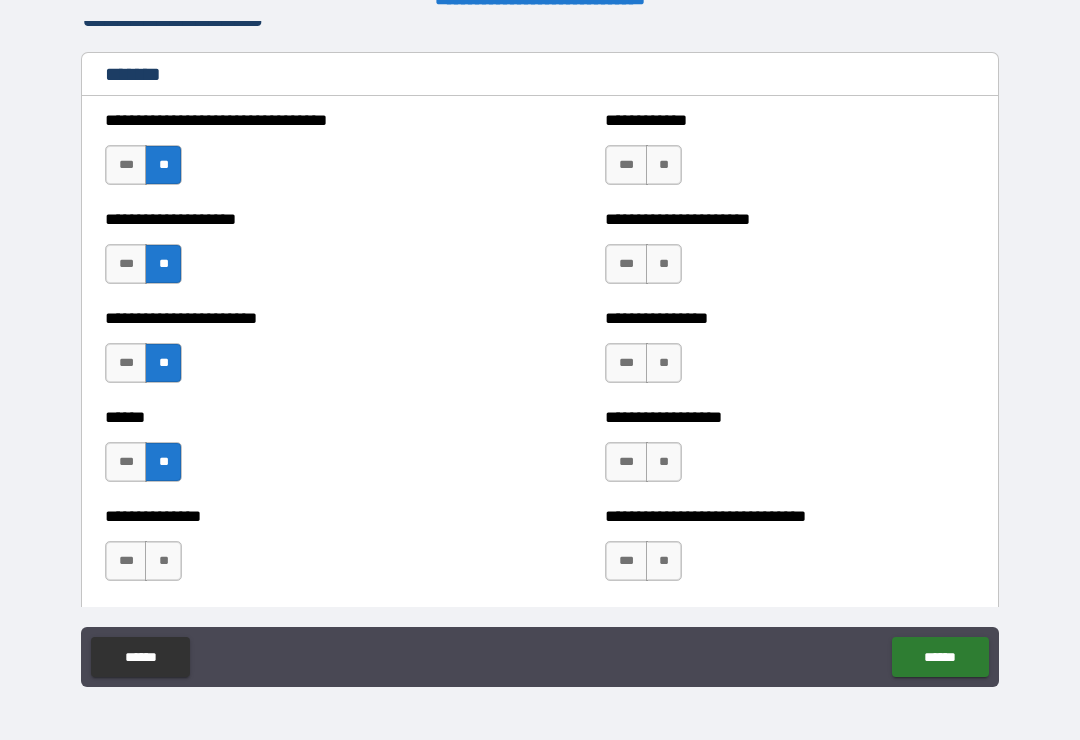 click on "**" at bounding box center [163, 561] 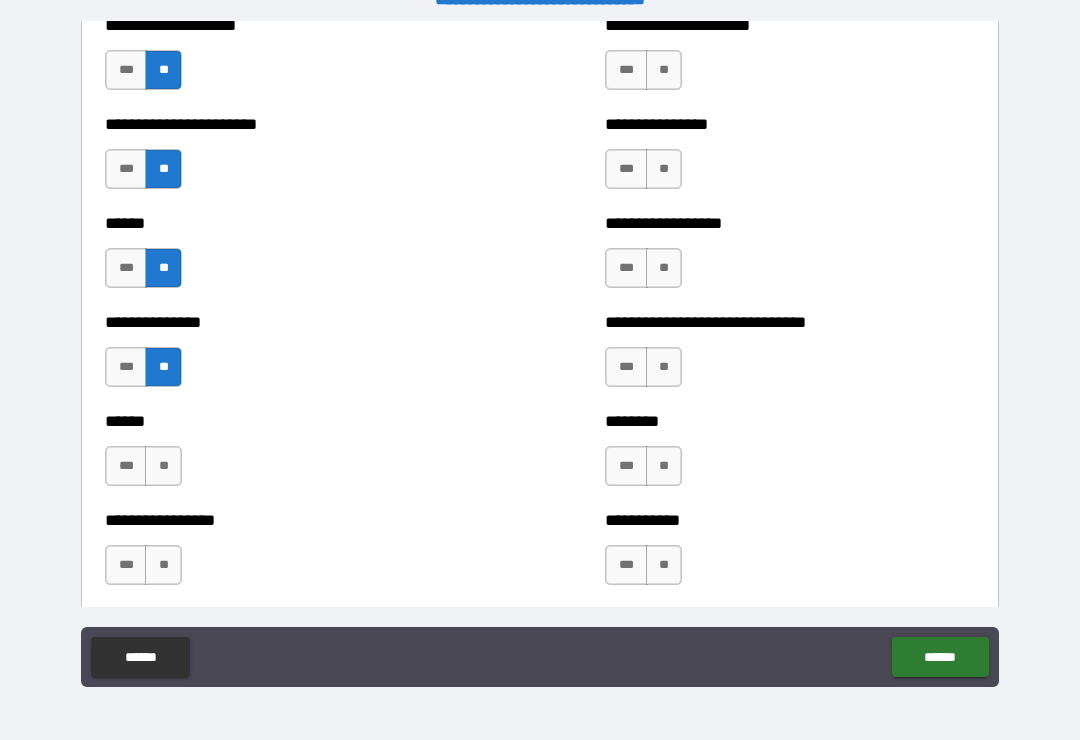 scroll, scrollTop: 1165, scrollLeft: 0, axis: vertical 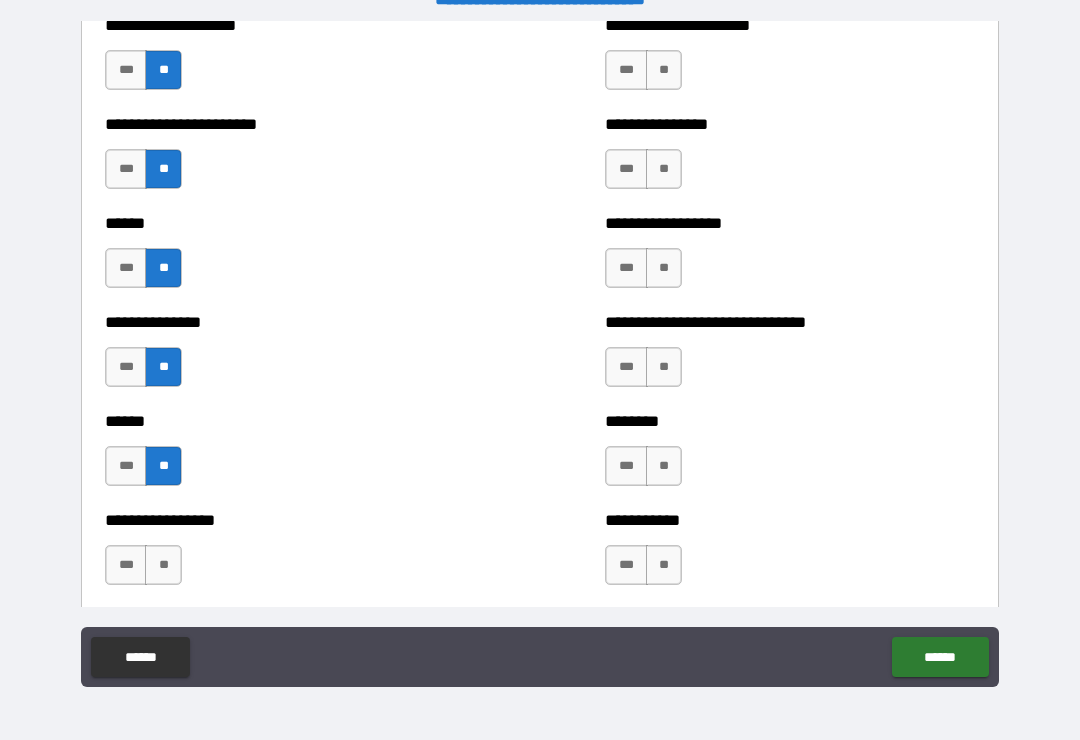 click on "**" at bounding box center (163, 565) 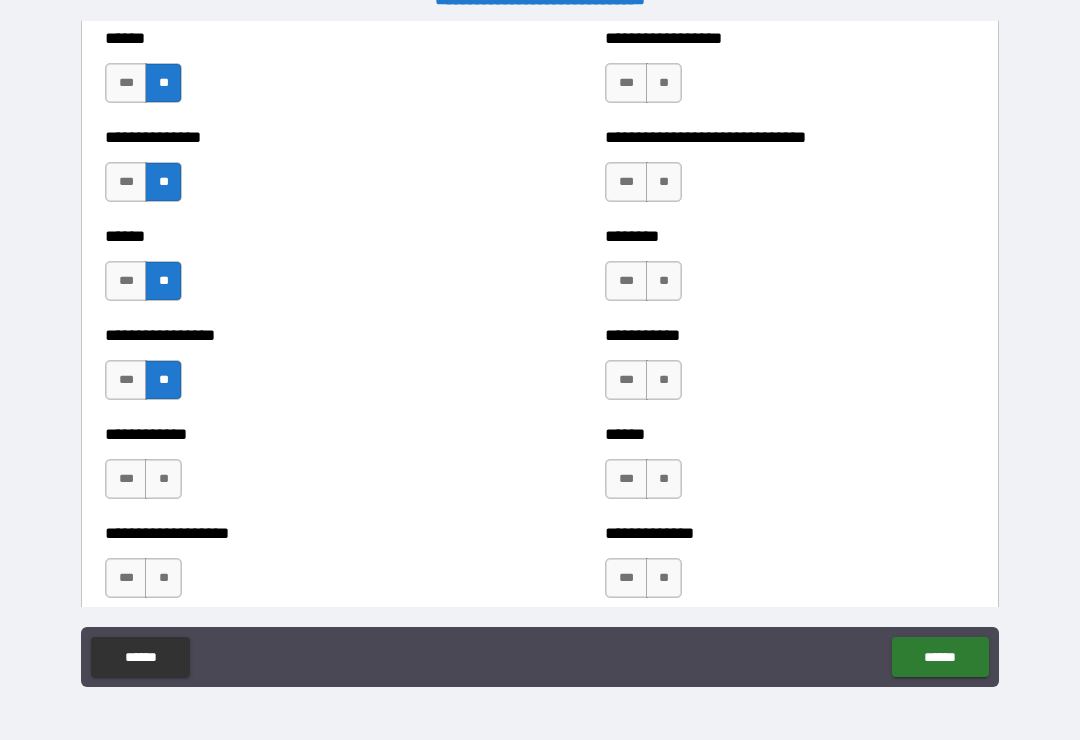 scroll, scrollTop: 1364, scrollLeft: 0, axis: vertical 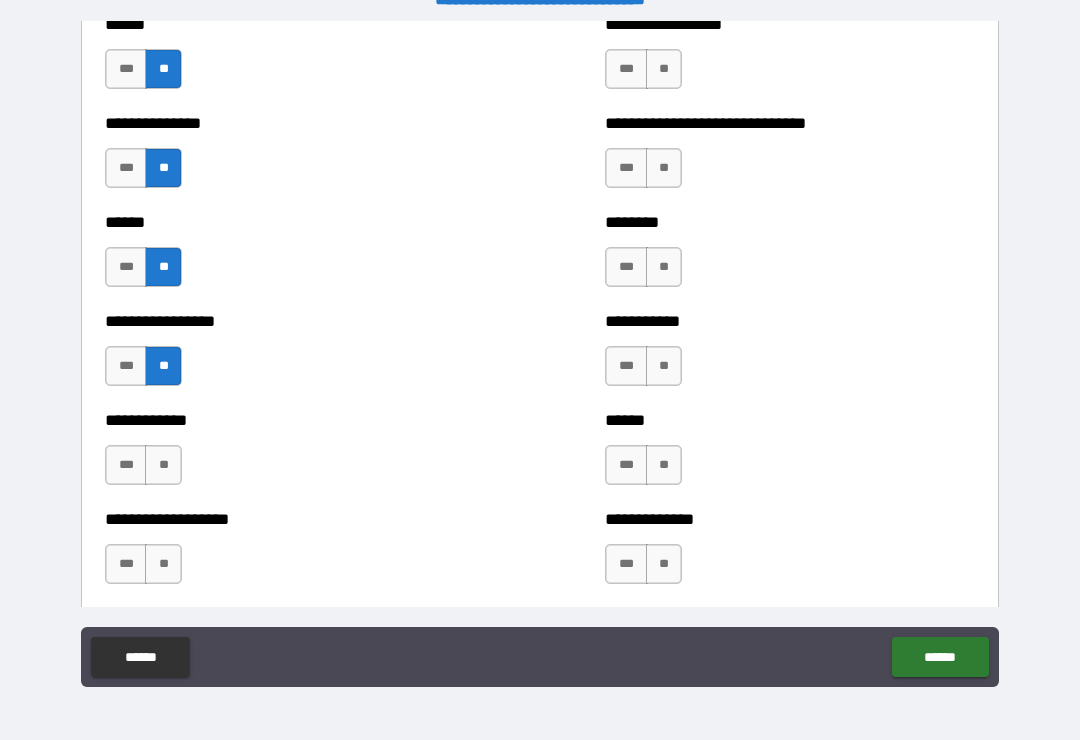 click on "**" at bounding box center [163, 465] 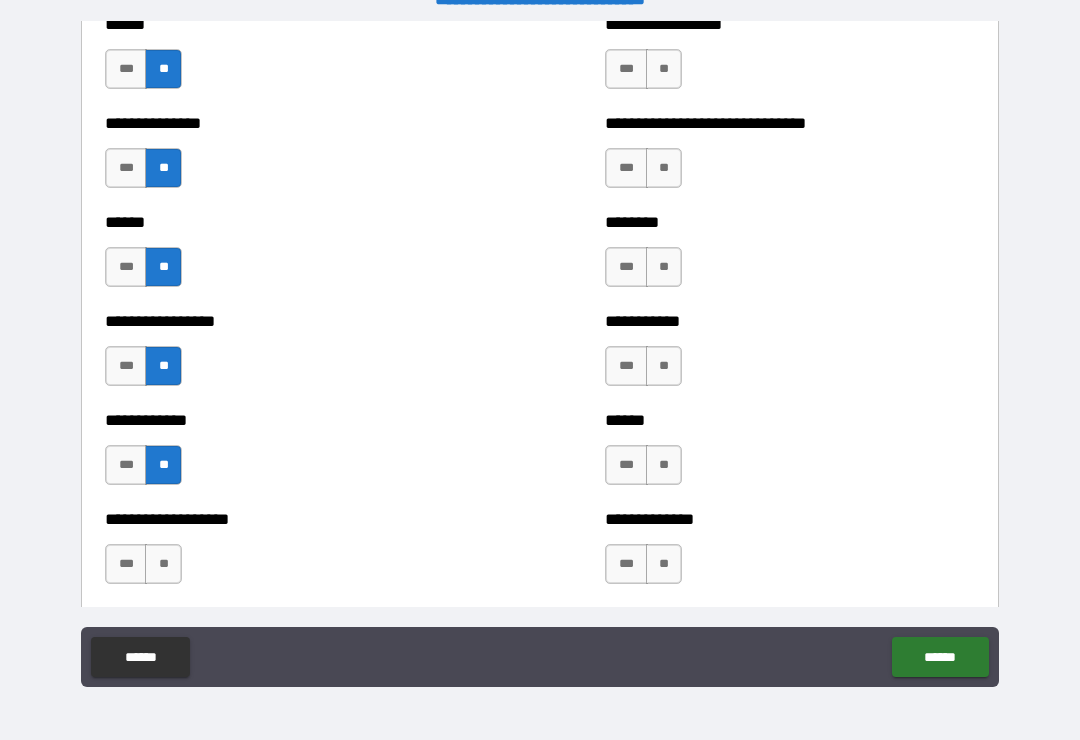 click on "**" at bounding box center (163, 564) 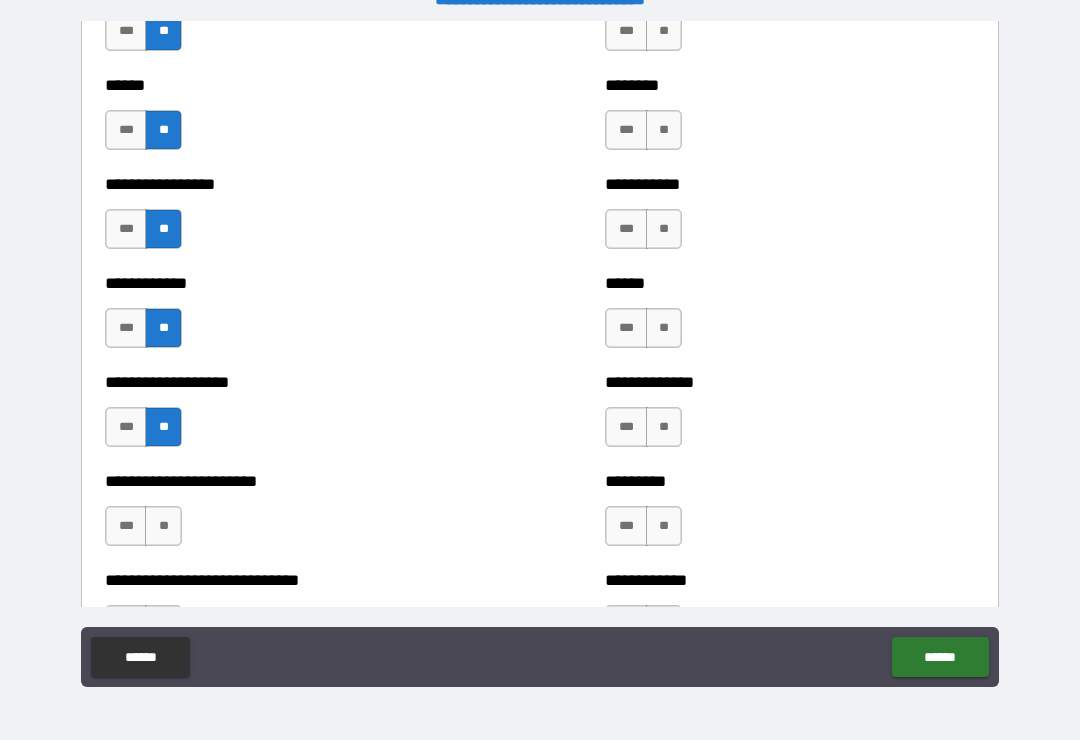 scroll, scrollTop: 1529, scrollLeft: 0, axis: vertical 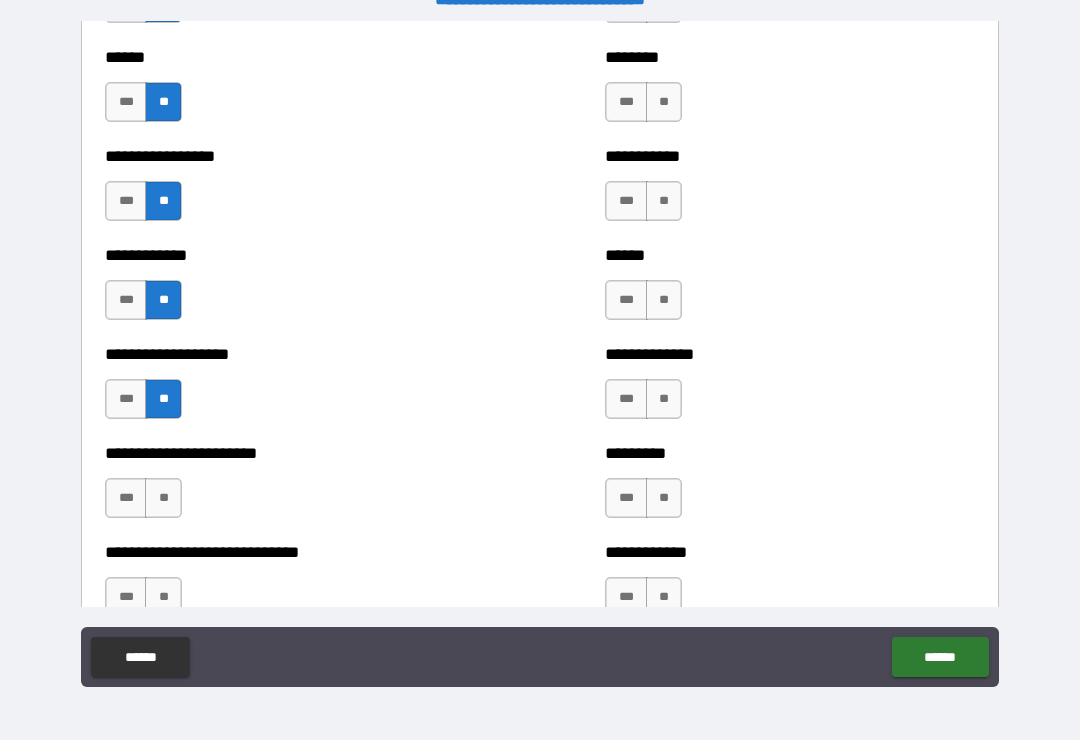 click on "**" at bounding box center [163, 498] 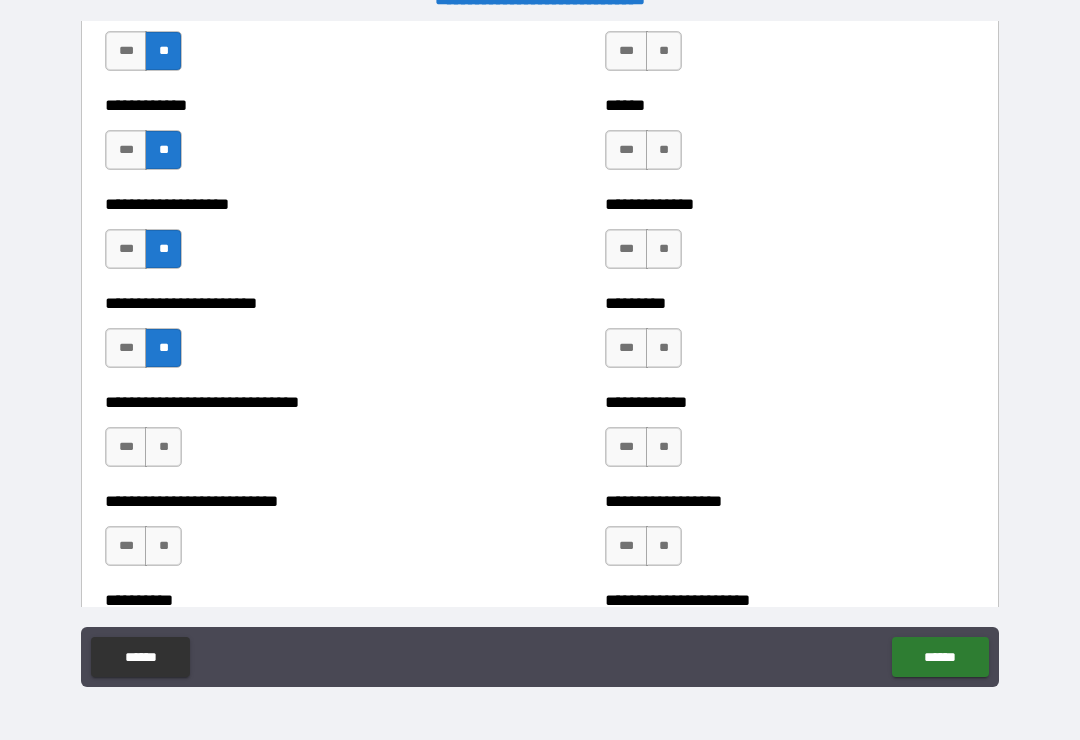 scroll, scrollTop: 1684, scrollLeft: 0, axis: vertical 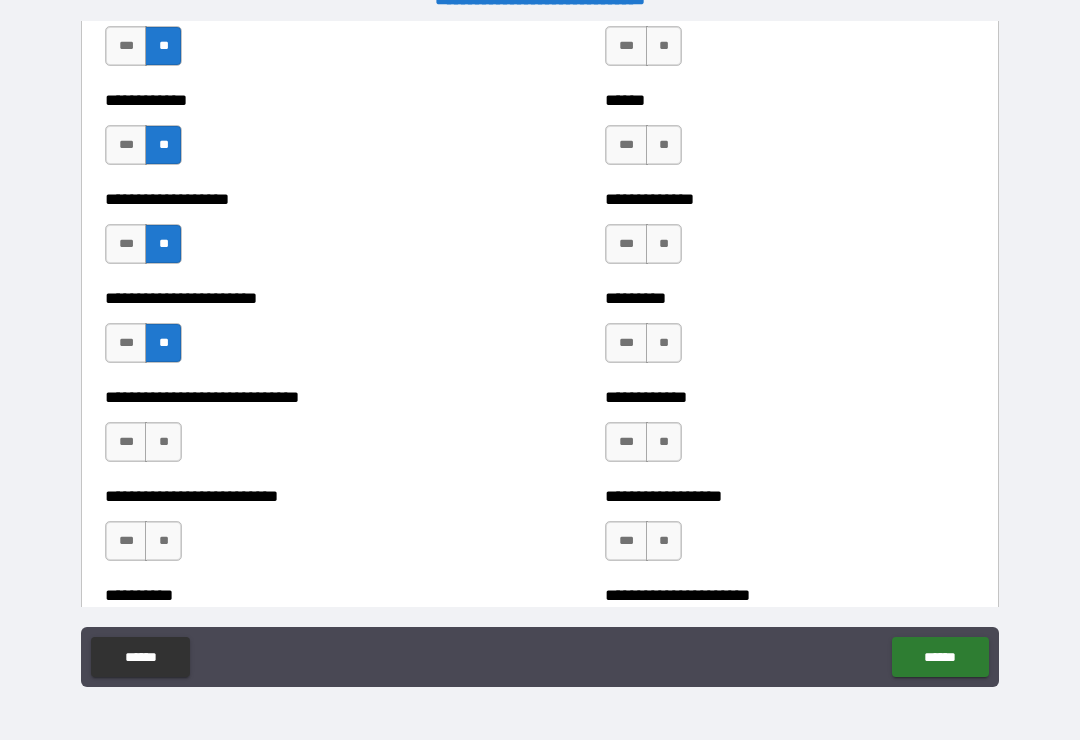 click on "**" at bounding box center (163, 442) 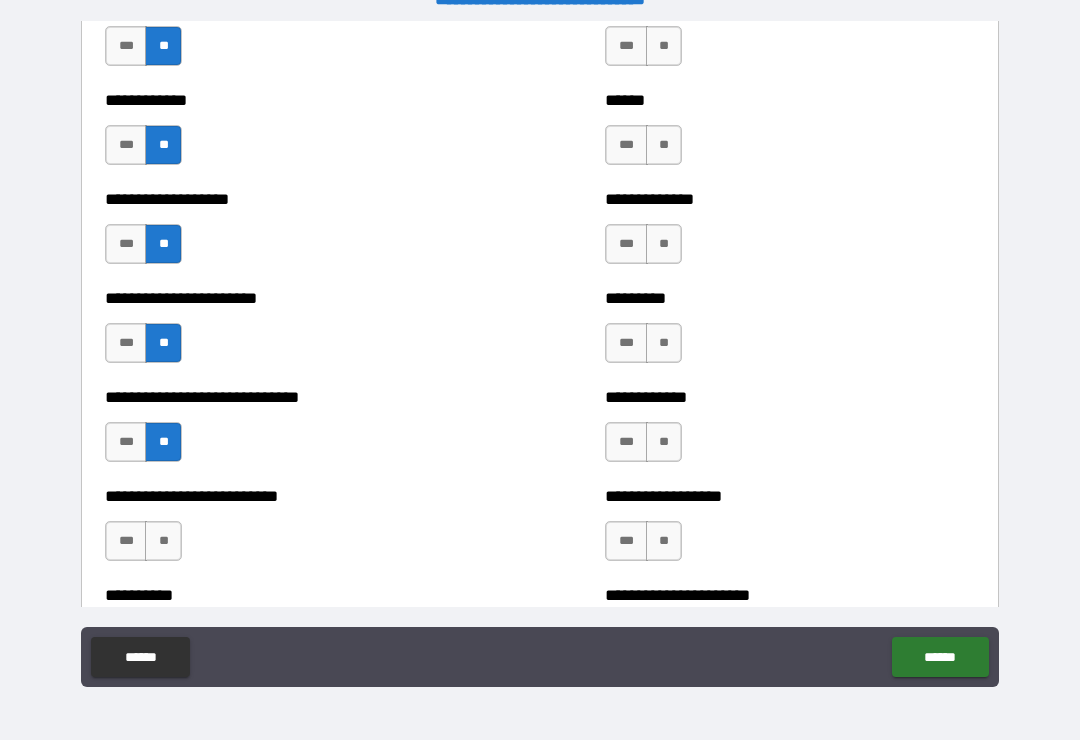 click on "**" at bounding box center (163, 541) 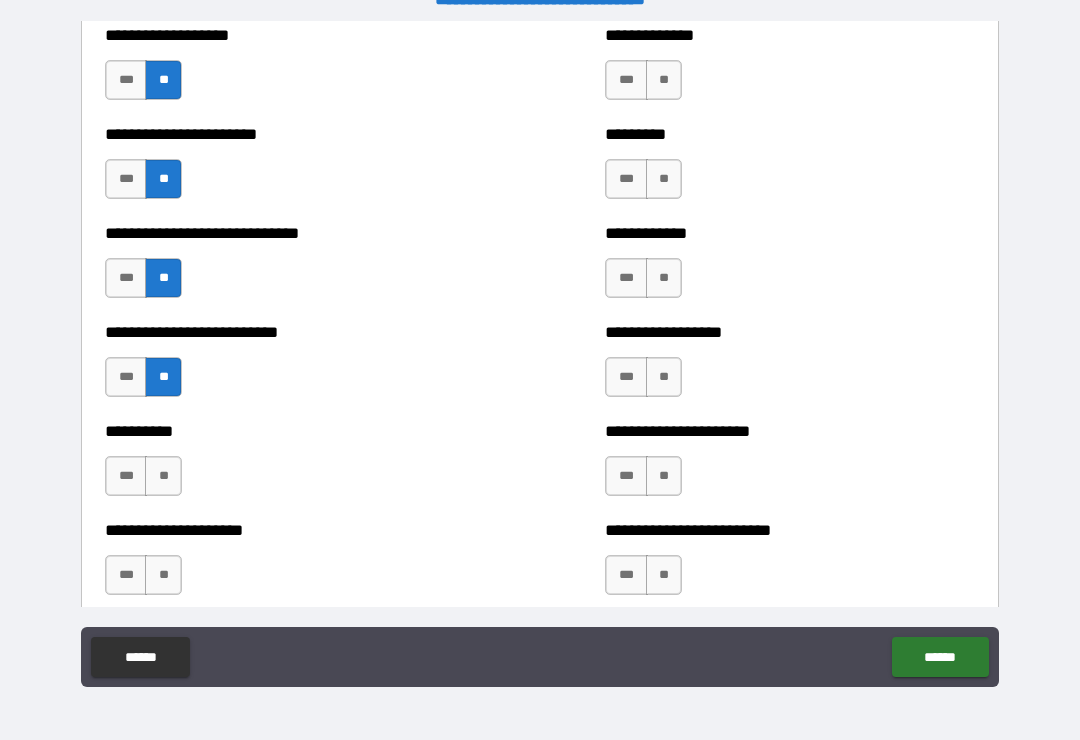 scroll, scrollTop: 1854, scrollLeft: 0, axis: vertical 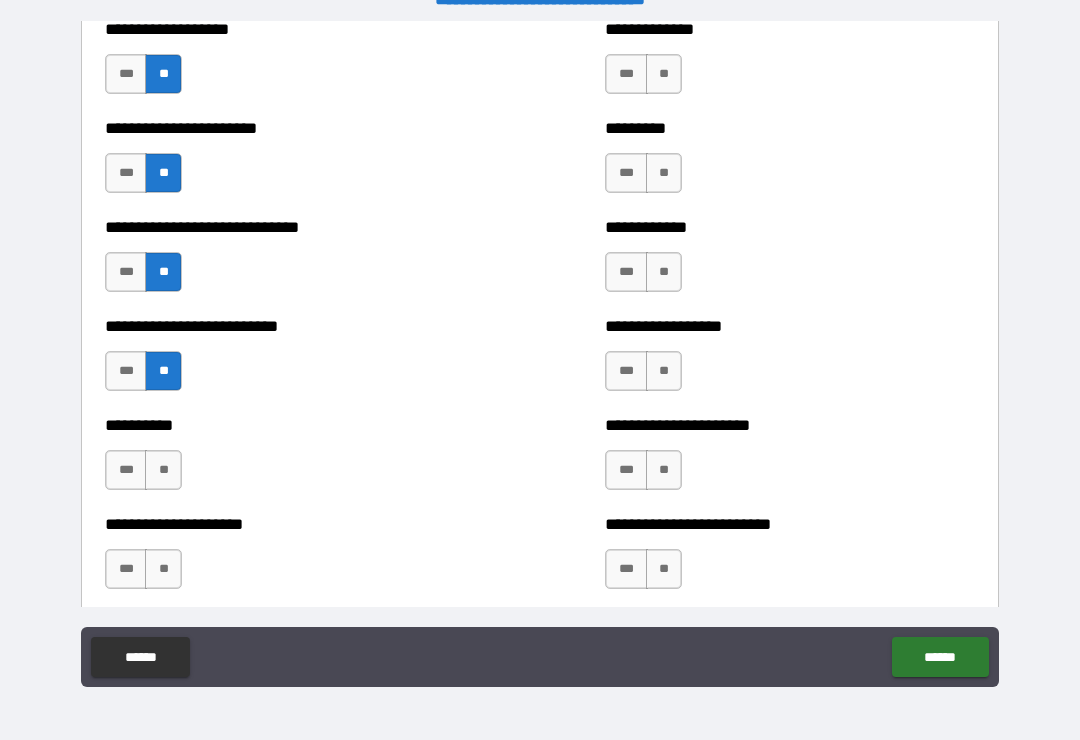 click on "**" at bounding box center (163, 470) 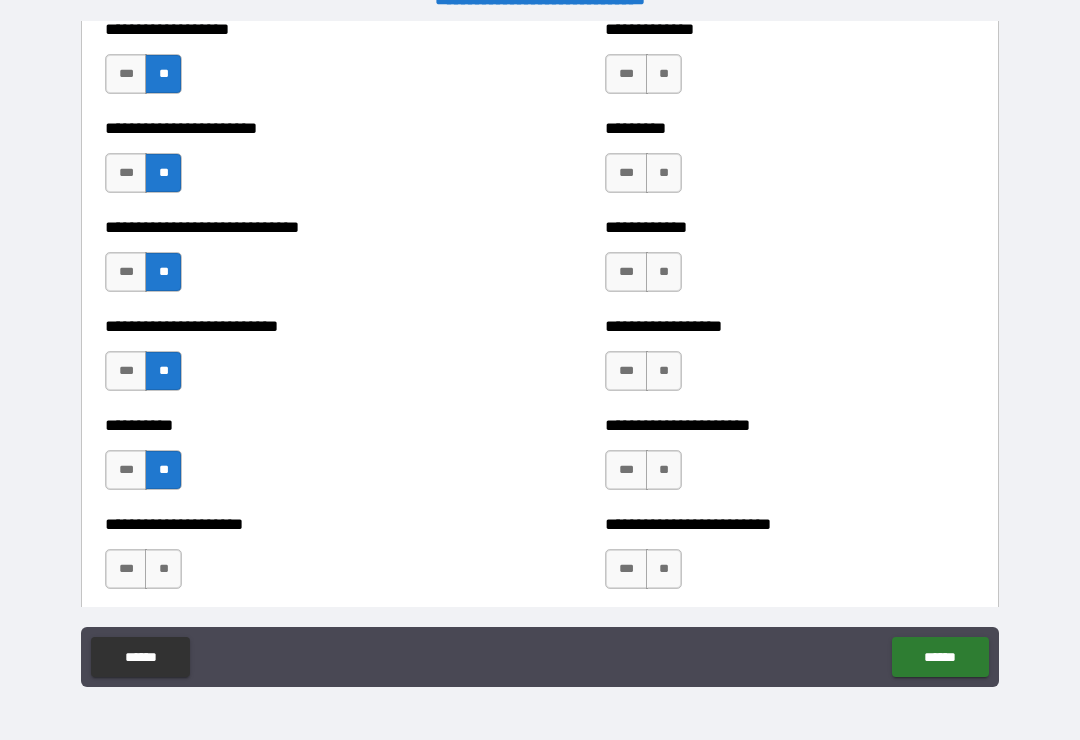 click on "**" at bounding box center [163, 569] 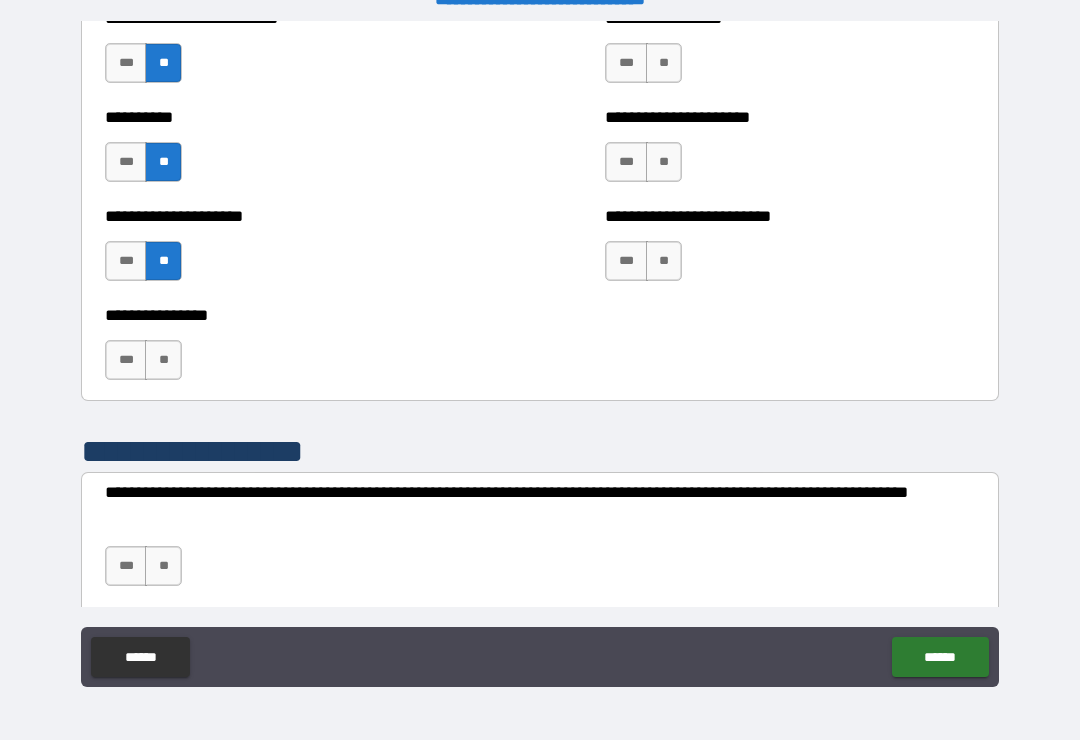 scroll, scrollTop: 2161, scrollLeft: 0, axis: vertical 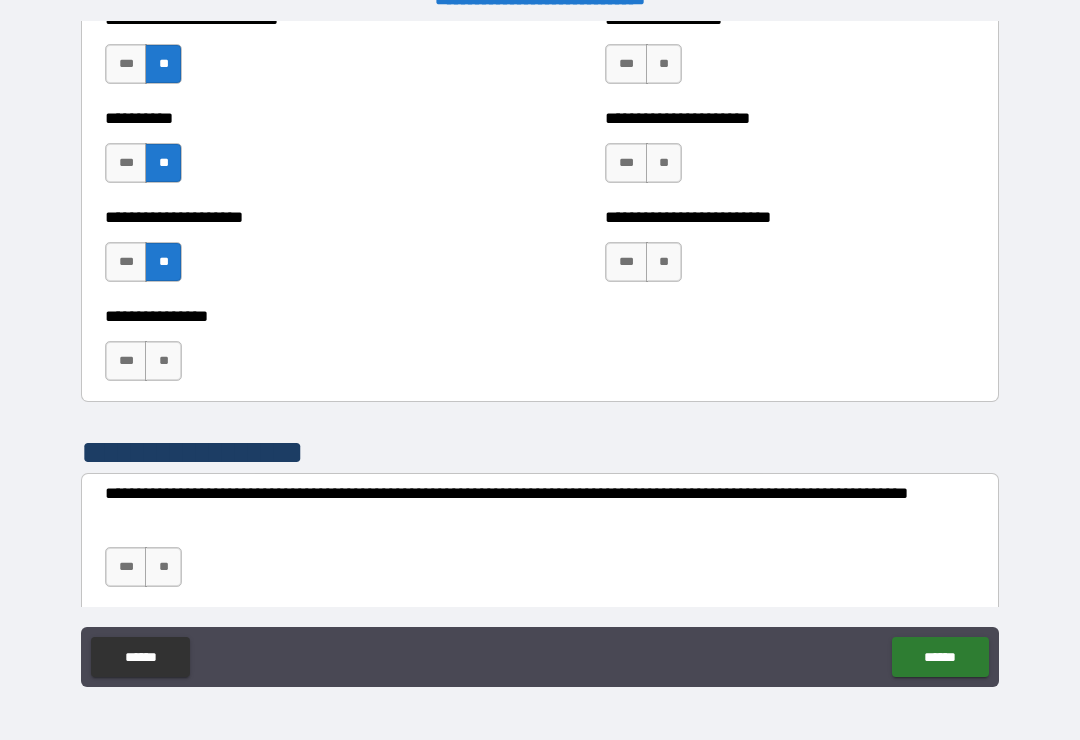 click on "**" at bounding box center [163, 361] 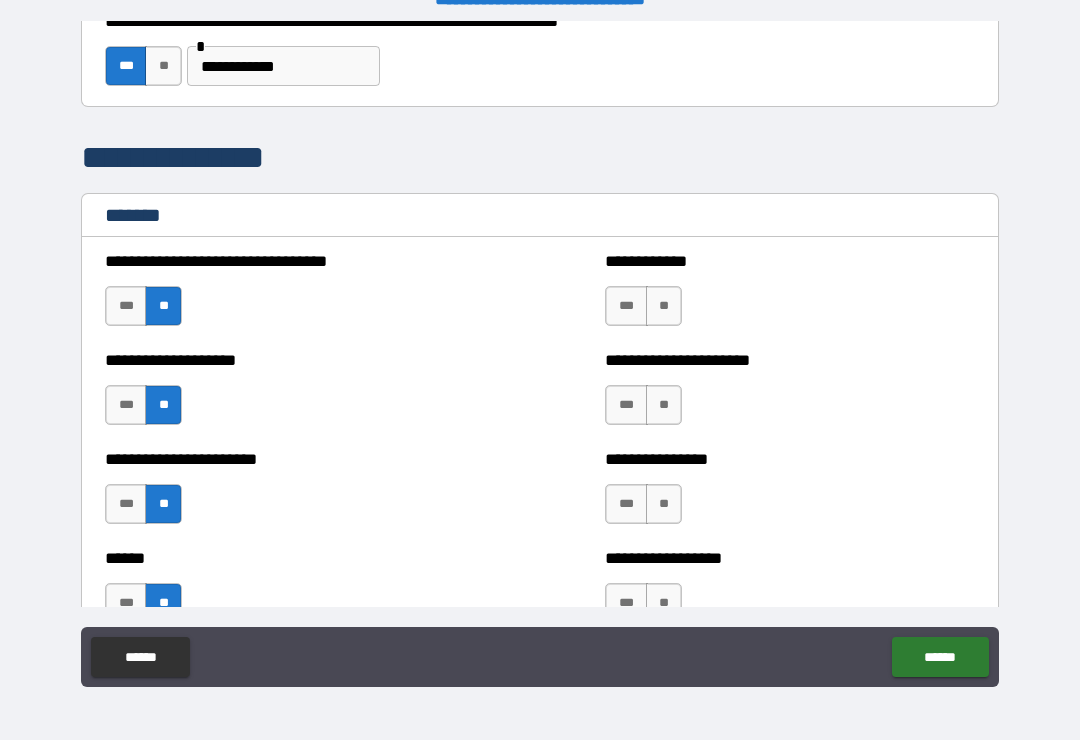scroll, scrollTop: 838, scrollLeft: 0, axis: vertical 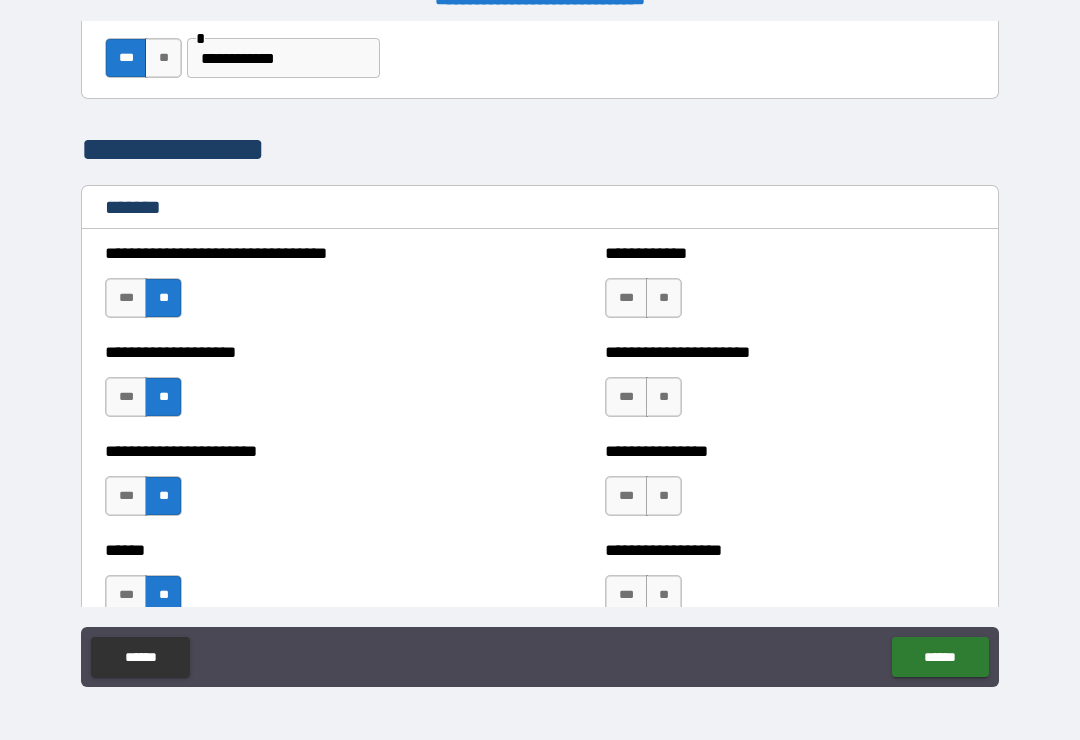 click on "**" at bounding box center (664, 298) 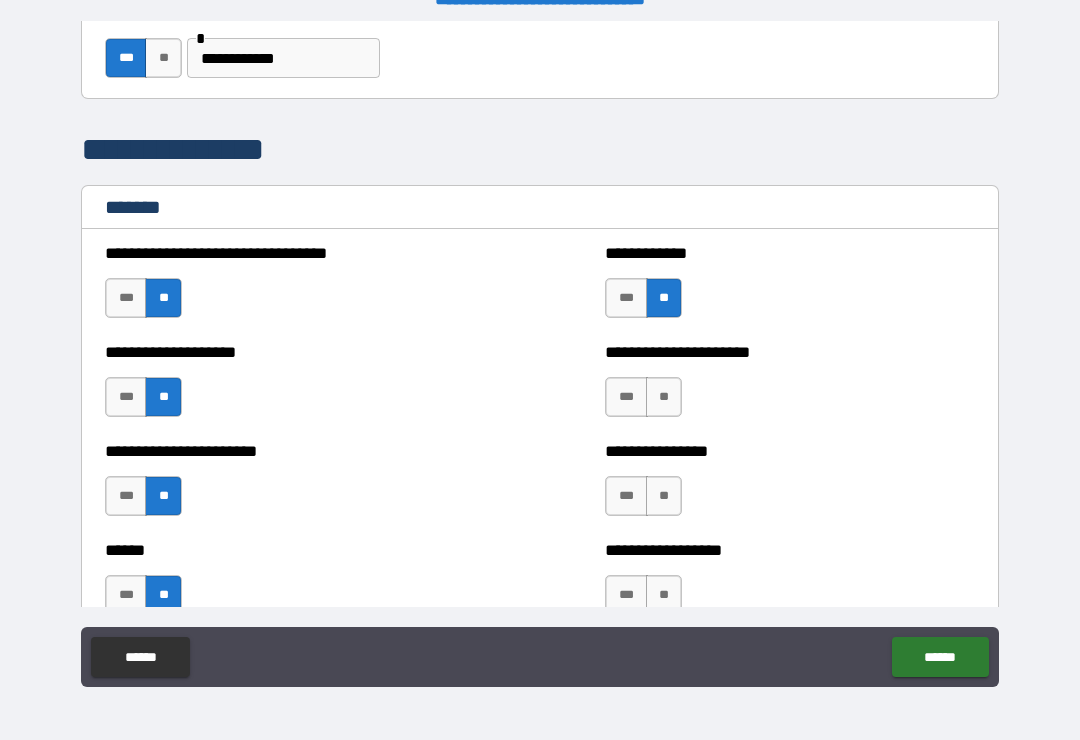 click on "**" at bounding box center (664, 397) 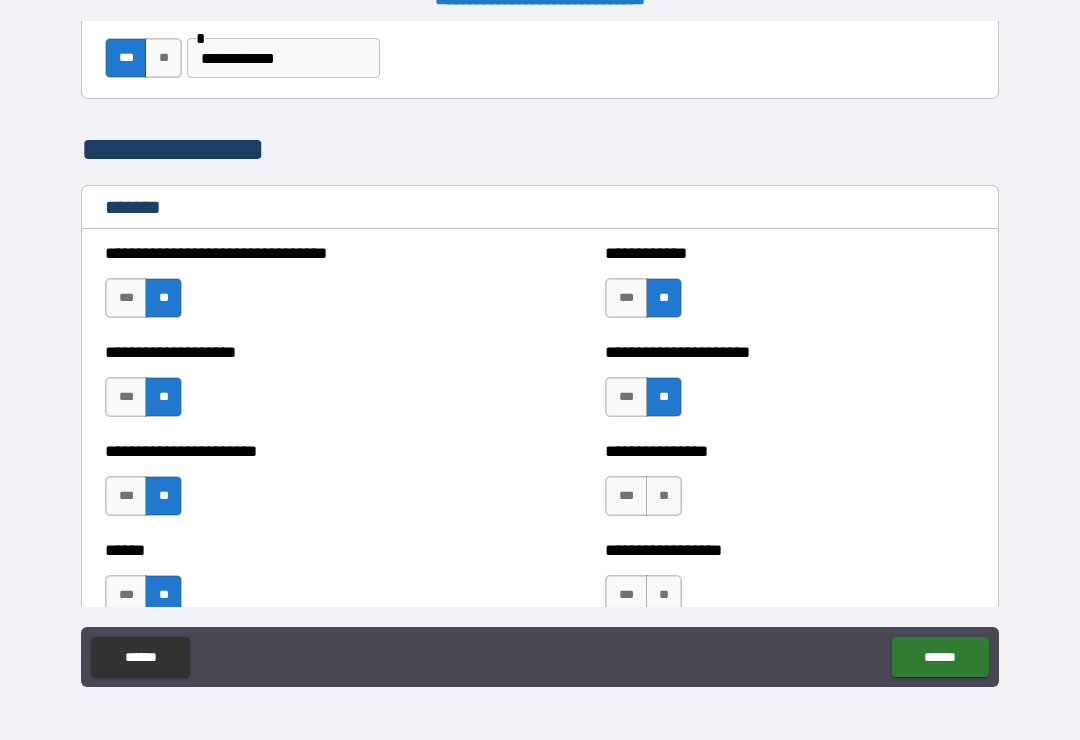click on "**" at bounding box center [664, 496] 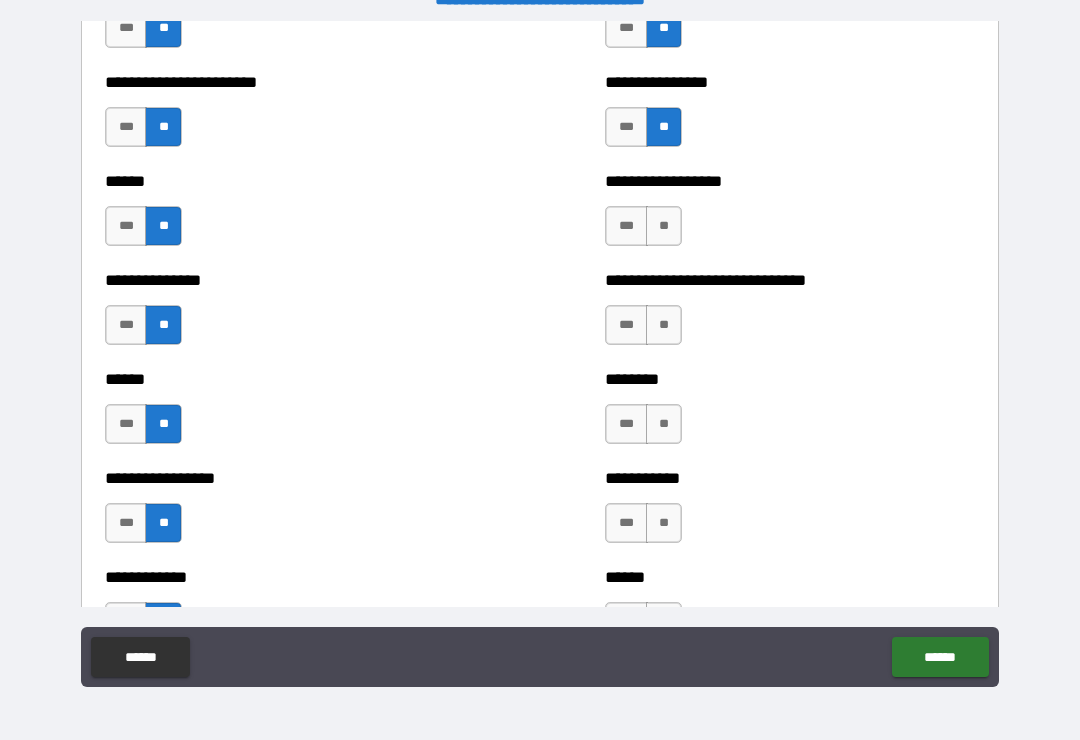 scroll, scrollTop: 1179, scrollLeft: 0, axis: vertical 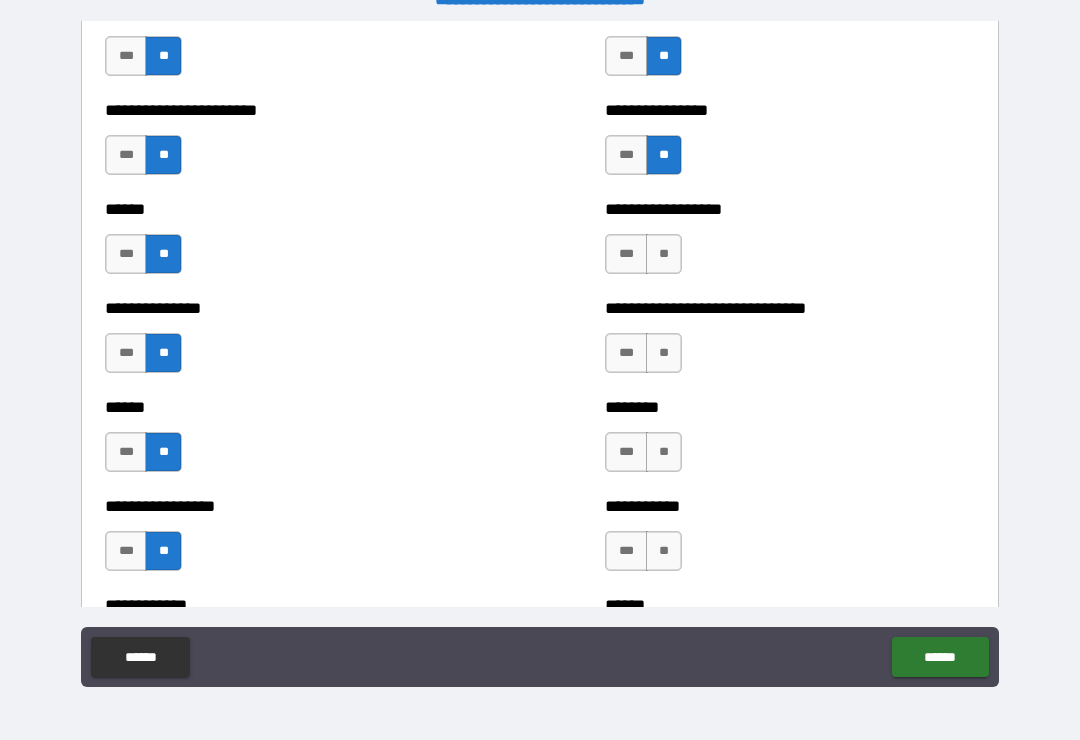 click on "***" at bounding box center (626, 254) 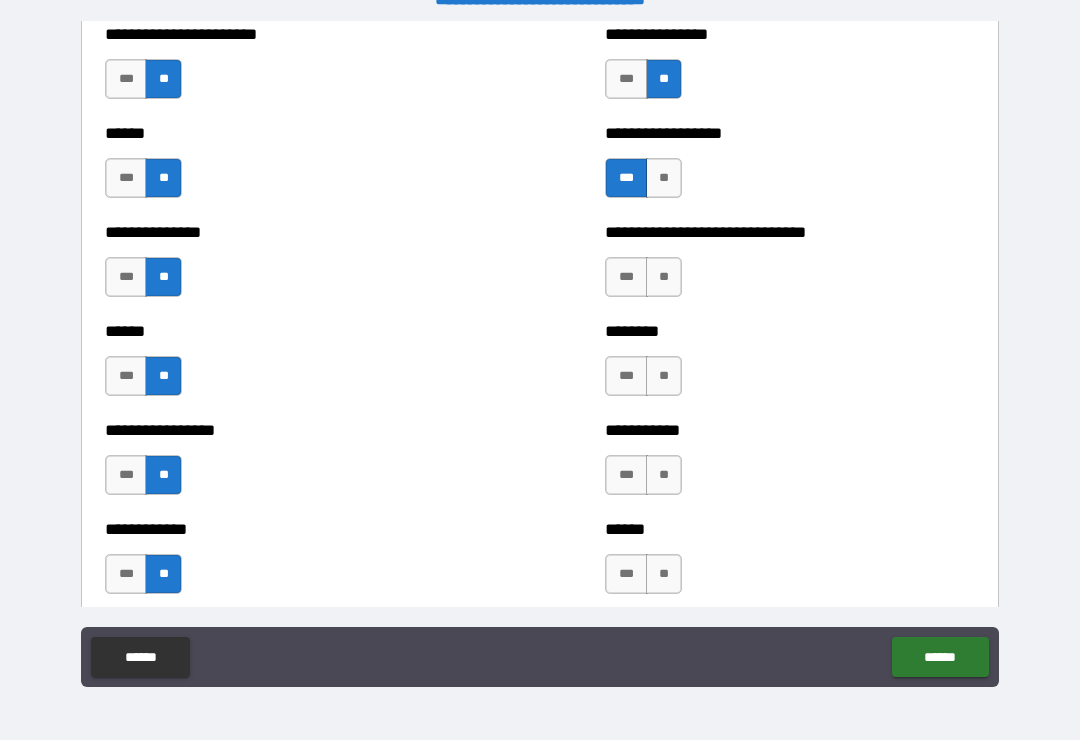 scroll, scrollTop: 1273, scrollLeft: 0, axis: vertical 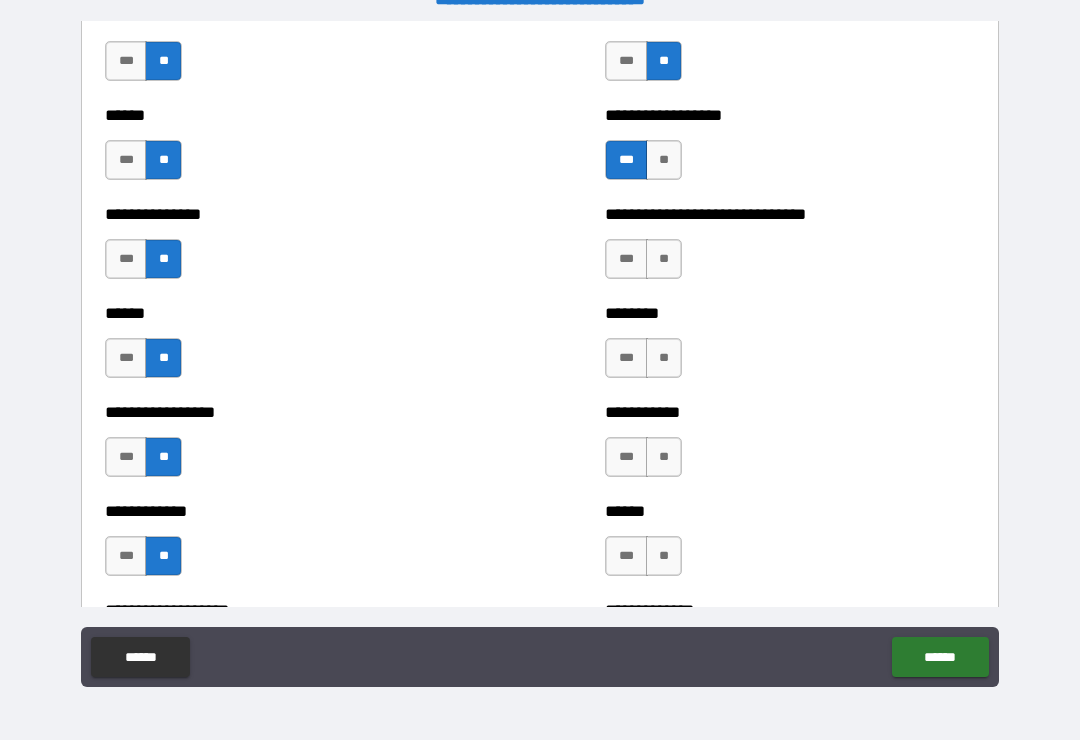 click on "**" at bounding box center [664, 259] 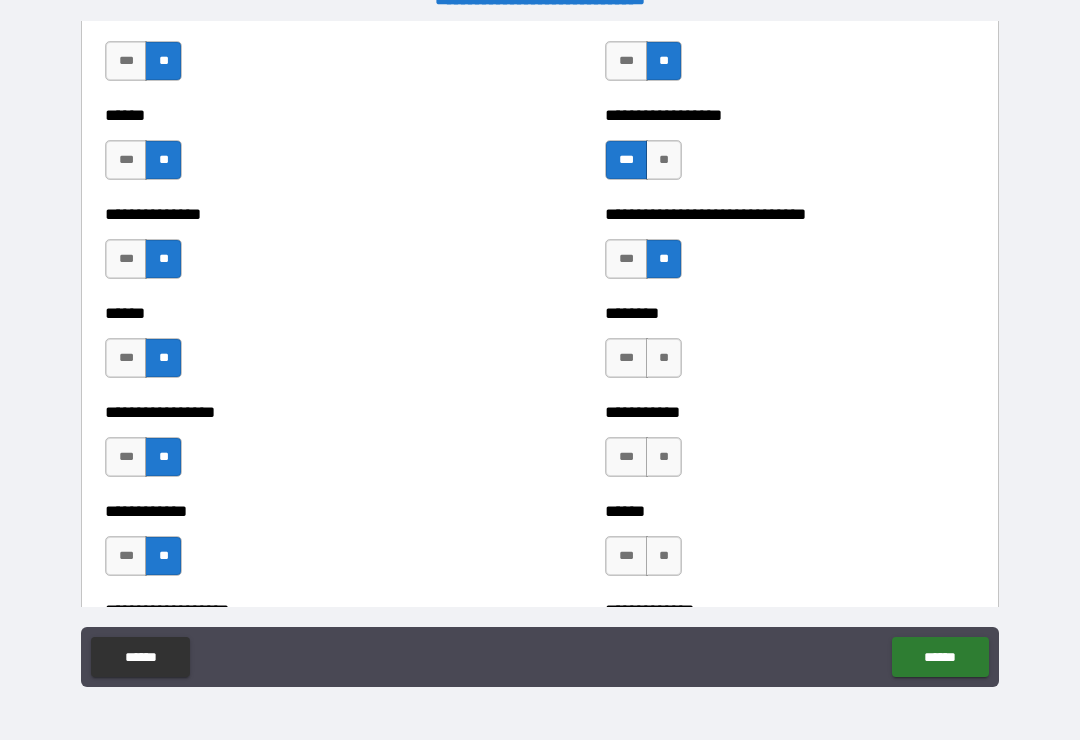 click on "**" at bounding box center [664, 358] 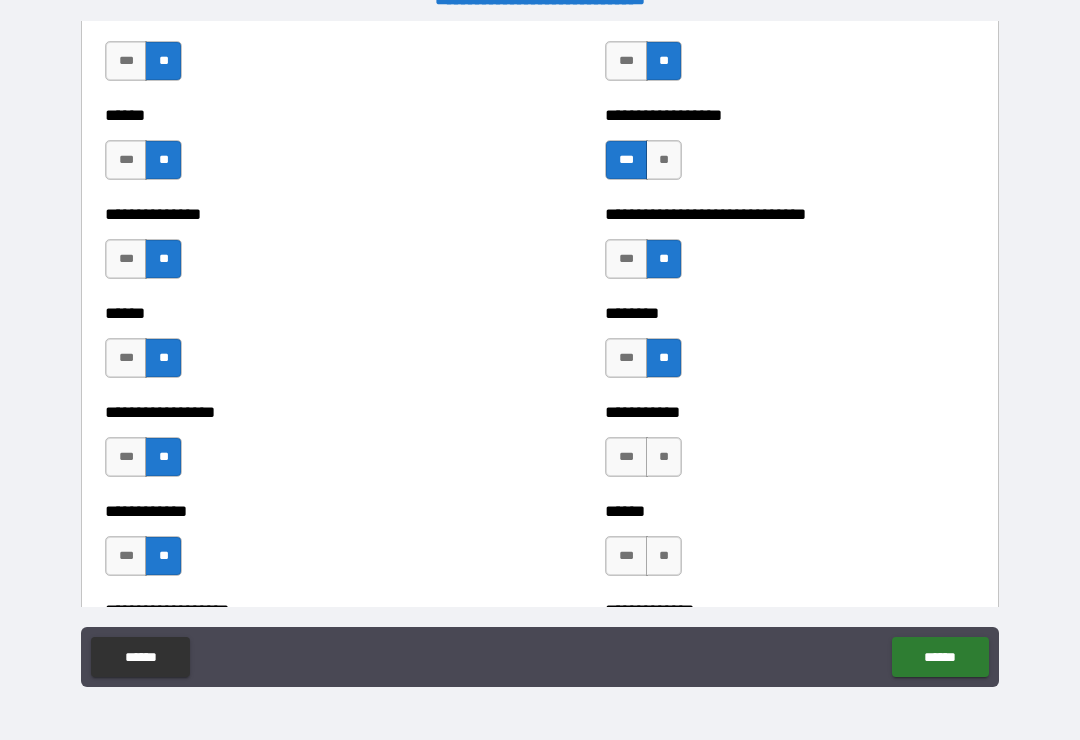click on "**" at bounding box center [664, 457] 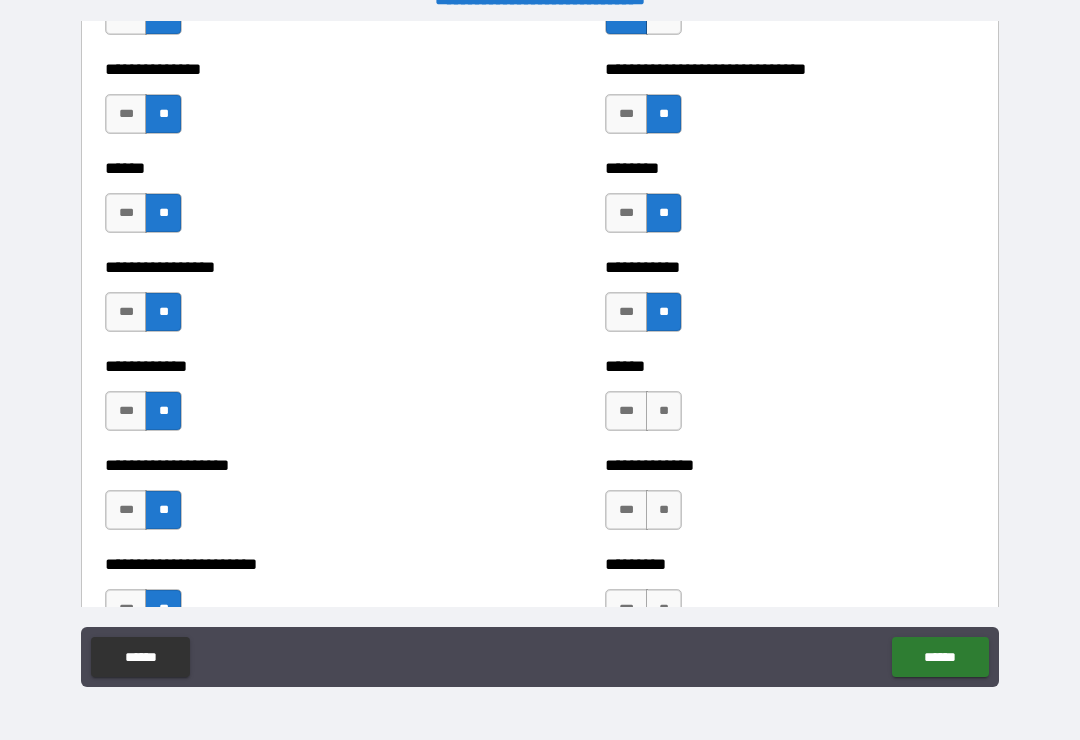 scroll, scrollTop: 1475, scrollLeft: 0, axis: vertical 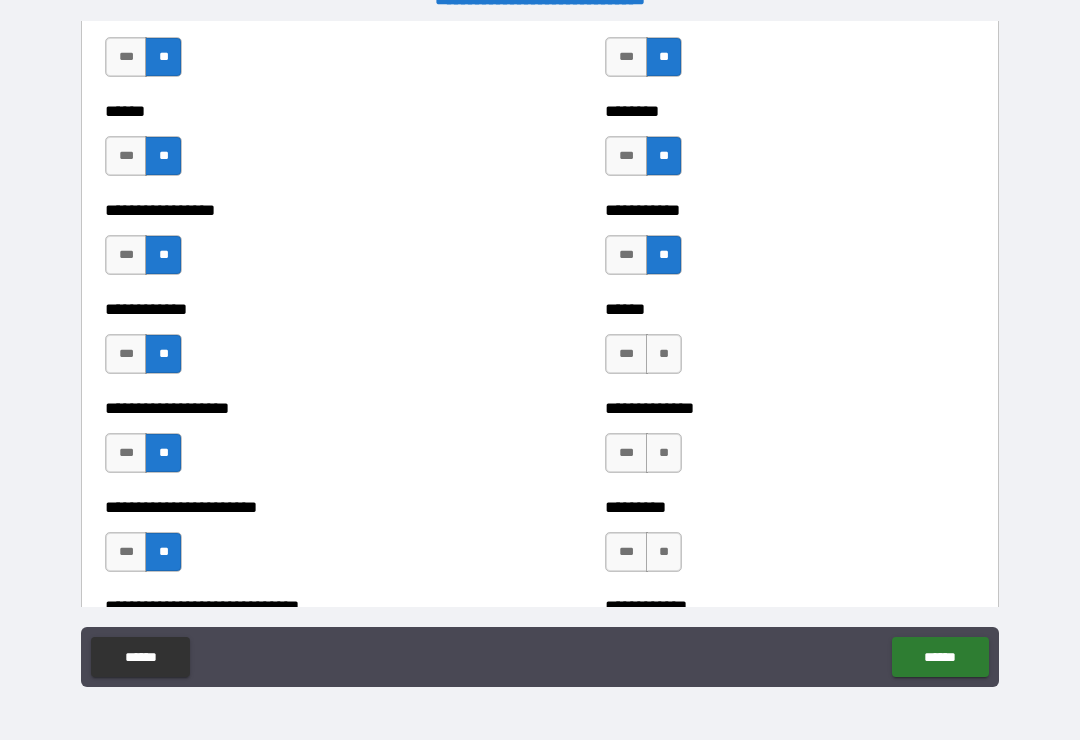 click on "**" at bounding box center (664, 354) 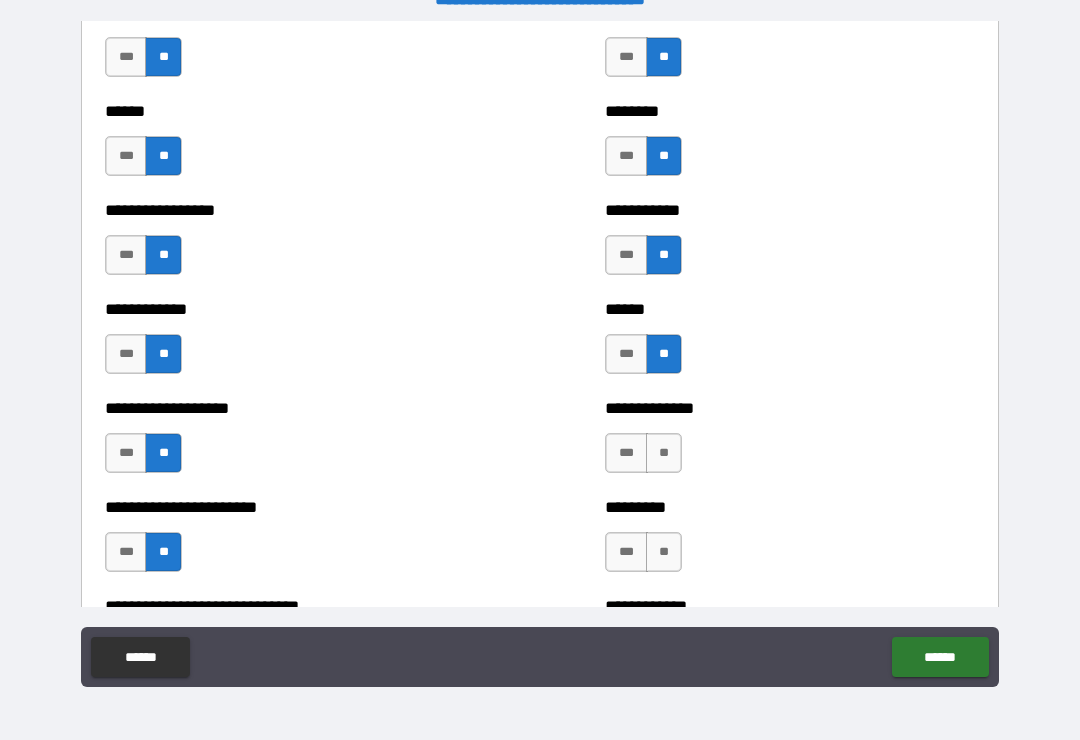 click on "**" at bounding box center (664, 453) 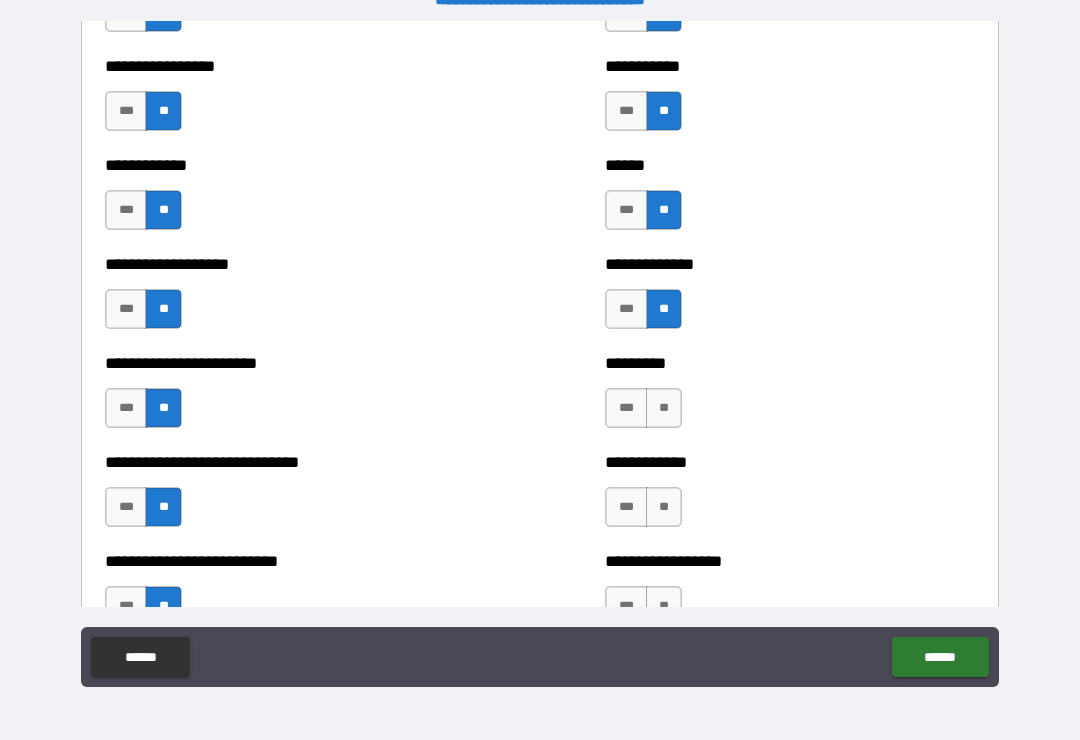 scroll, scrollTop: 1634, scrollLeft: 0, axis: vertical 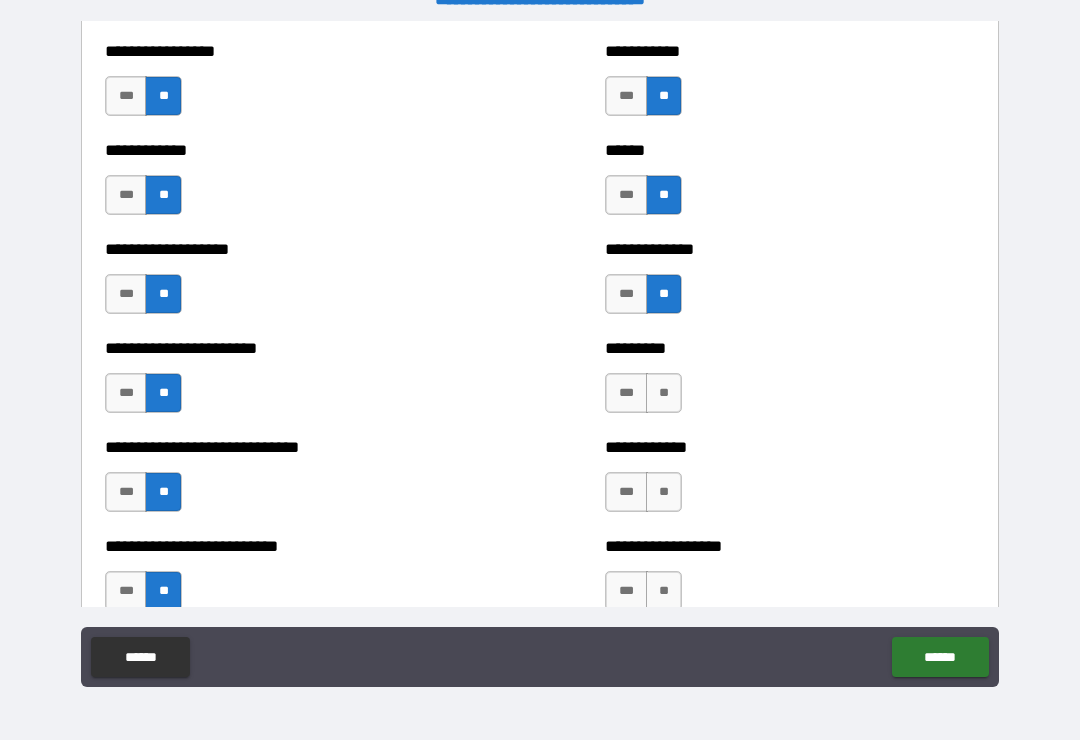 click on "**" at bounding box center (664, 393) 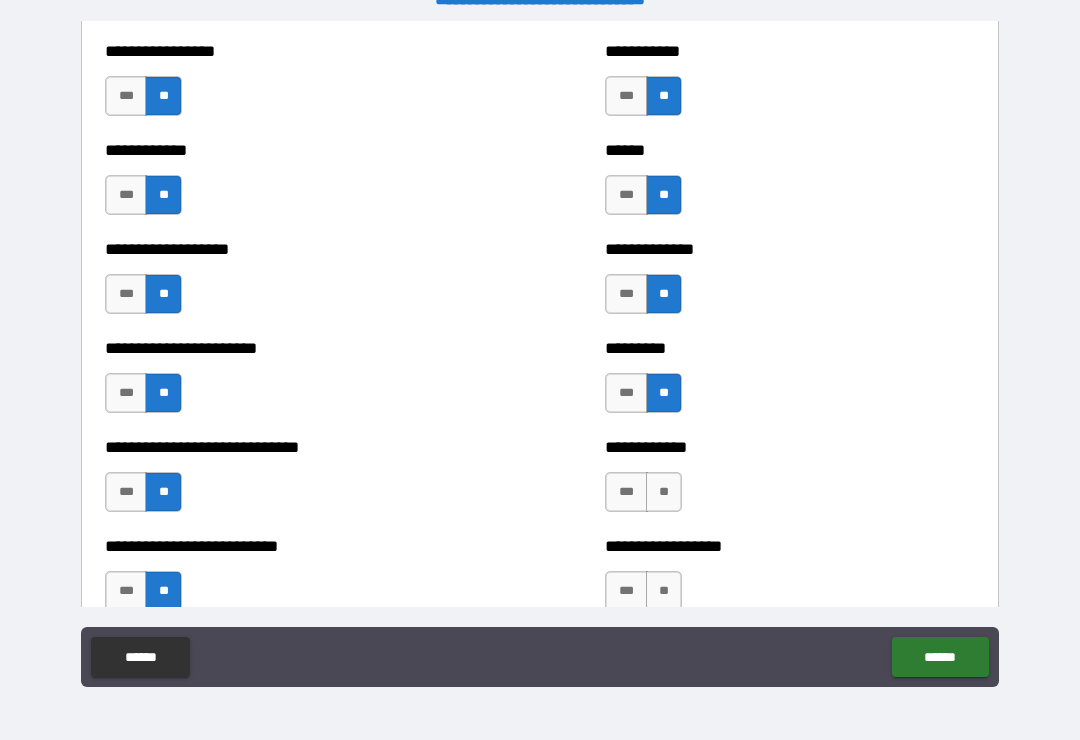 click on "**" at bounding box center [664, 492] 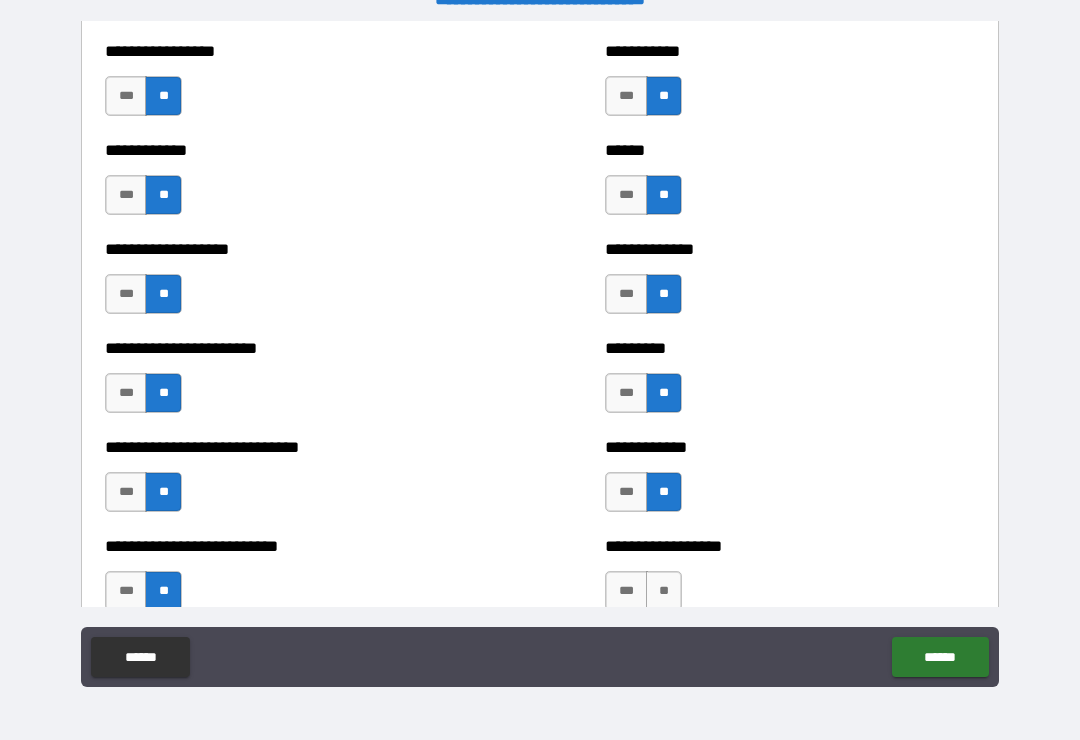 click on "**" at bounding box center [664, 492] 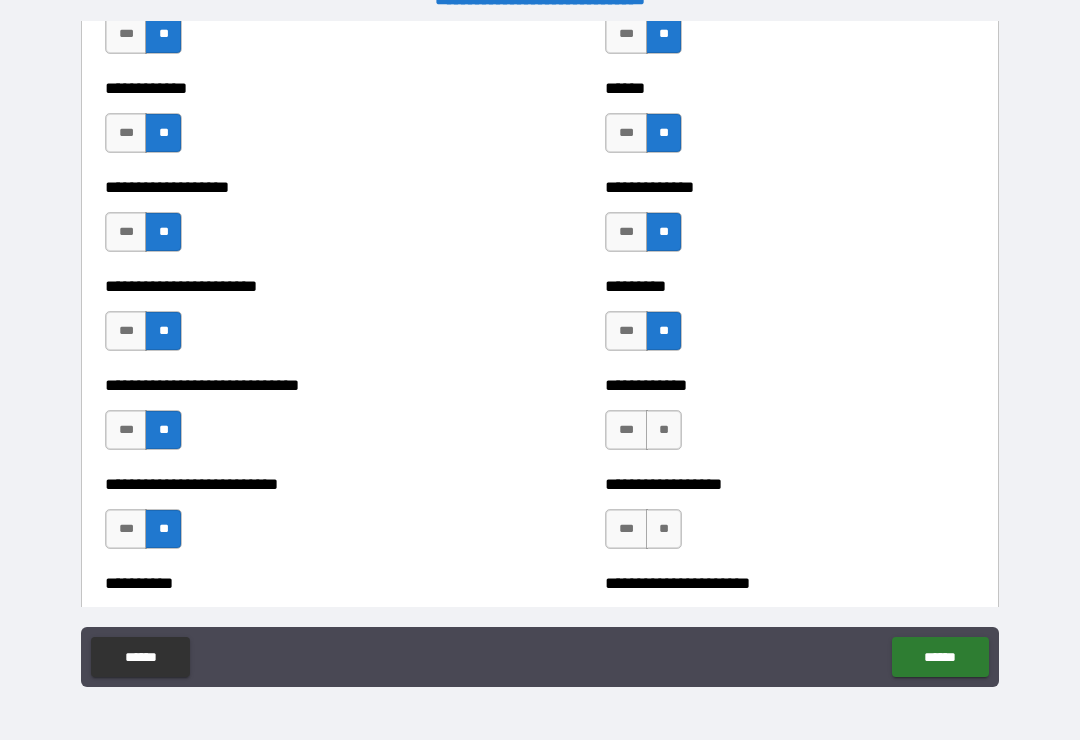 click on "**" at bounding box center [664, 430] 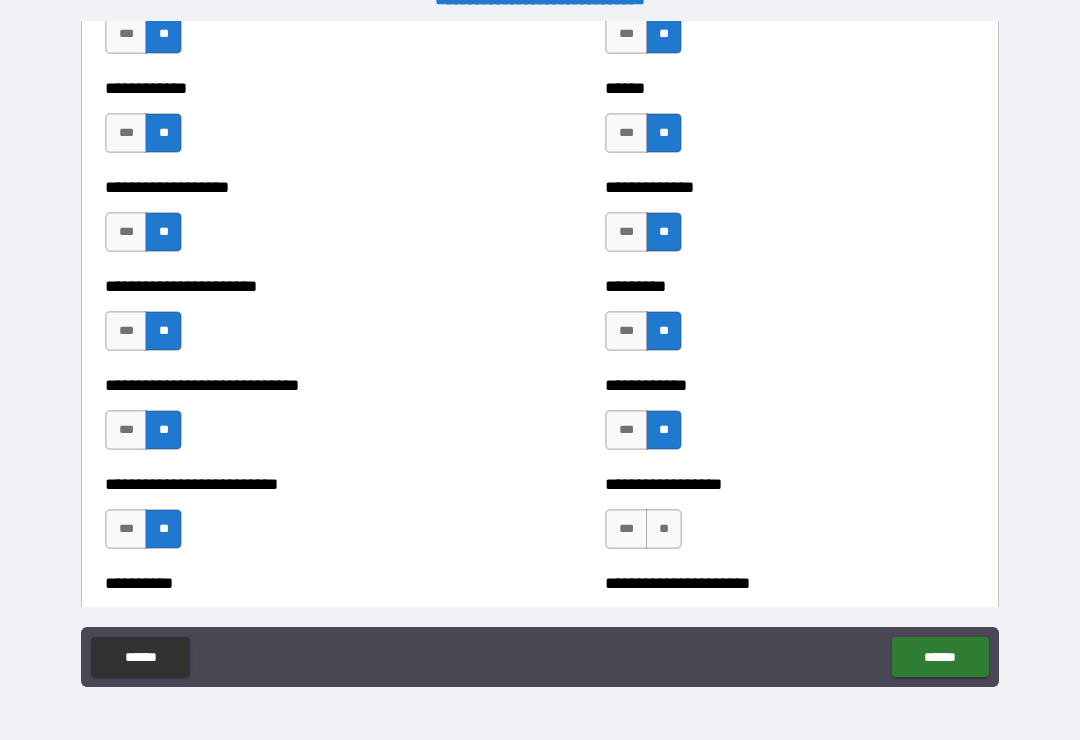 scroll, scrollTop: 1797, scrollLeft: 0, axis: vertical 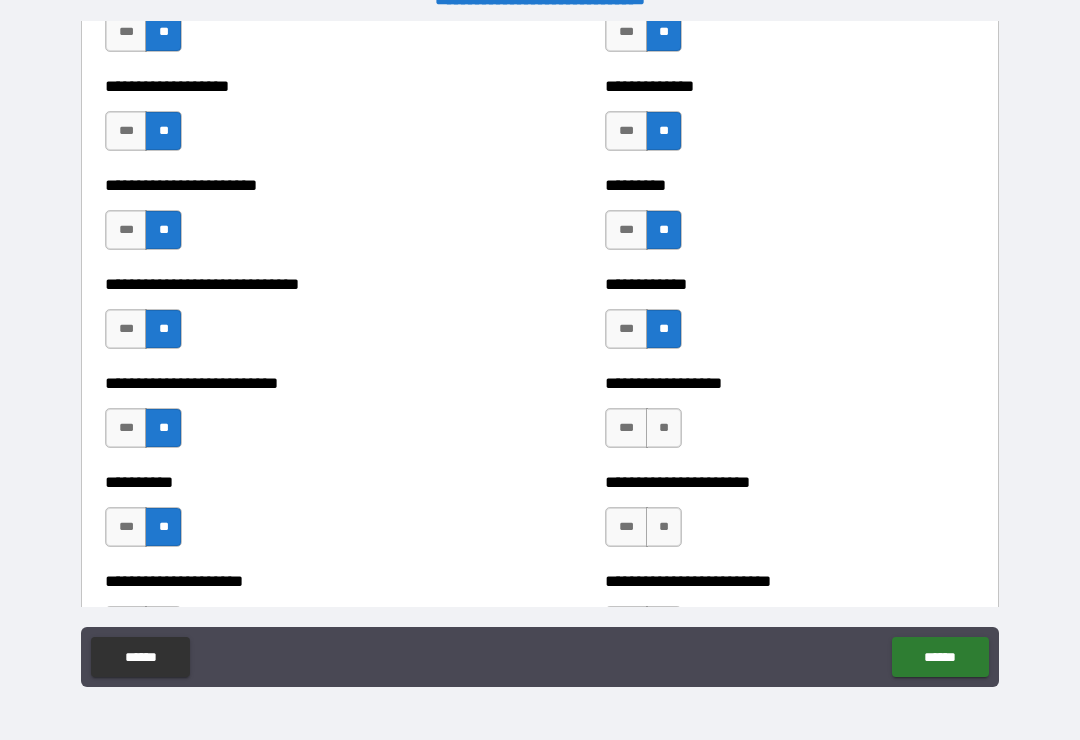 click on "**" at bounding box center [664, 428] 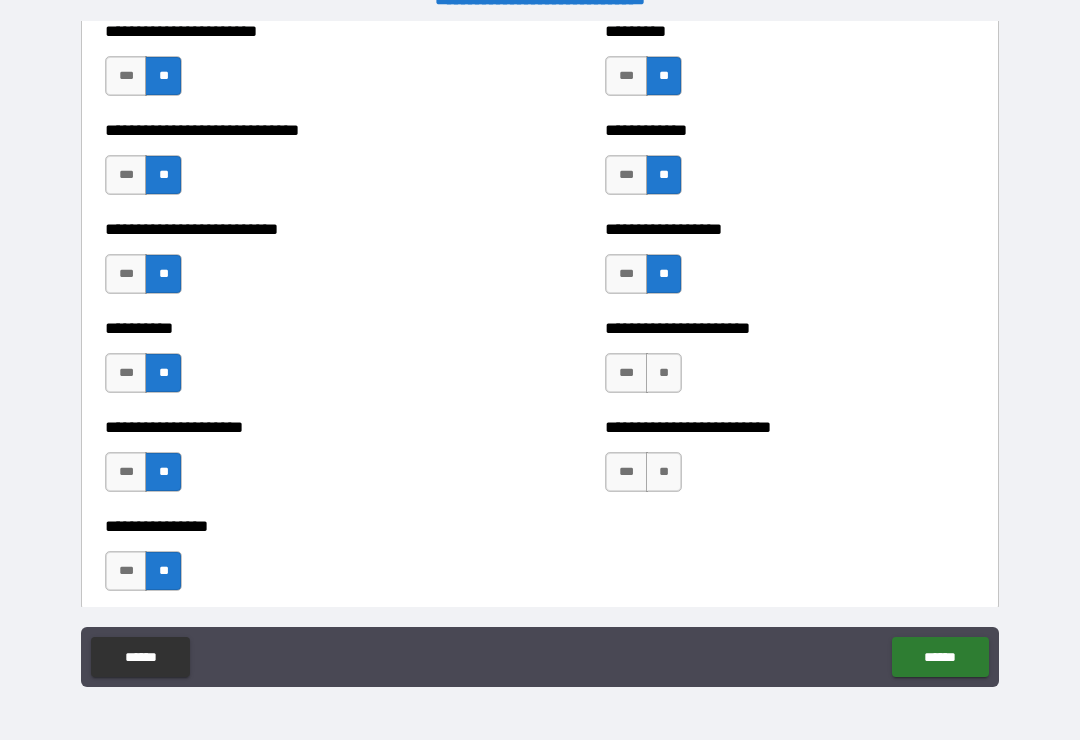 scroll, scrollTop: 1952, scrollLeft: 0, axis: vertical 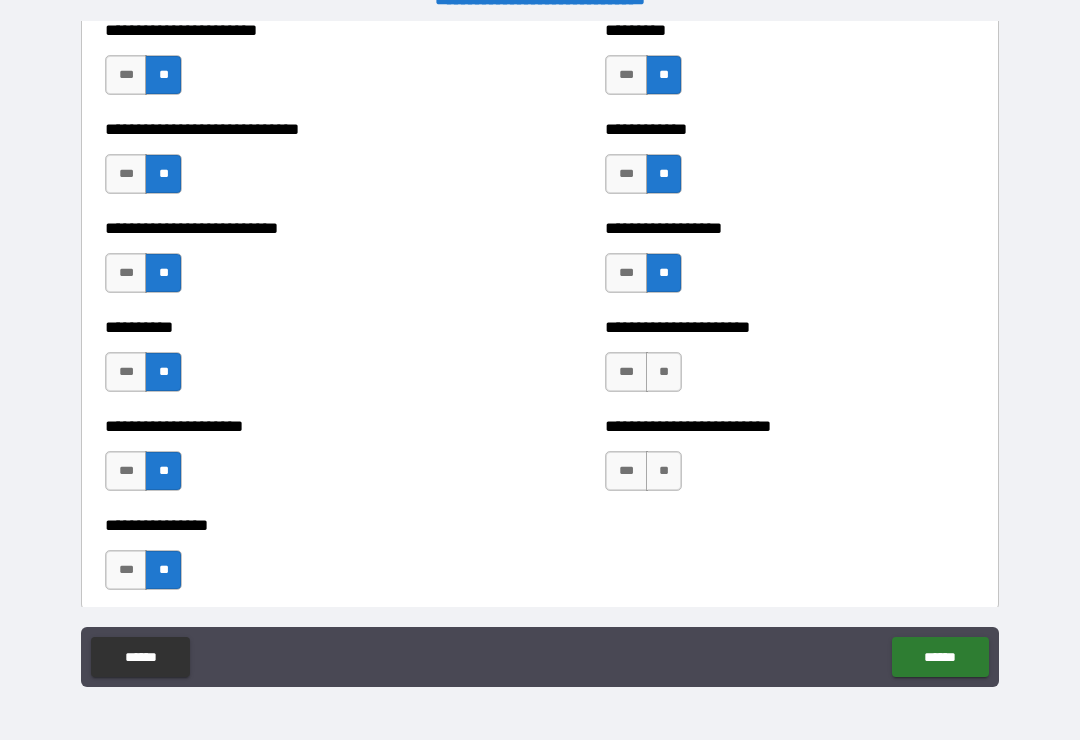 click on "**" at bounding box center [664, 372] 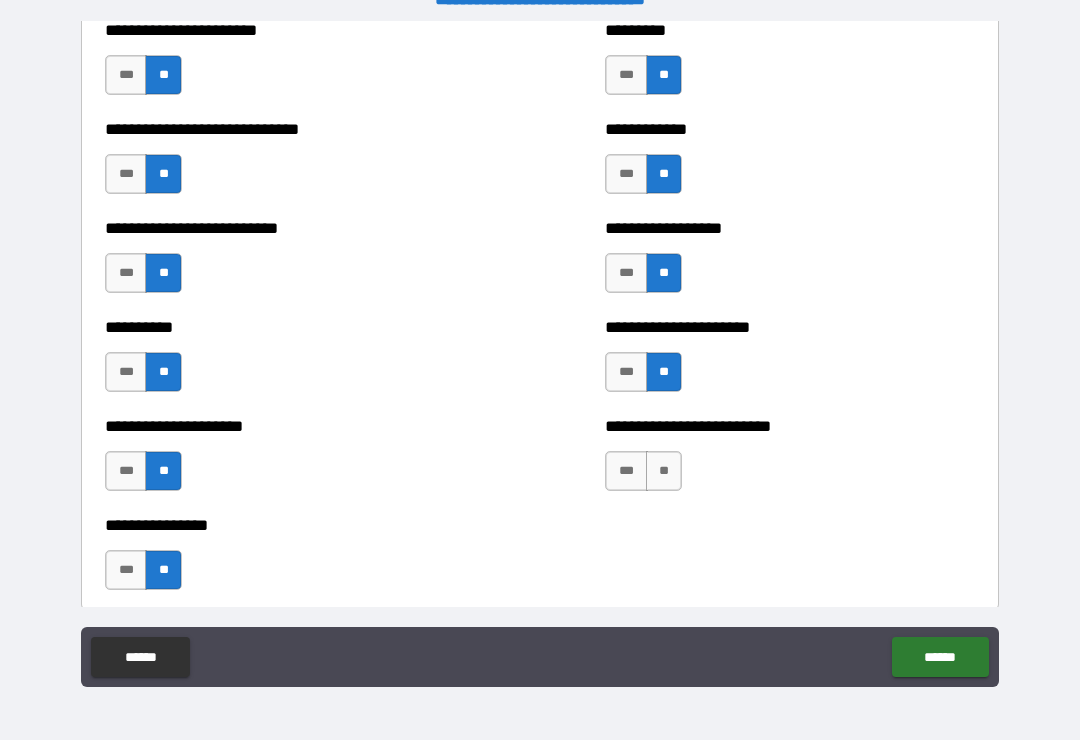 click on "**" at bounding box center [664, 471] 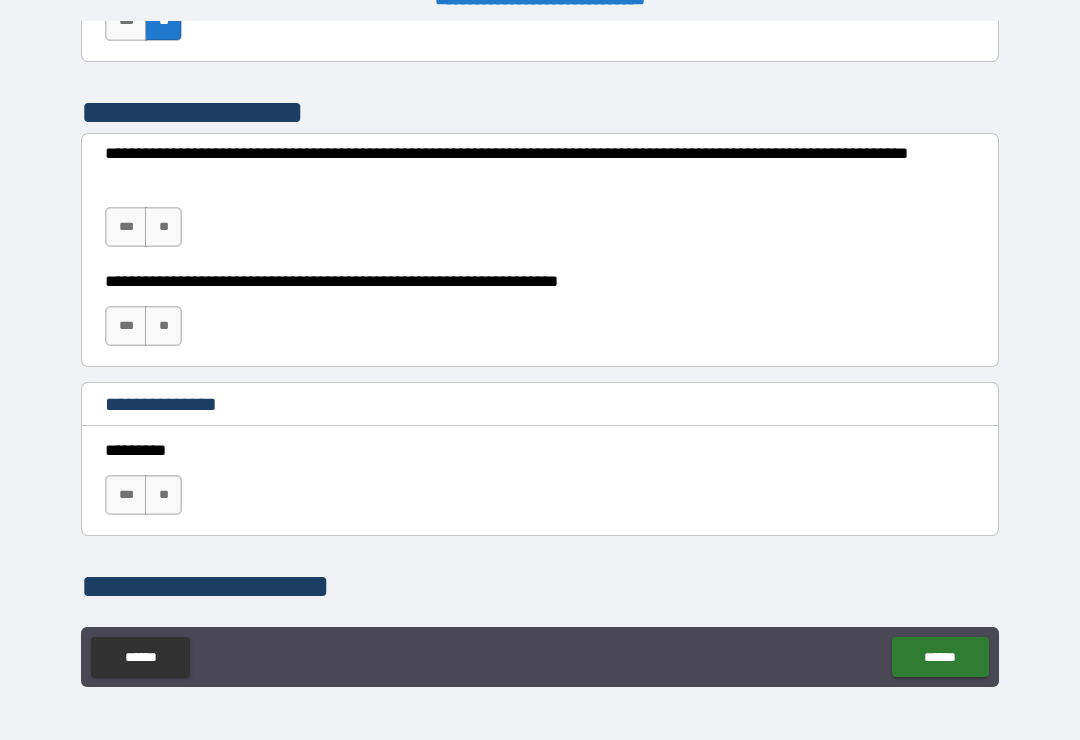 scroll, scrollTop: 2500, scrollLeft: 0, axis: vertical 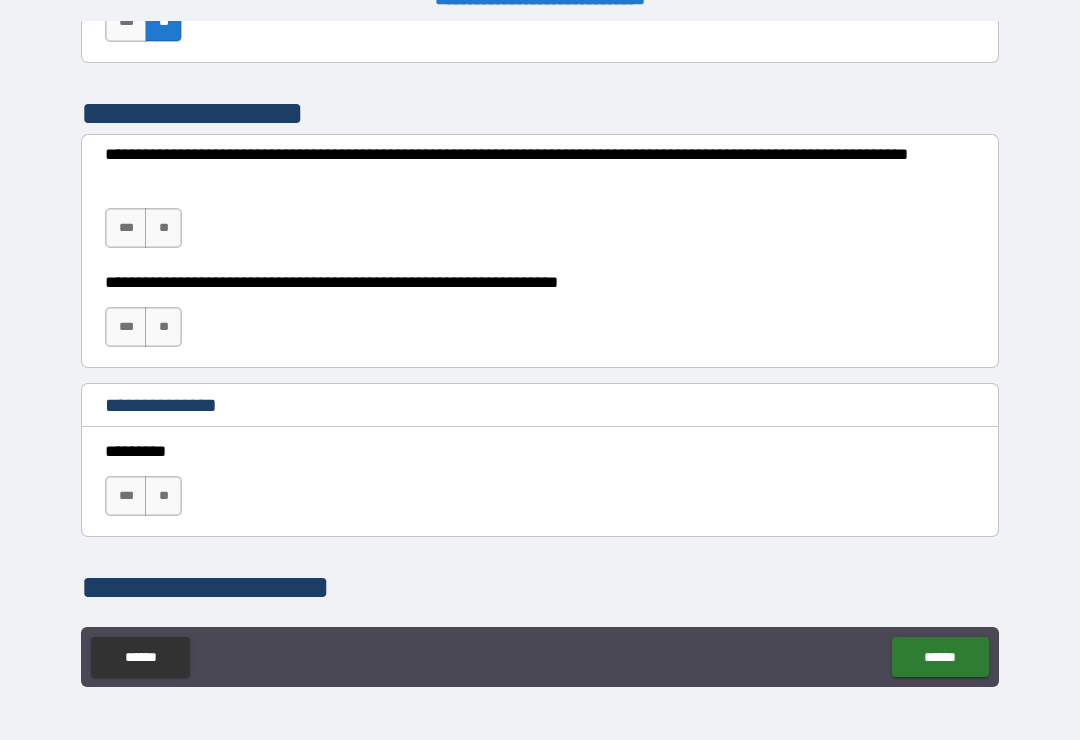 click on "**" at bounding box center (163, 228) 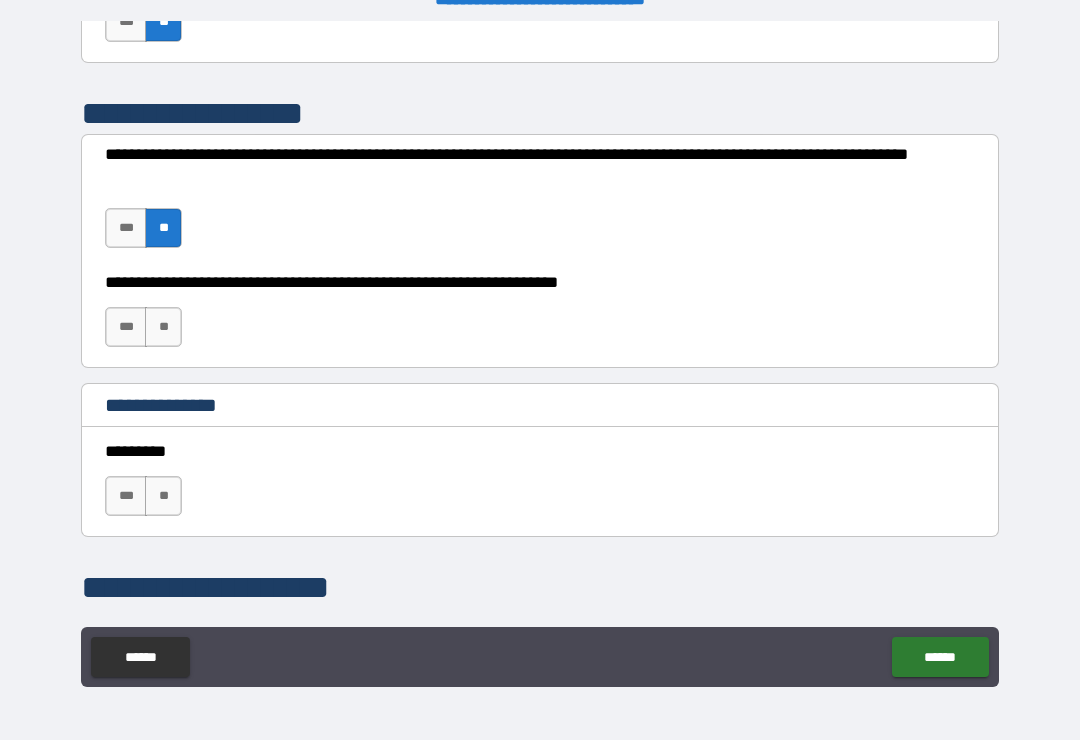 click on "**" at bounding box center [163, 327] 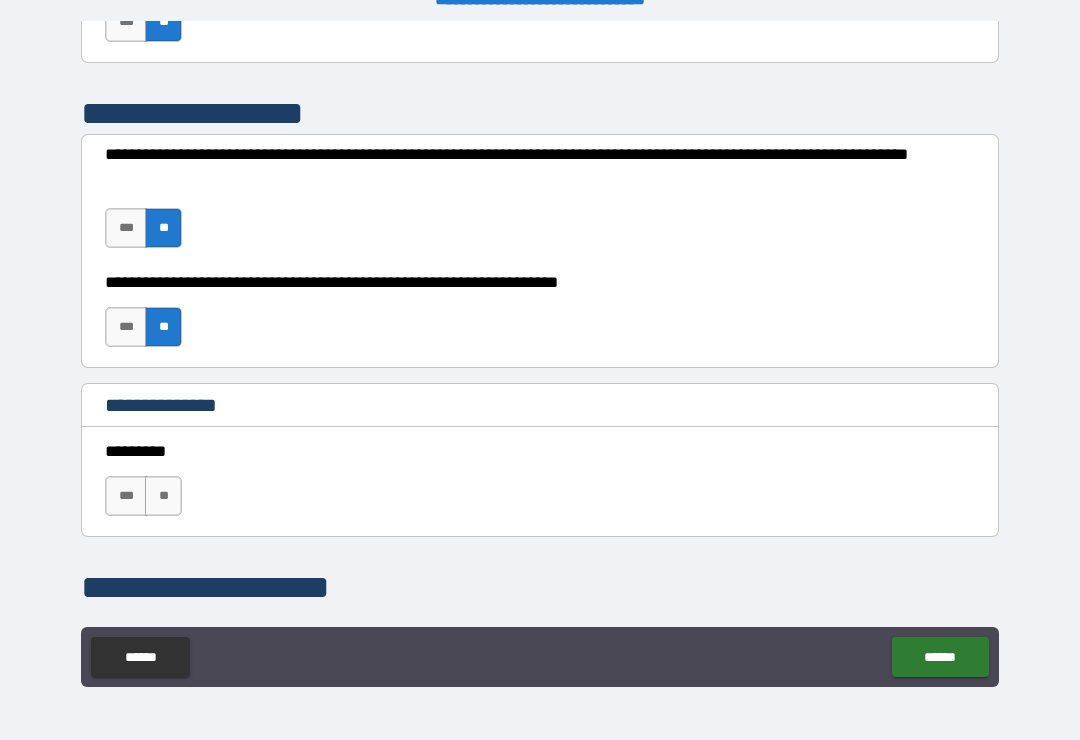 click on "**" at bounding box center [163, 496] 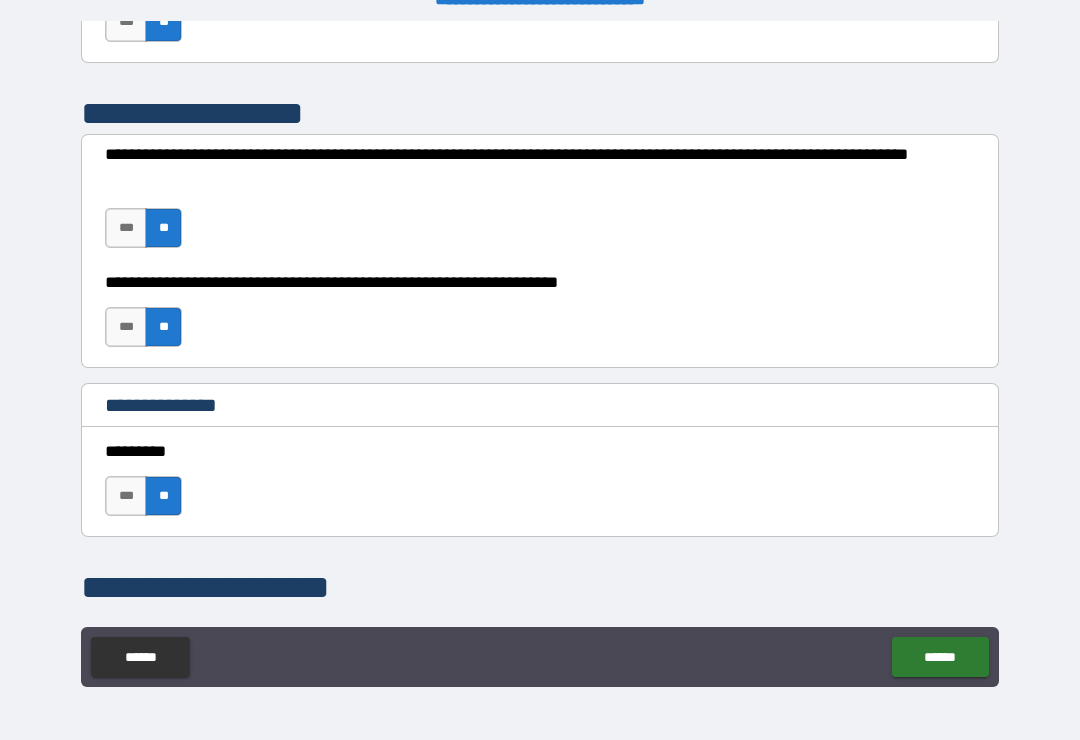 click on "******" at bounding box center [940, 657] 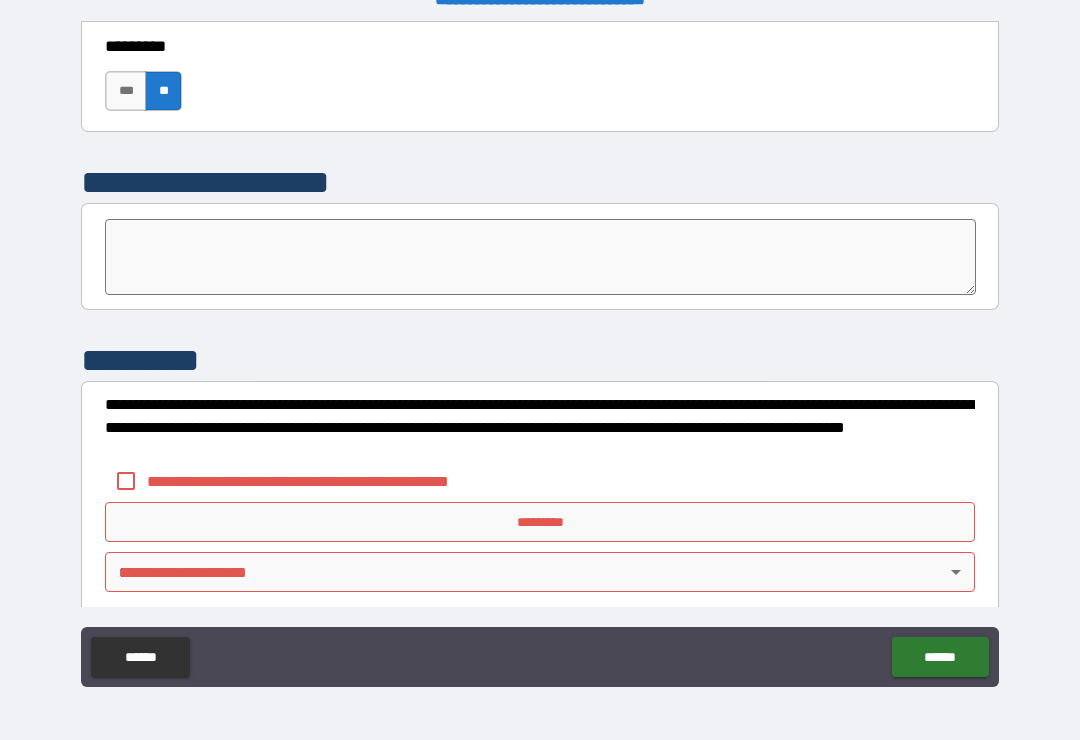 scroll, scrollTop: 2906, scrollLeft: 0, axis: vertical 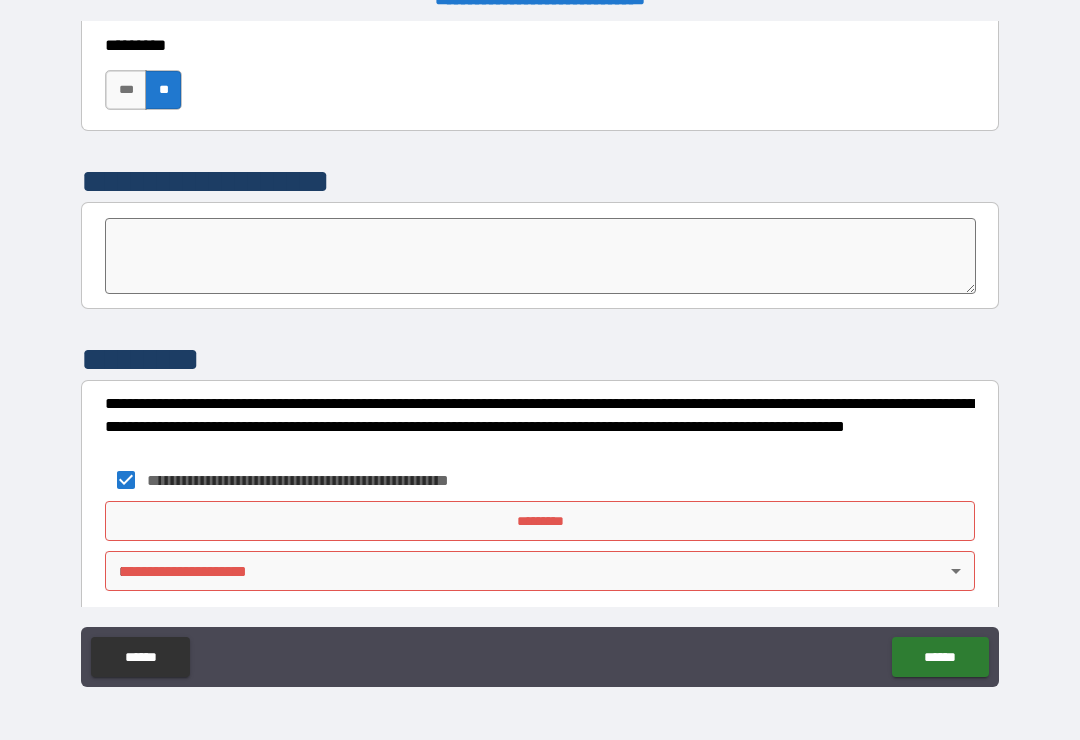 click on "*********" at bounding box center [540, 521] 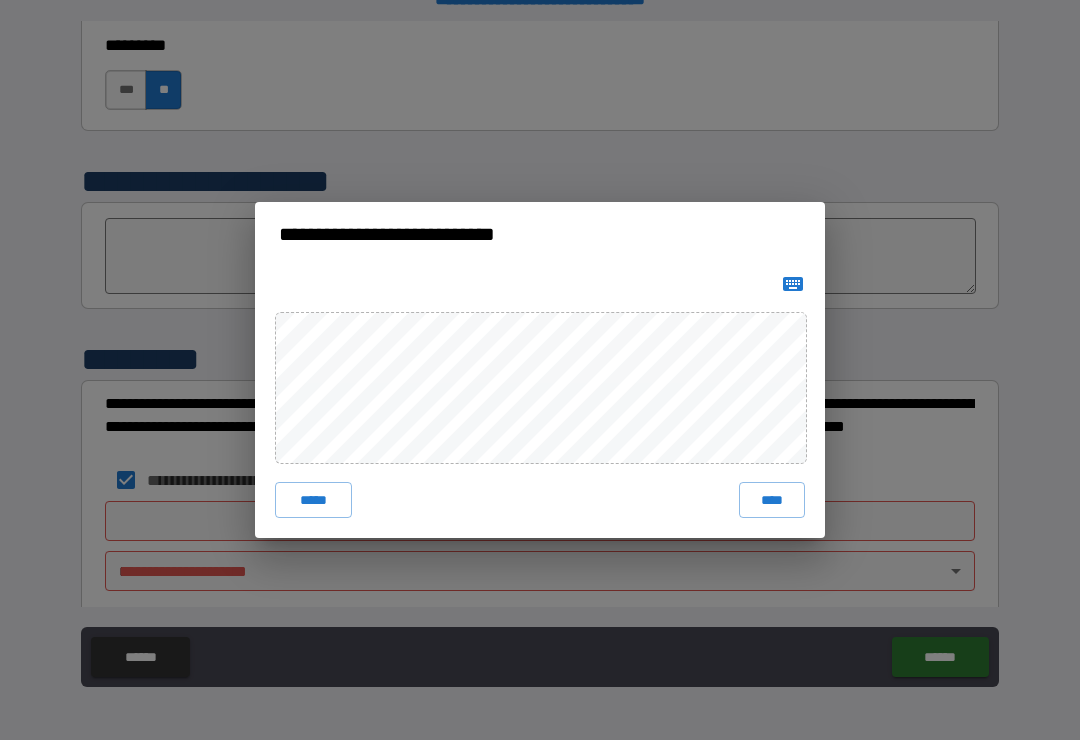click on "****" at bounding box center [772, 500] 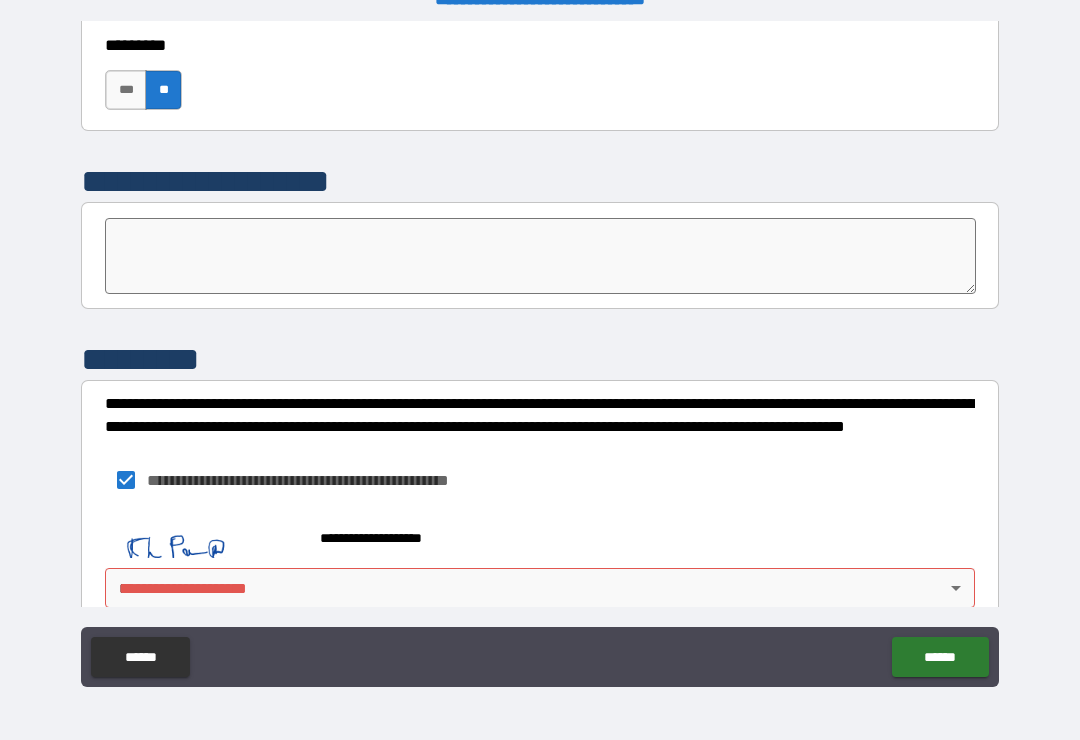 click on "******" at bounding box center (940, 657) 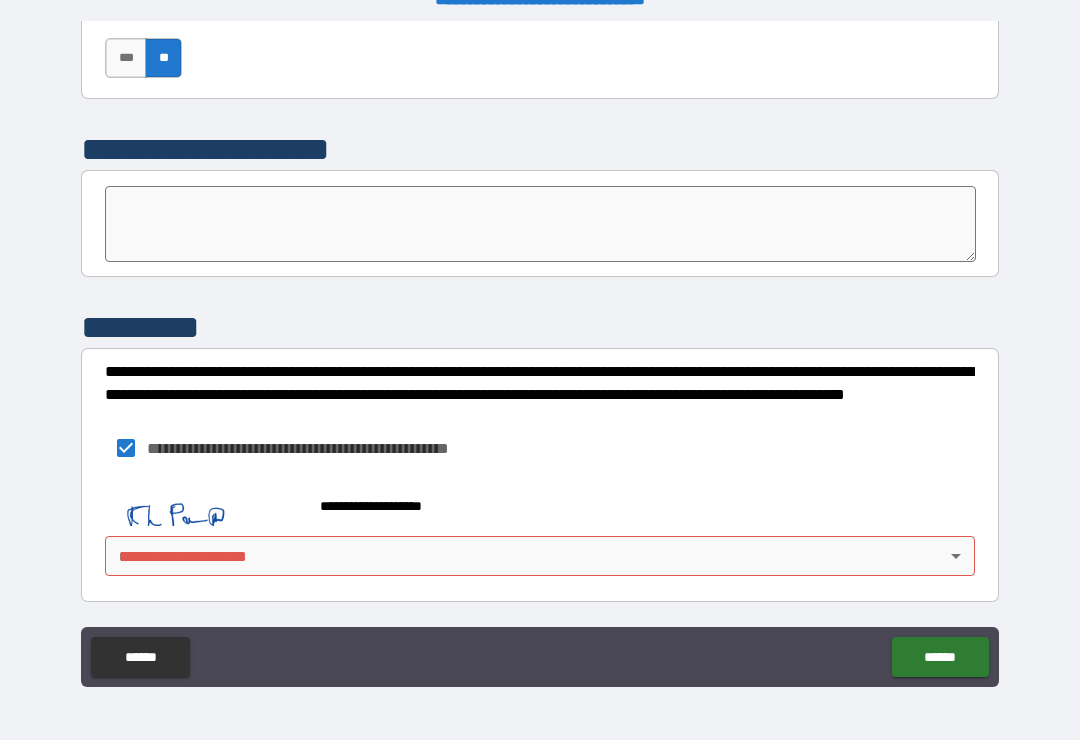 scroll, scrollTop: 2938, scrollLeft: 0, axis: vertical 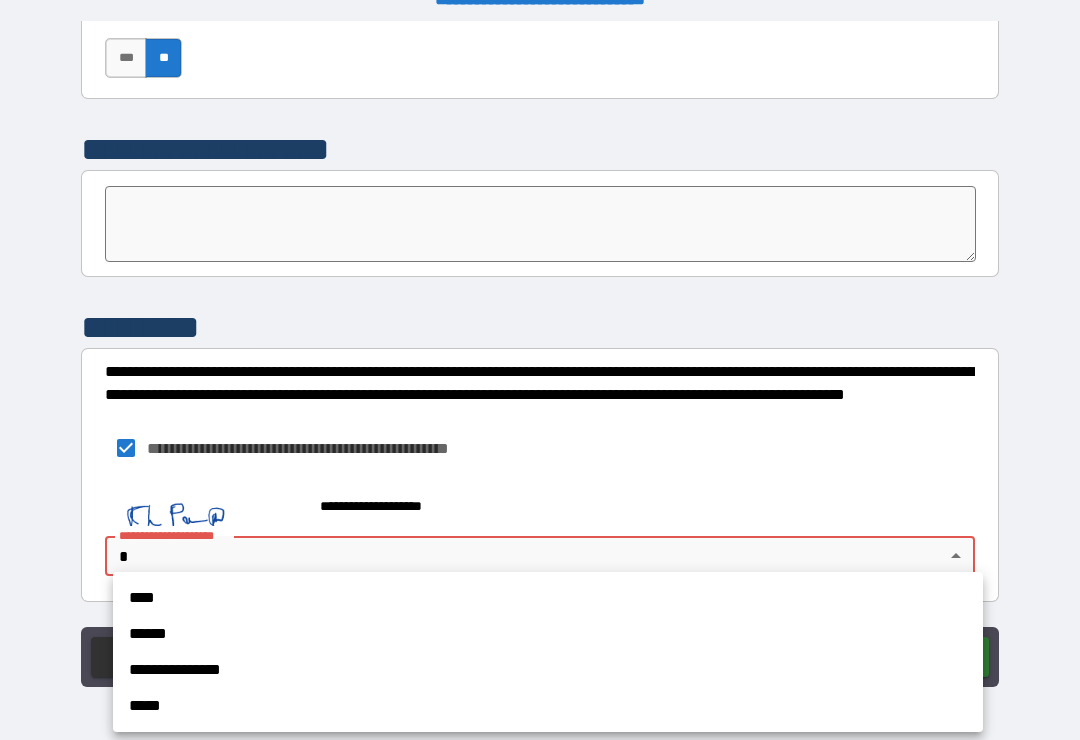 click on "****" at bounding box center [548, 598] 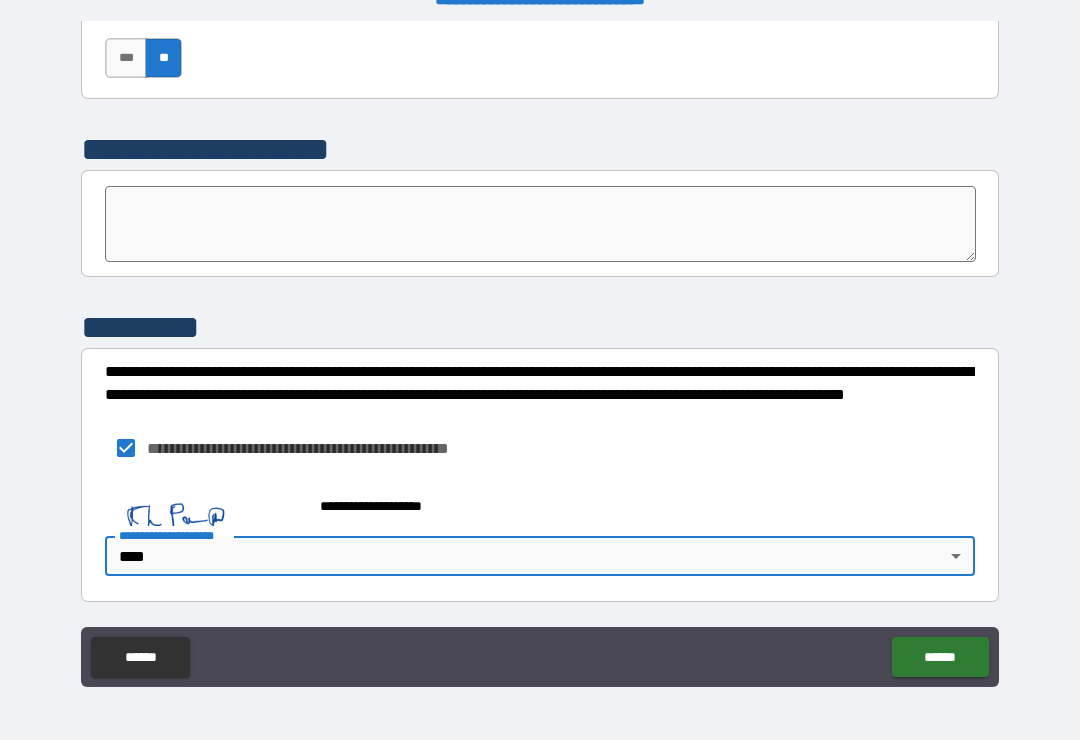 click on "******" at bounding box center (940, 657) 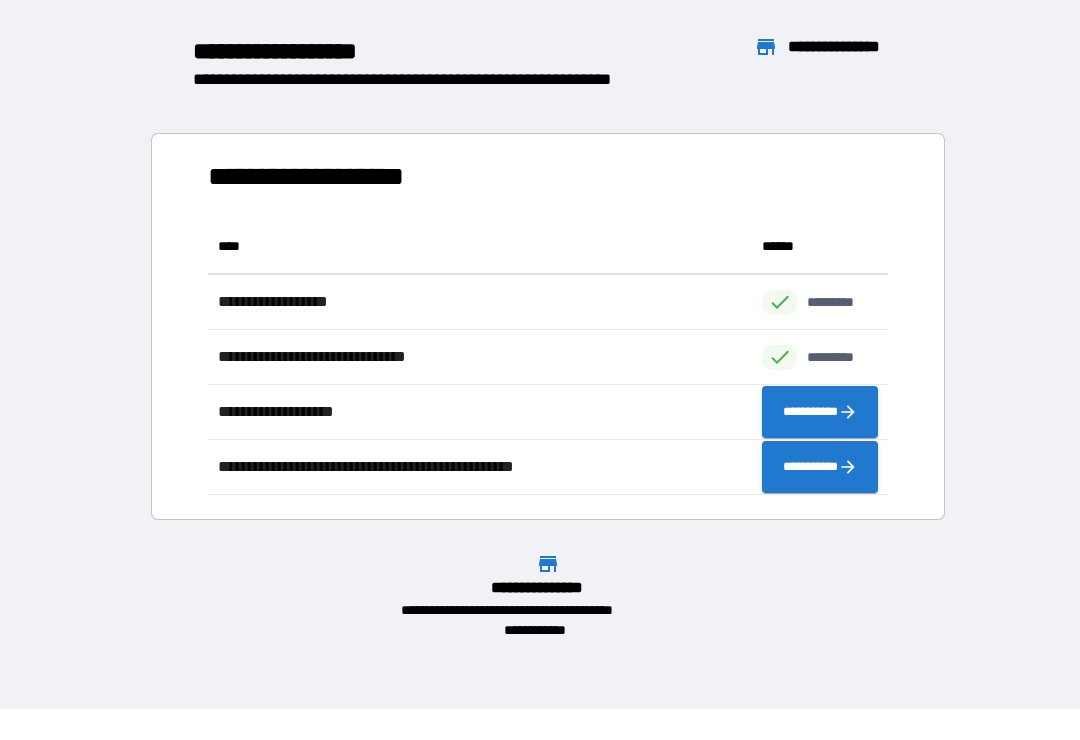 scroll, scrollTop: 276, scrollLeft: 680, axis: both 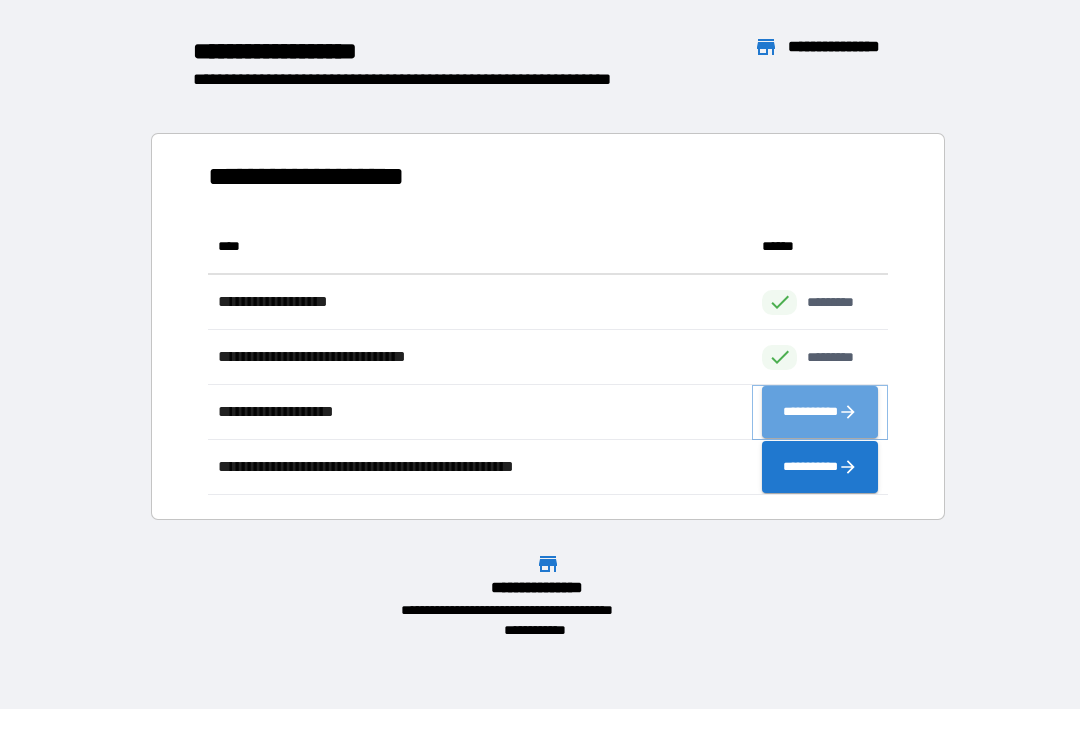 click on "**********" at bounding box center [820, 412] 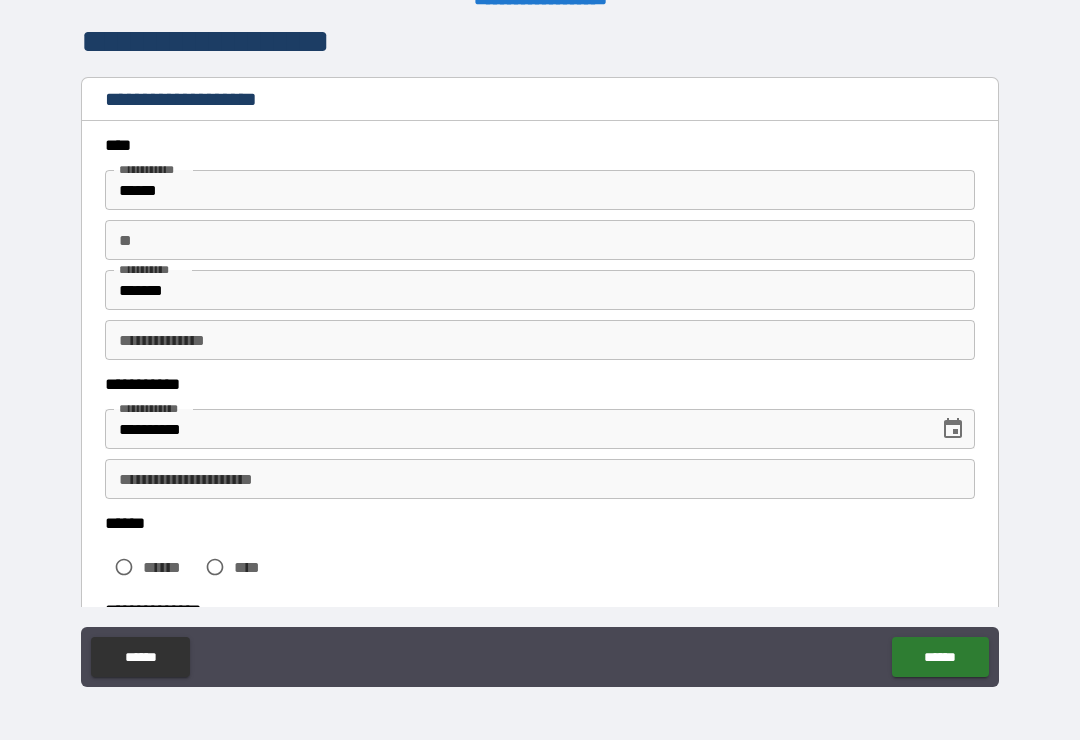 click on "**********" at bounding box center (540, 479) 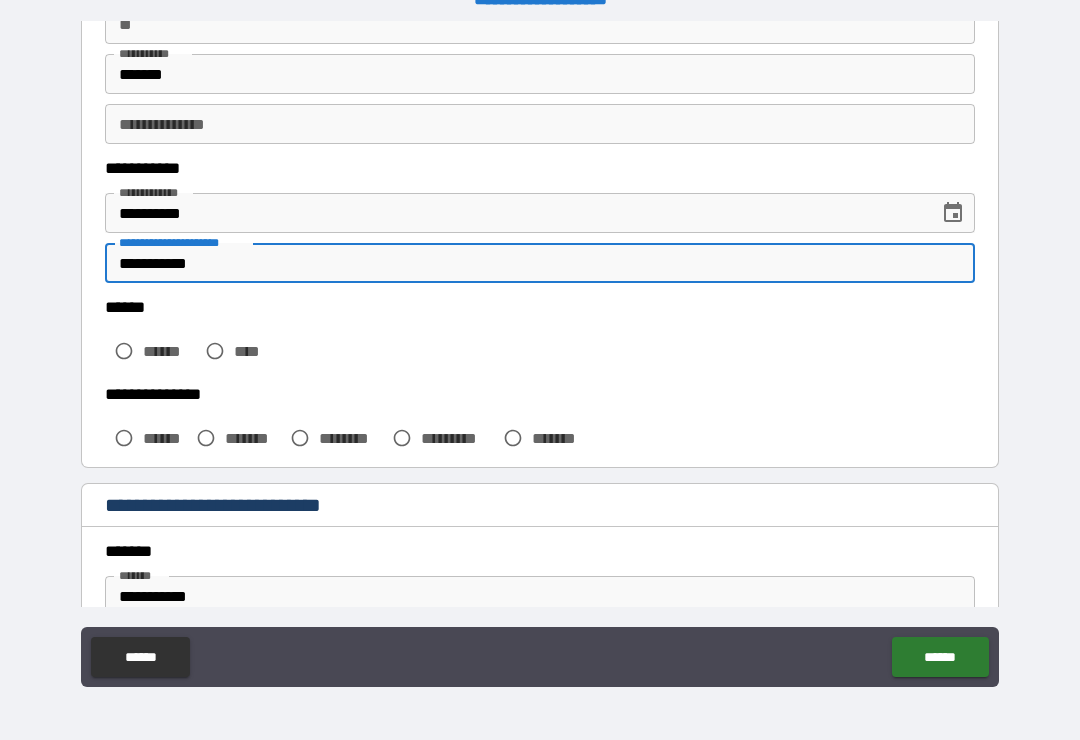 scroll, scrollTop: 225, scrollLeft: 0, axis: vertical 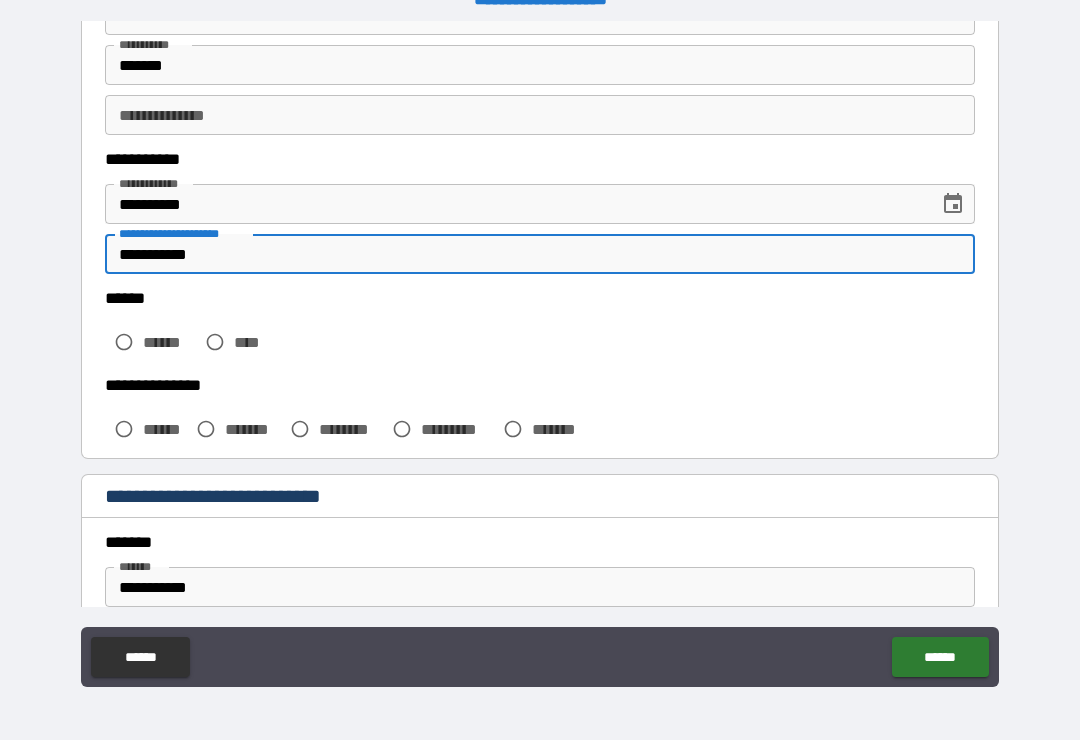 type on "**********" 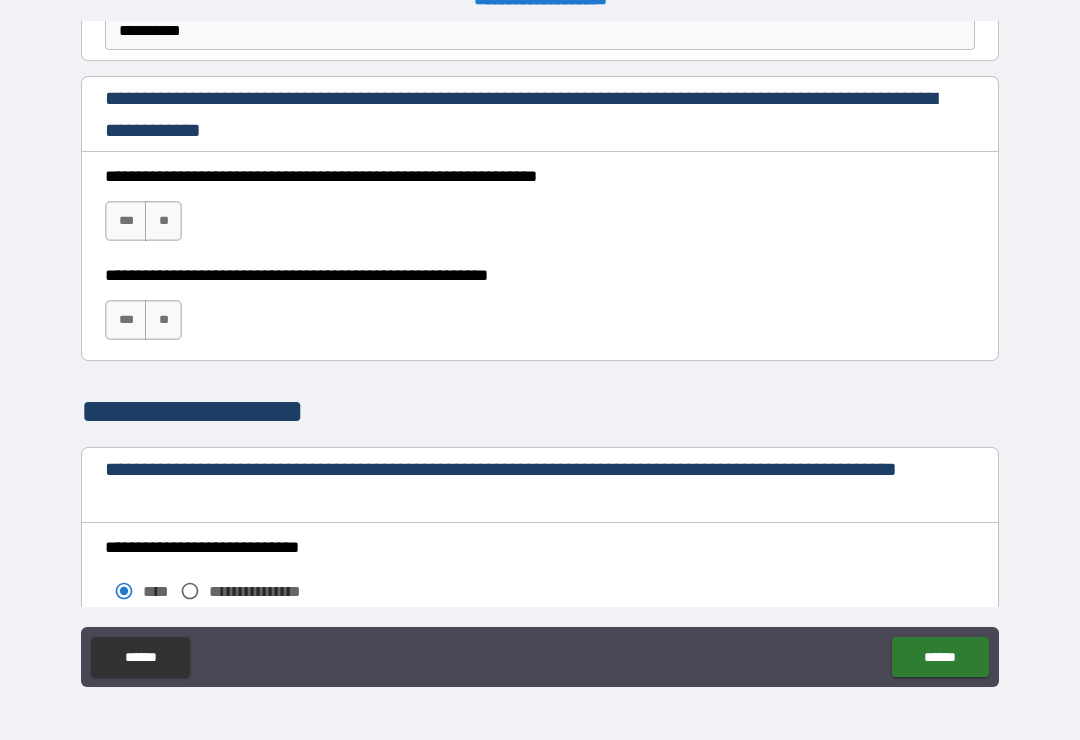scroll, scrollTop: 1253, scrollLeft: 0, axis: vertical 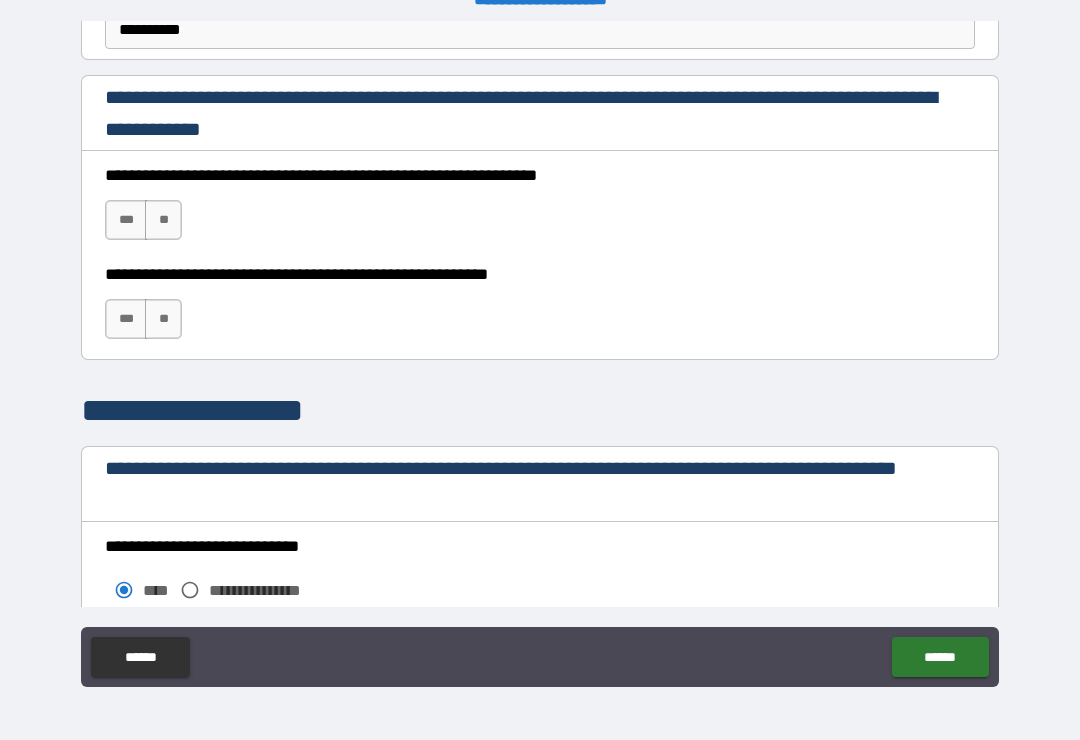 click on "***" at bounding box center (126, 220) 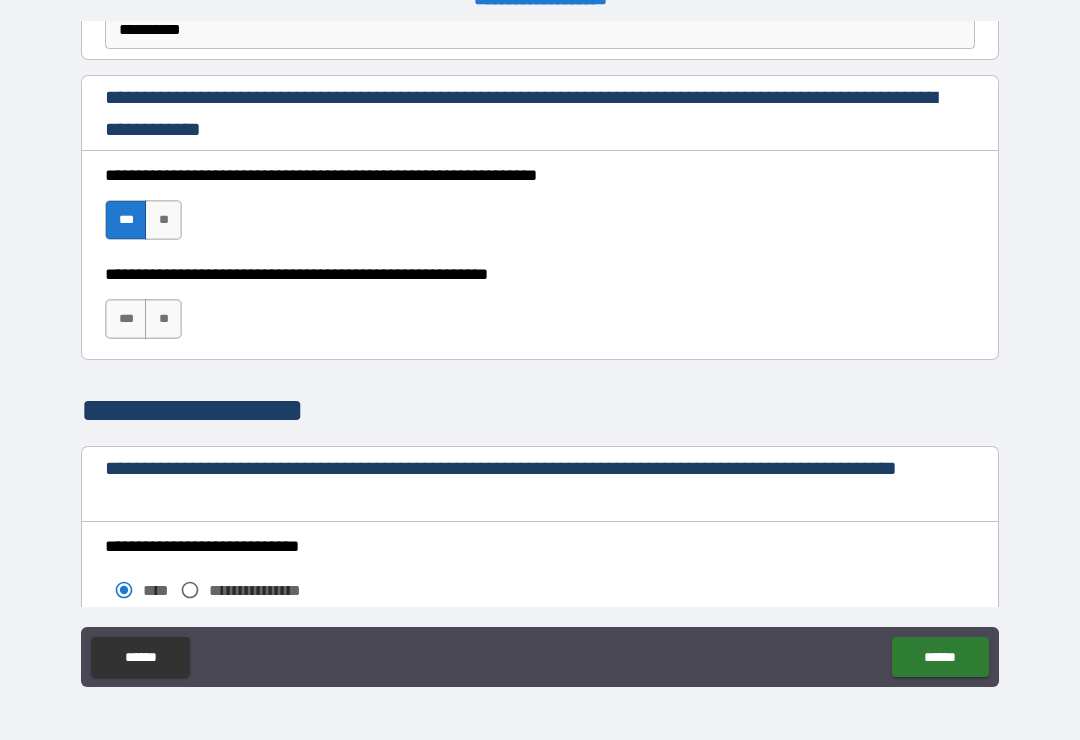 click on "***" at bounding box center [126, 319] 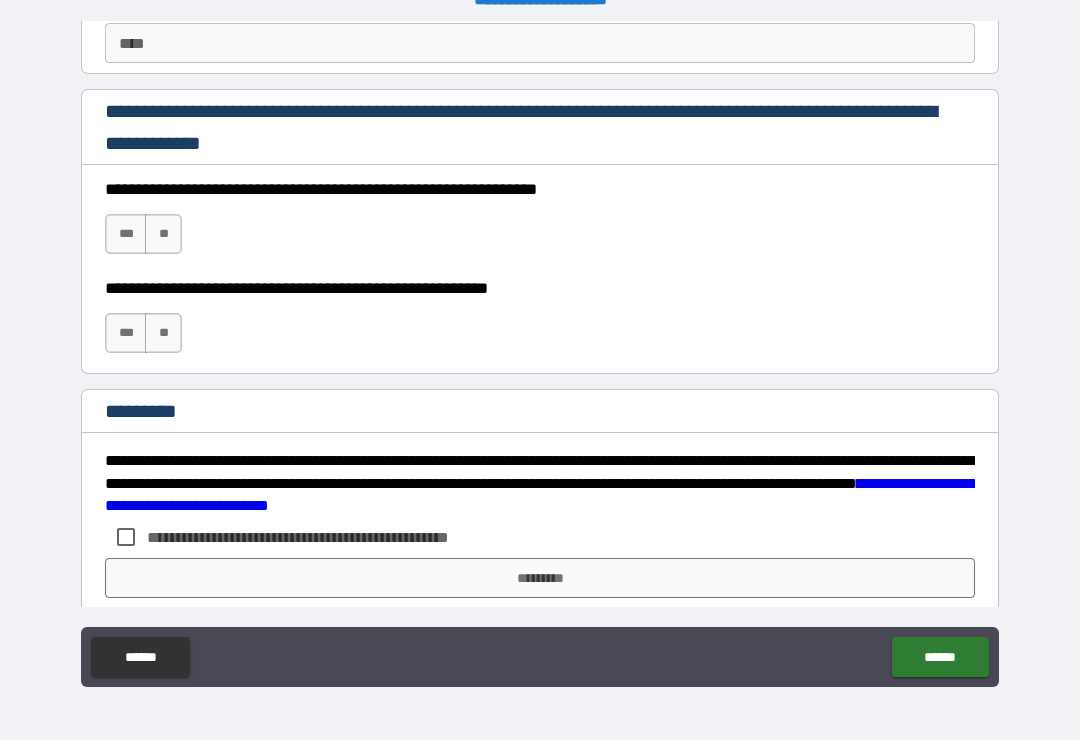 scroll, scrollTop: 2826, scrollLeft: 0, axis: vertical 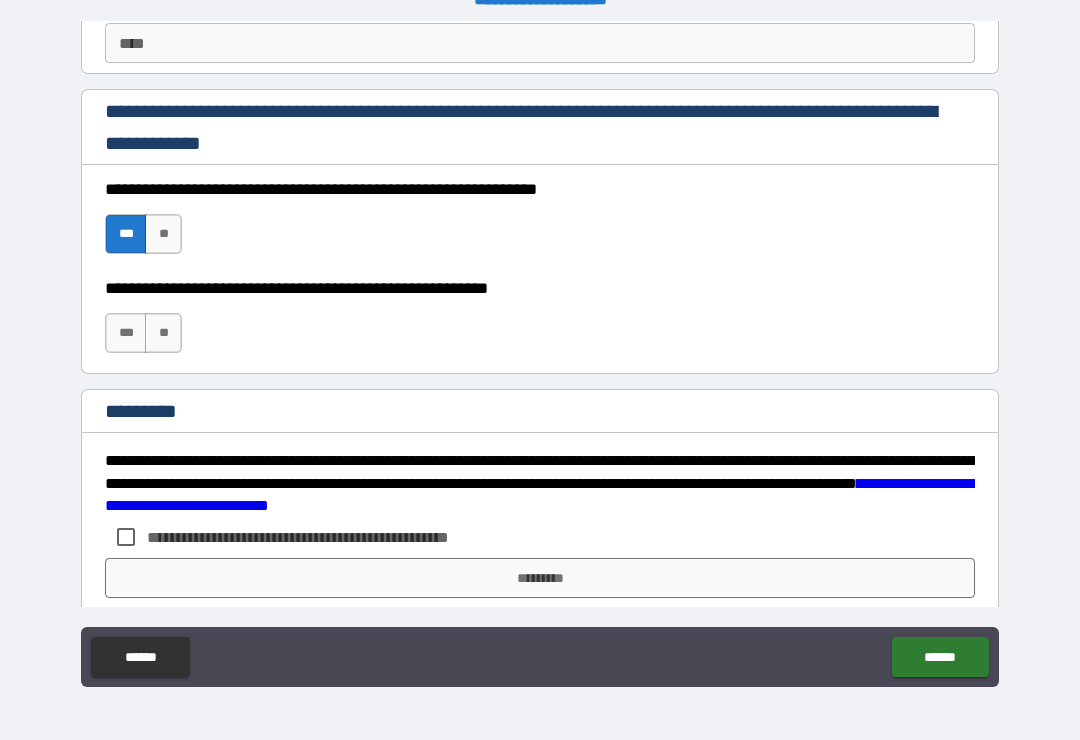 click on "***" at bounding box center (126, 333) 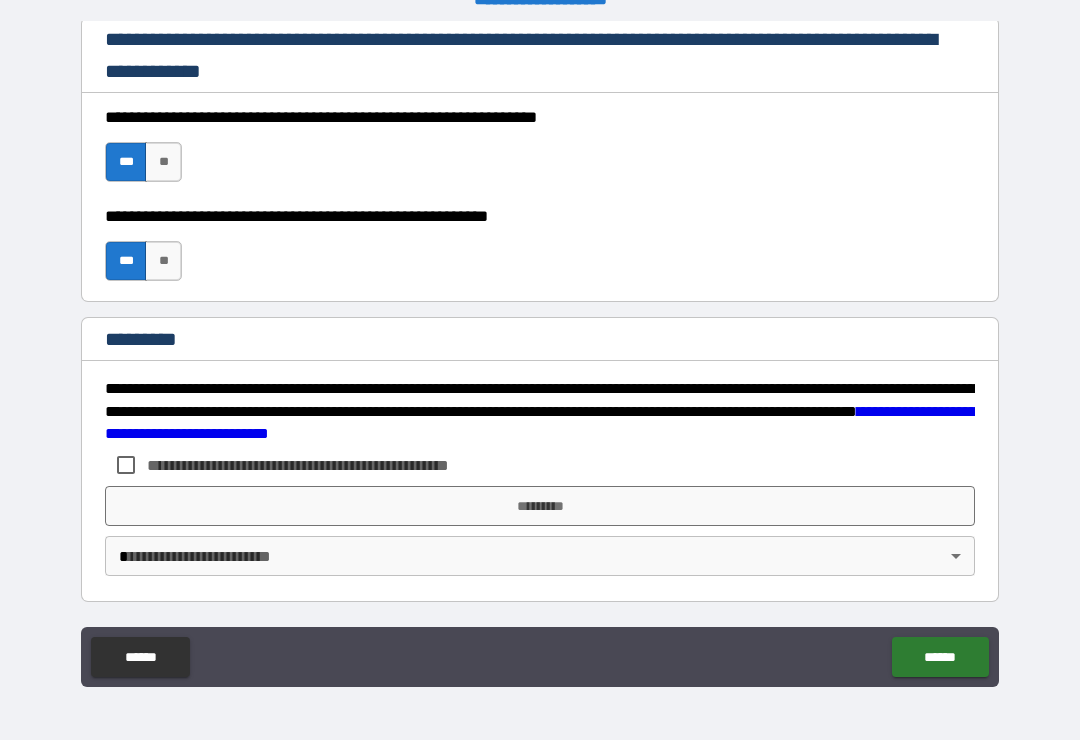 scroll, scrollTop: 2898, scrollLeft: 0, axis: vertical 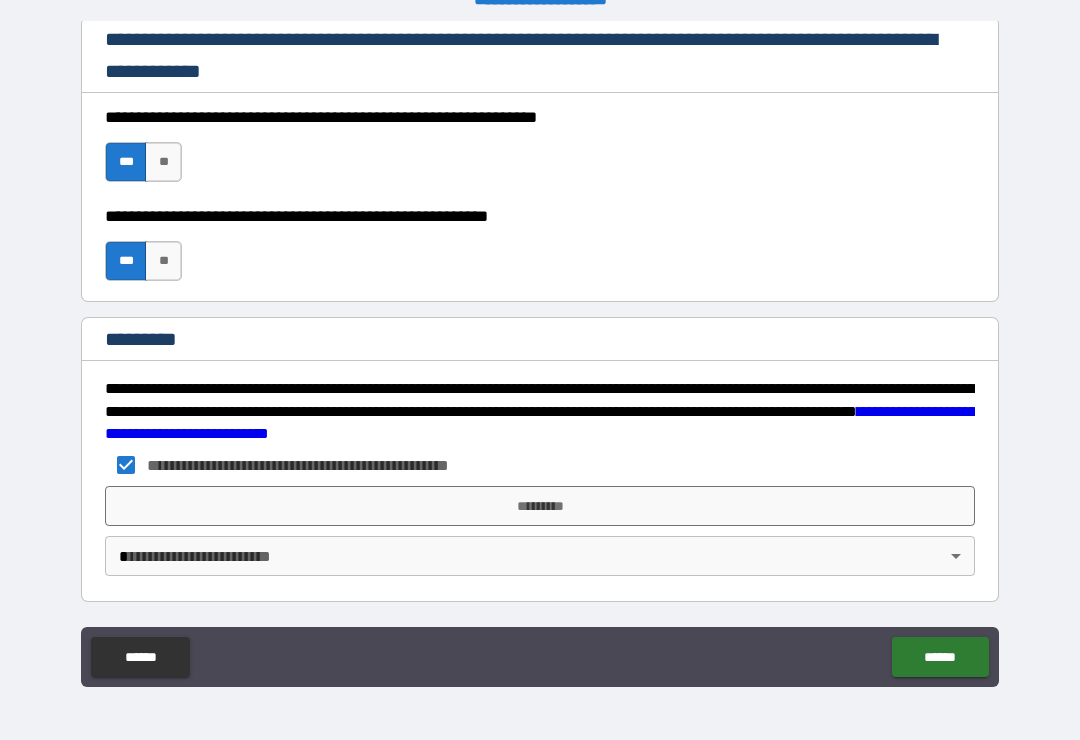 click on "*********" at bounding box center (540, 506) 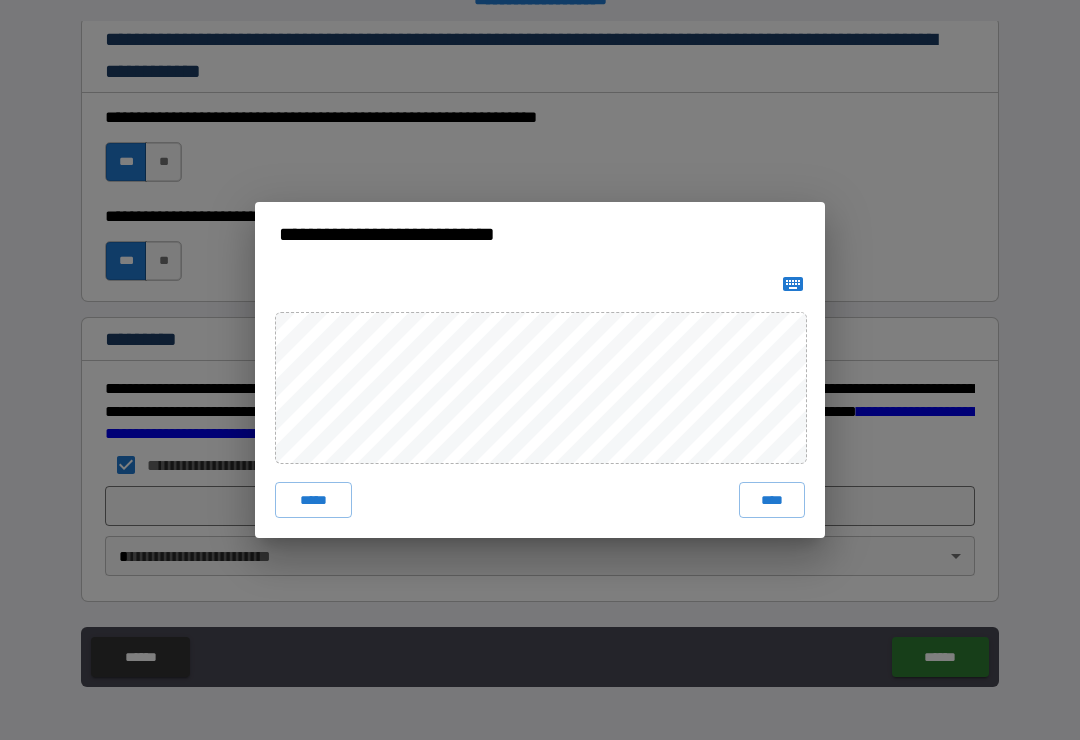 click on "****" at bounding box center (772, 500) 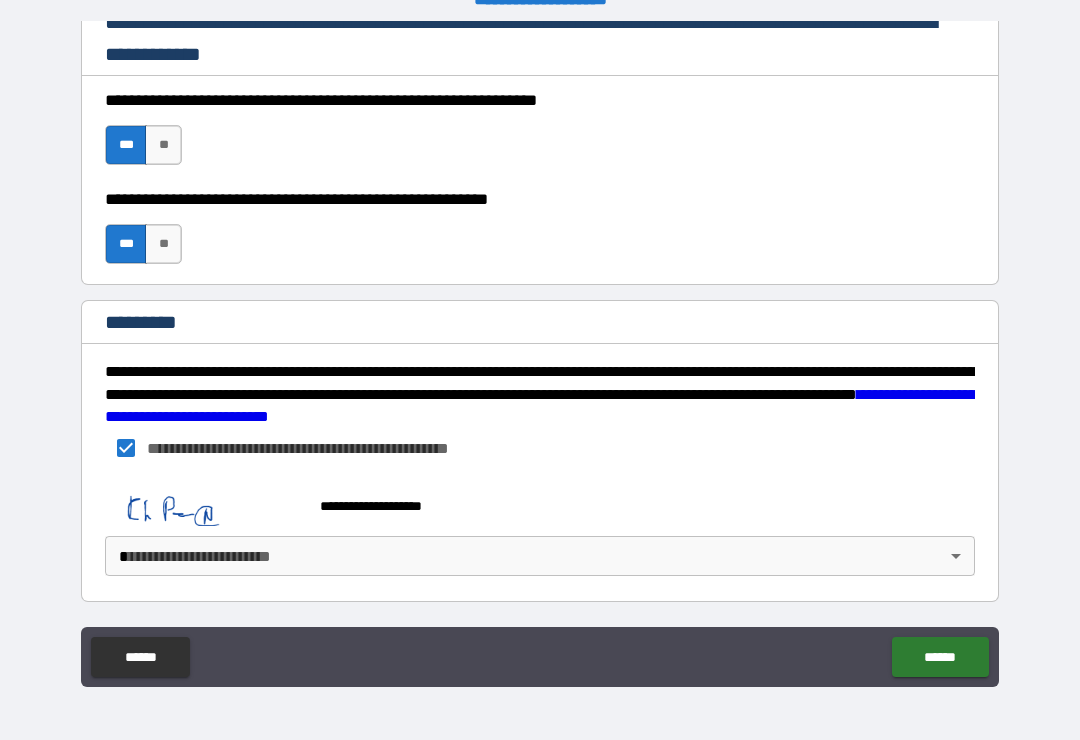 scroll, scrollTop: 2915, scrollLeft: 0, axis: vertical 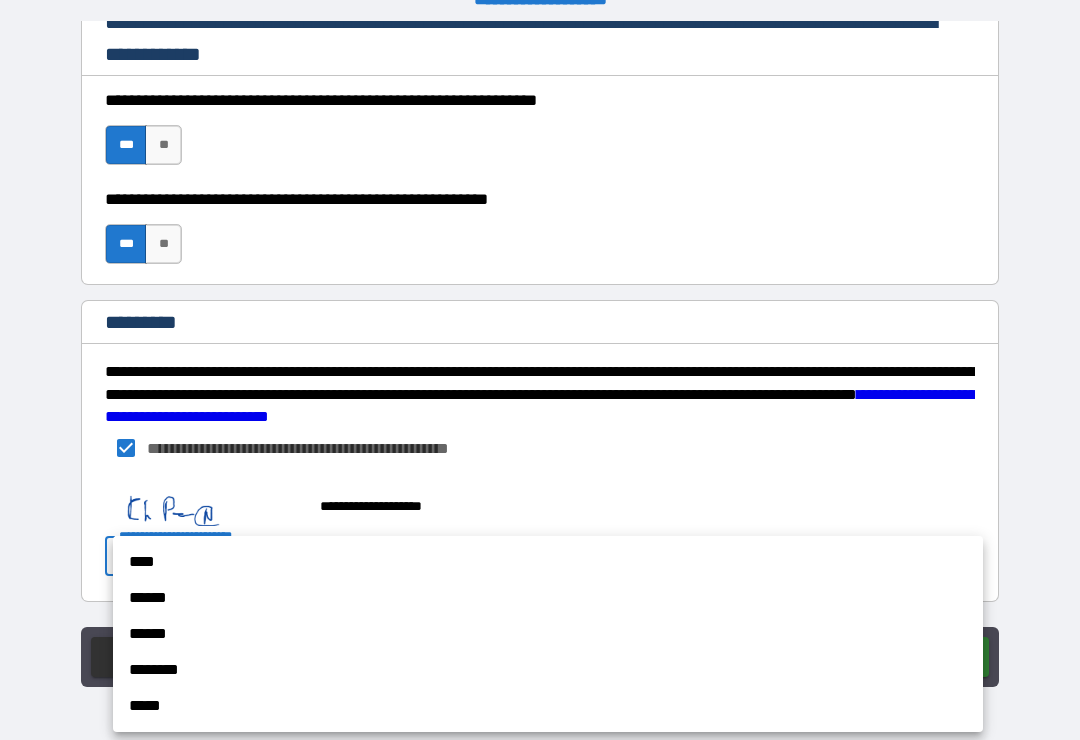 click on "****" at bounding box center [548, 562] 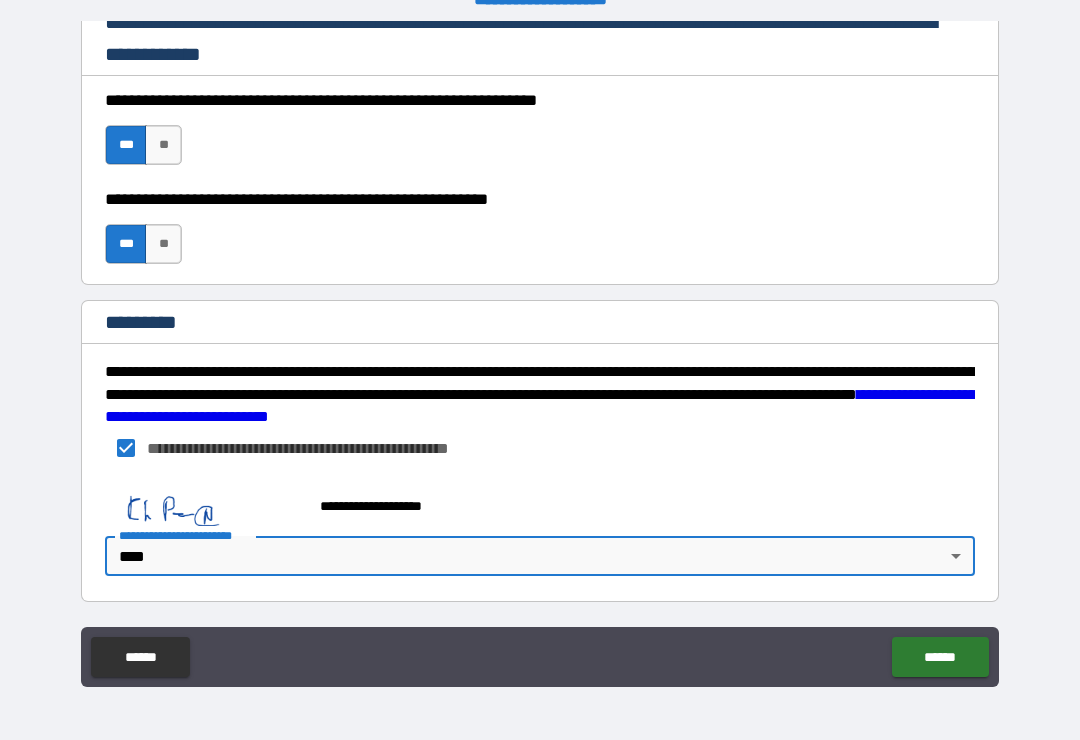 click on "******" at bounding box center [940, 657] 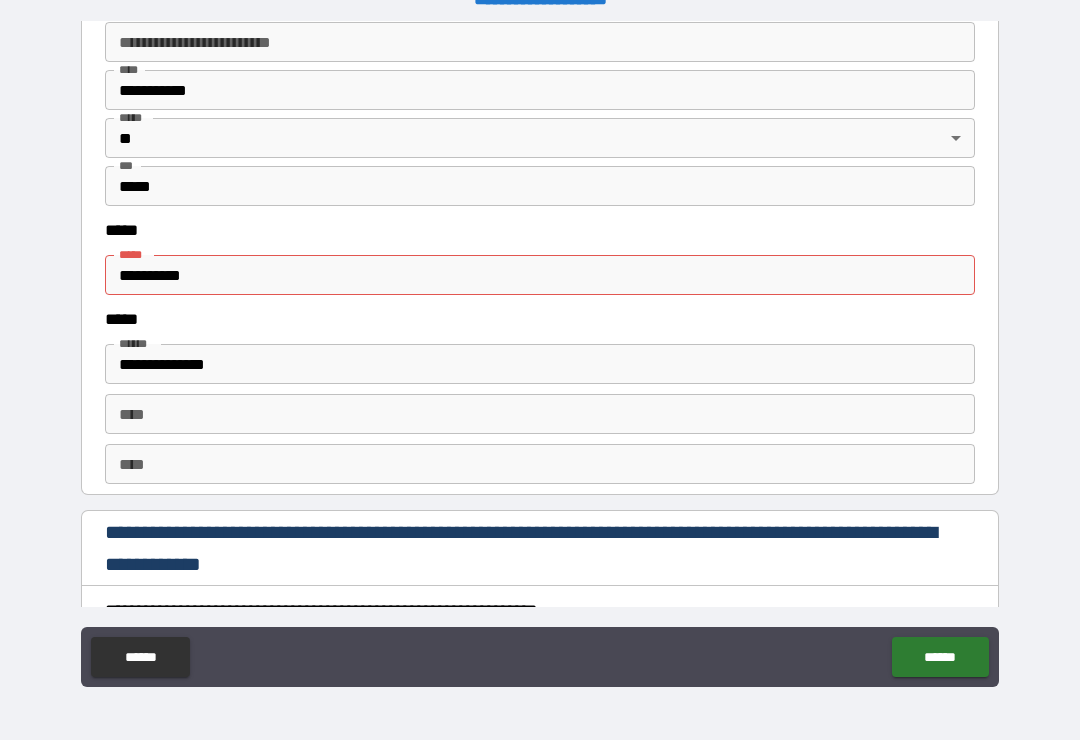 scroll, scrollTop: 2403, scrollLeft: 0, axis: vertical 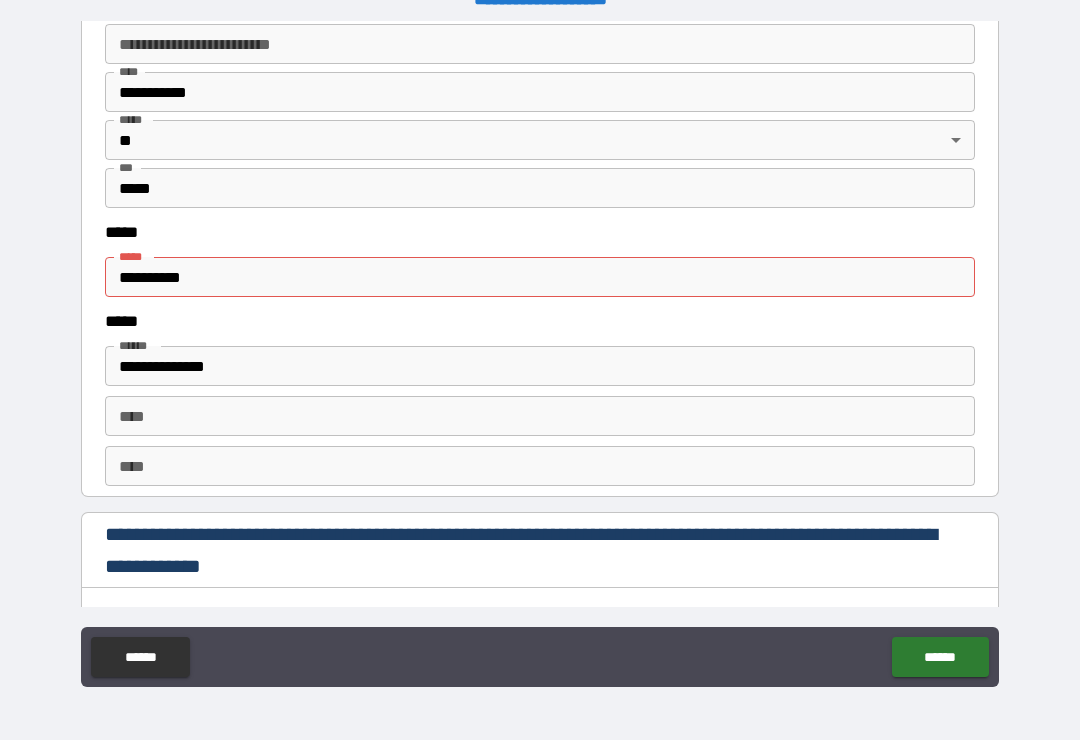 click on "**********" at bounding box center (540, 277) 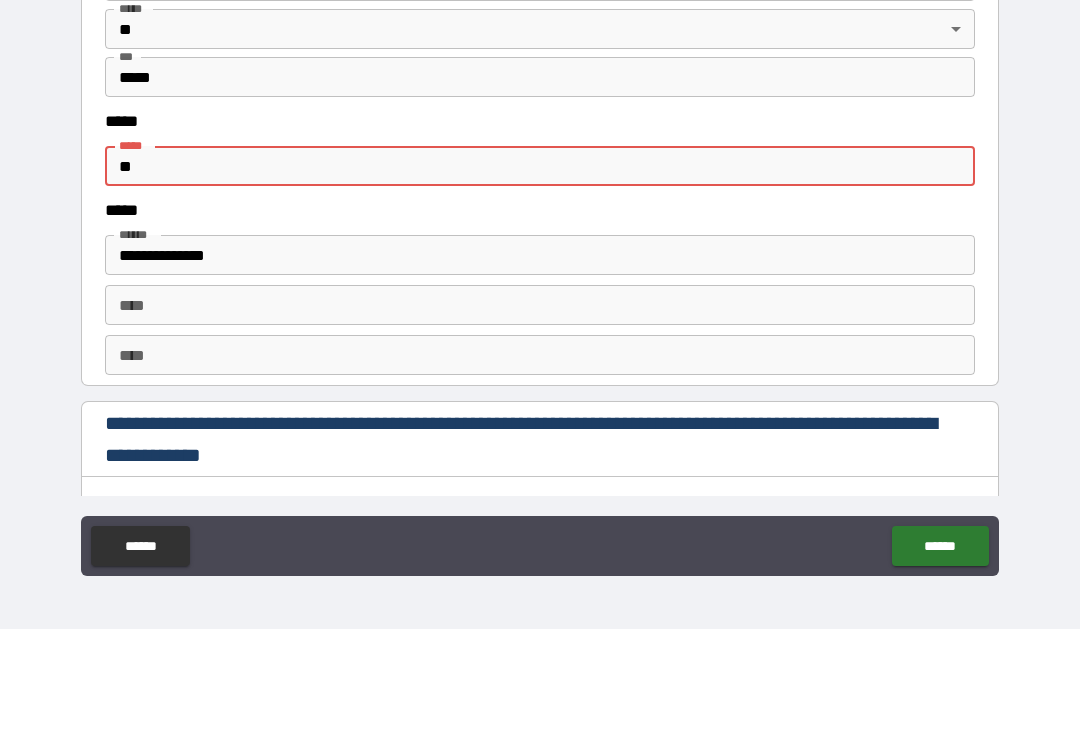 type on "*" 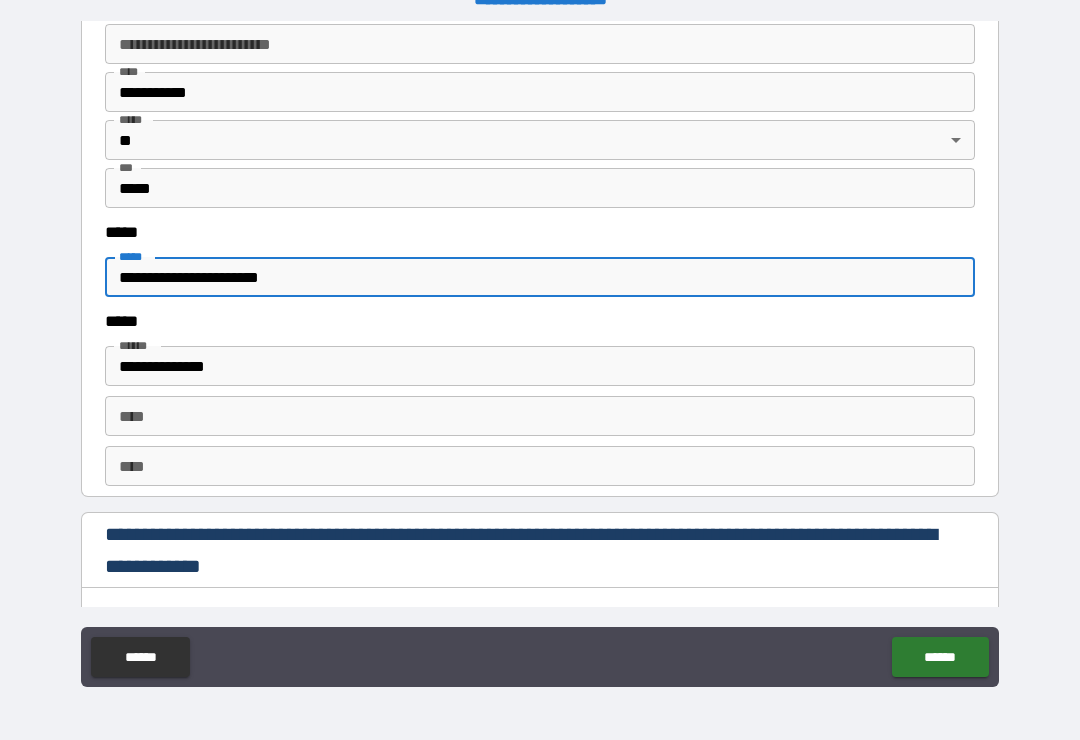 click on "******" at bounding box center (940, 657) 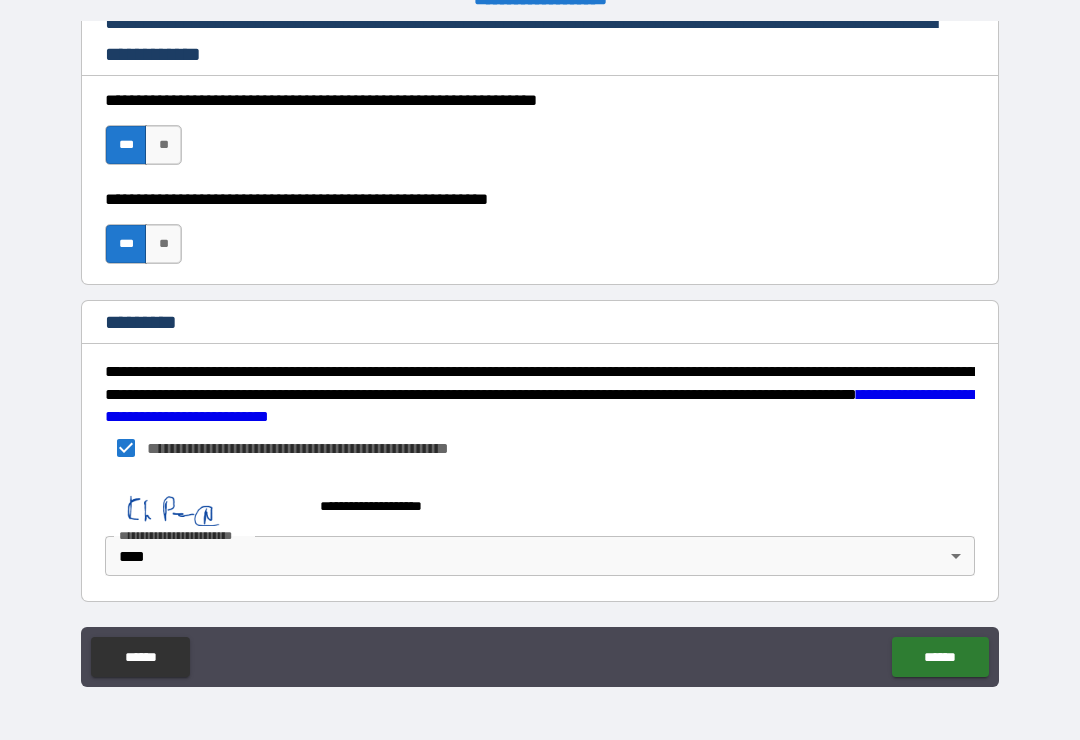 scroll, scrollTop: 2915, scrollLeft: 0, axis: vertical 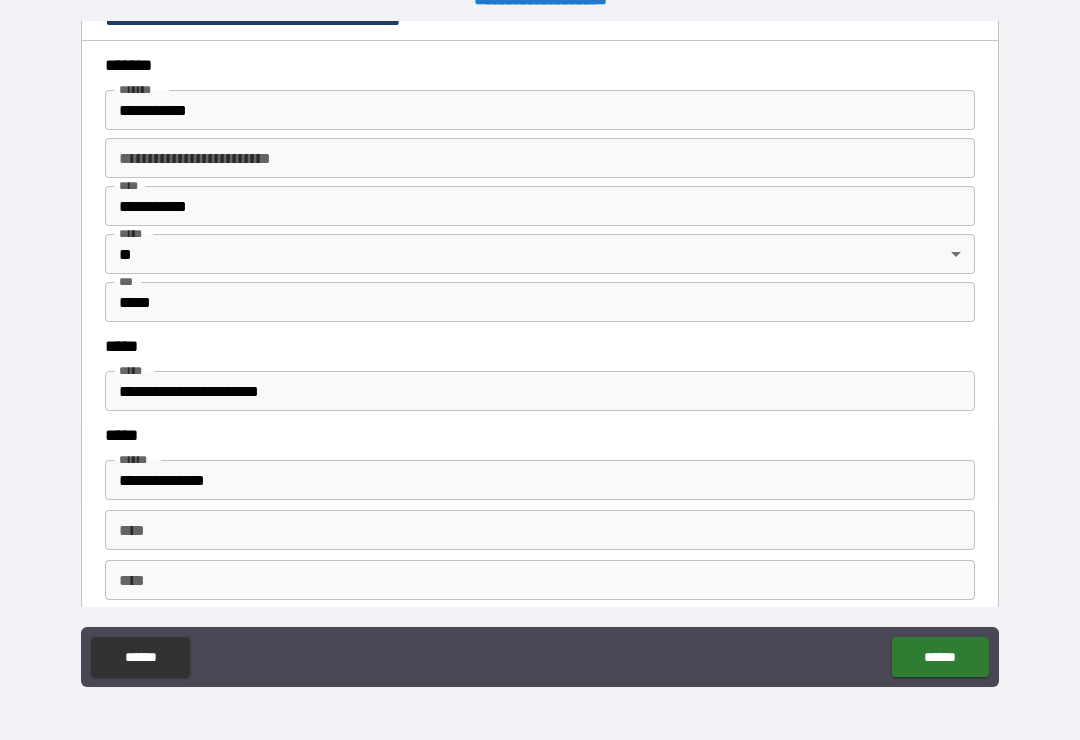 click on "**********" at bounding box center (540, 391) 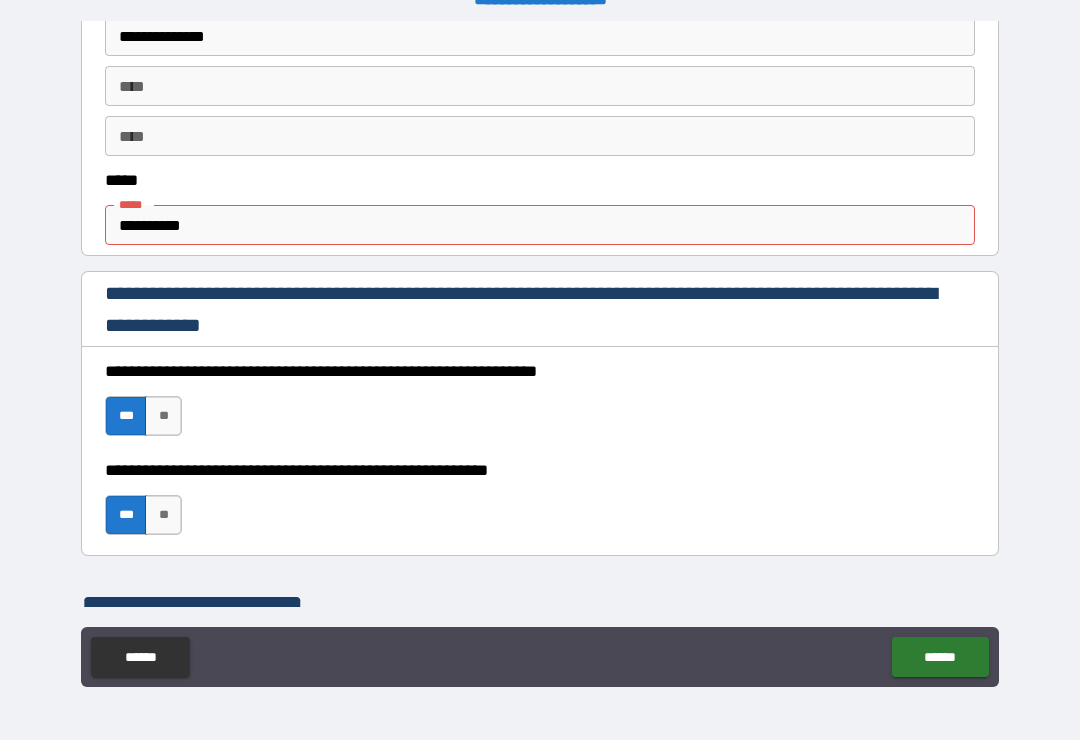 scroll, scrollTop: 1054, scrollLeft: 0, axis: vertical 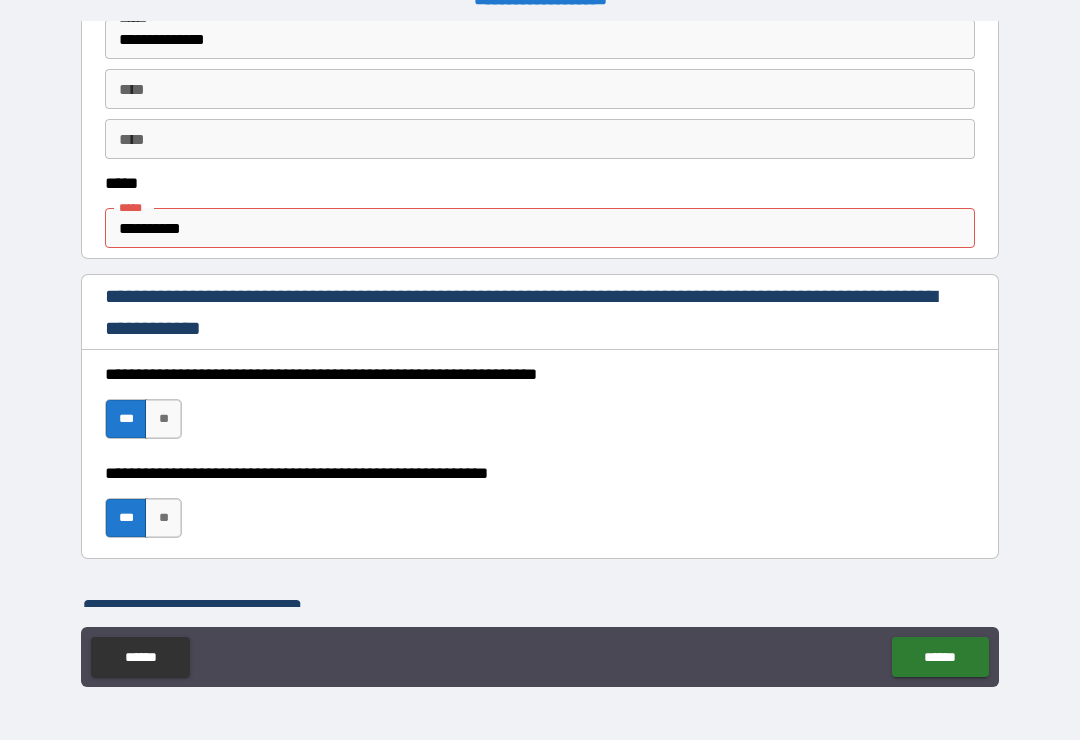 type on "**********" 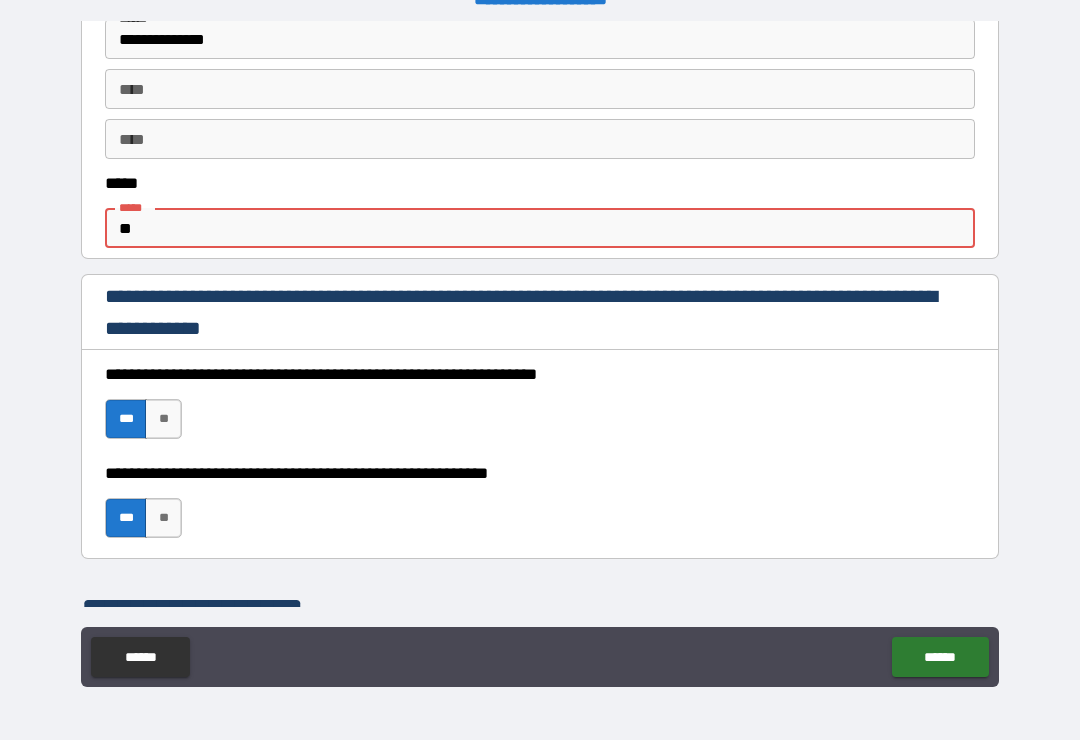 type on "*" 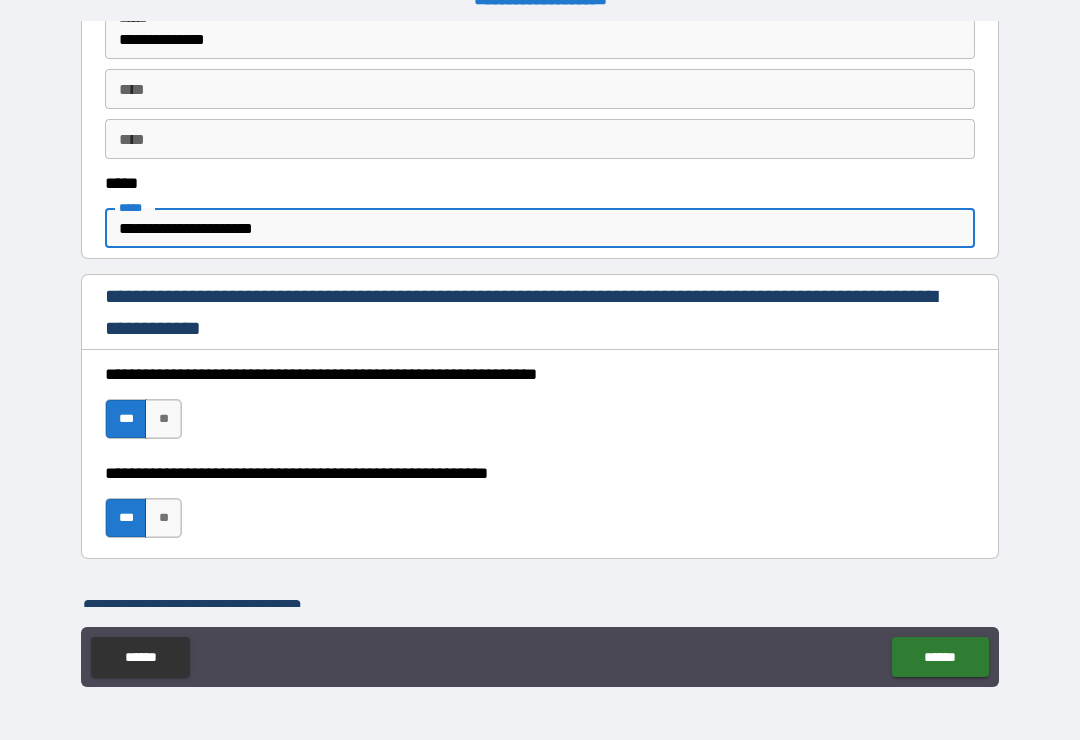 type on "**********" 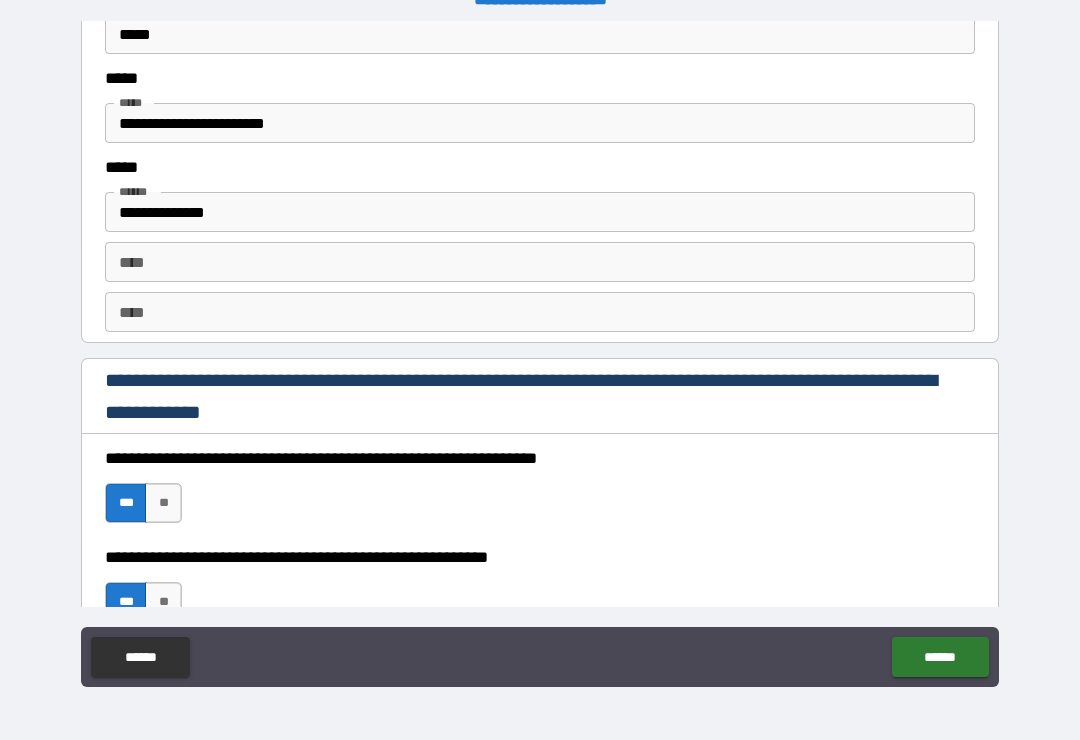 scroll, scrollTop: 0, scrollLeft: 0, axis: both 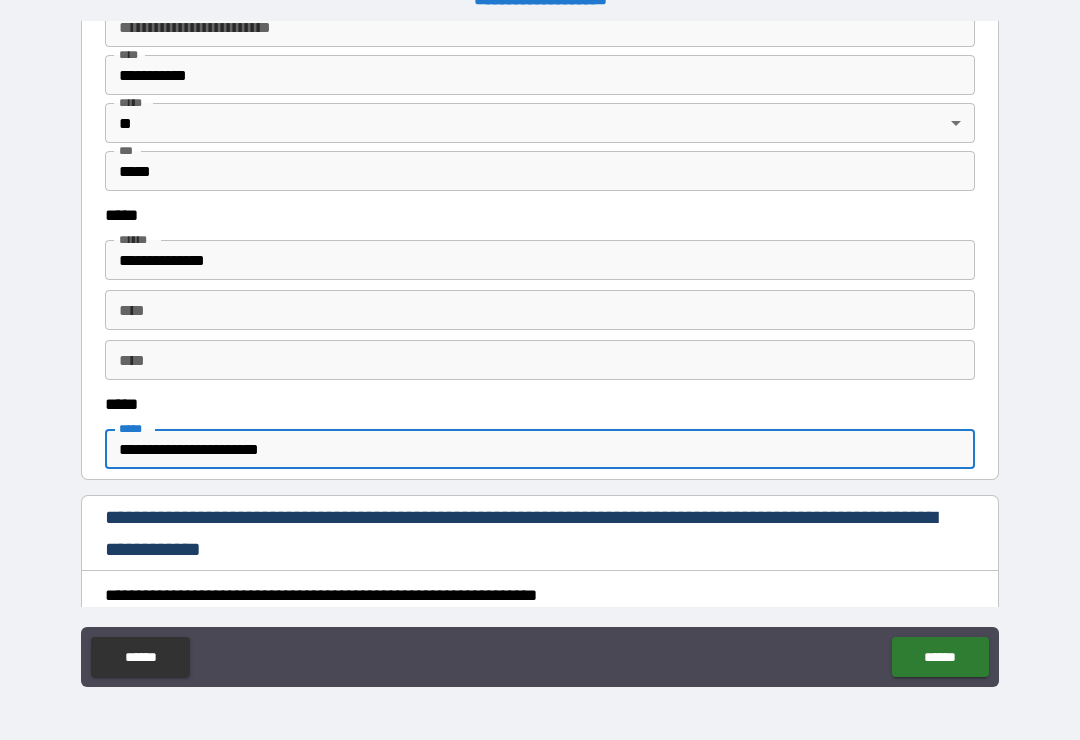 click on "******" at bounding box center [940, 657] 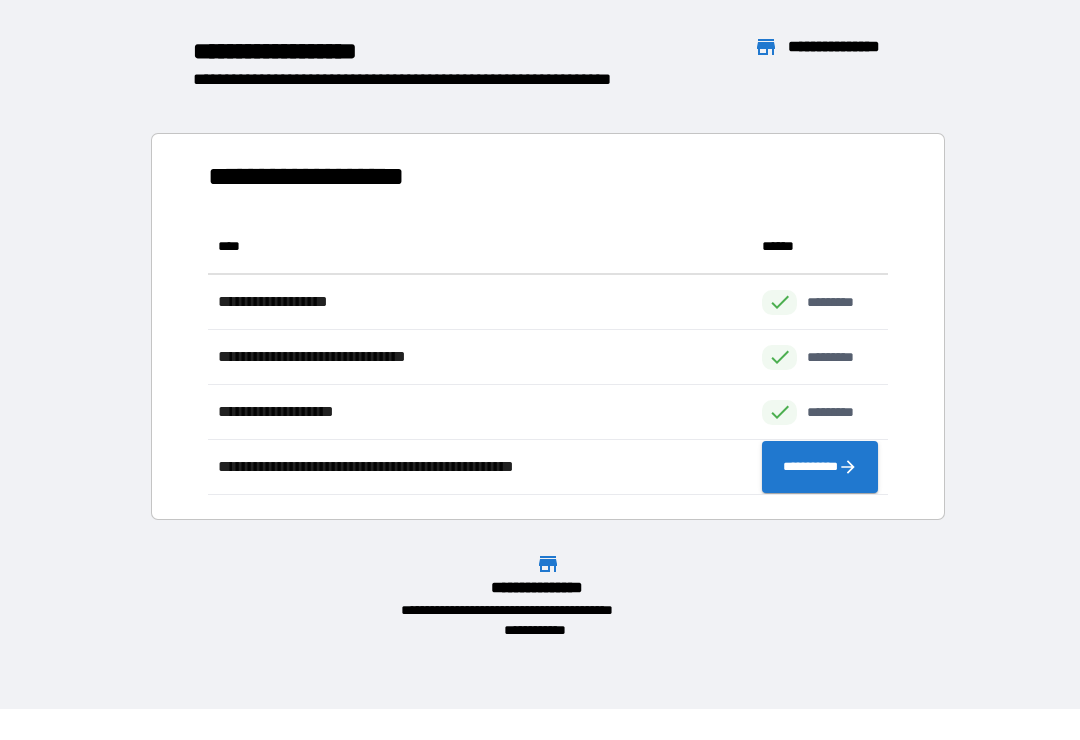 scroll, scrollTop: 1, scrollLeft: 1, axis: both 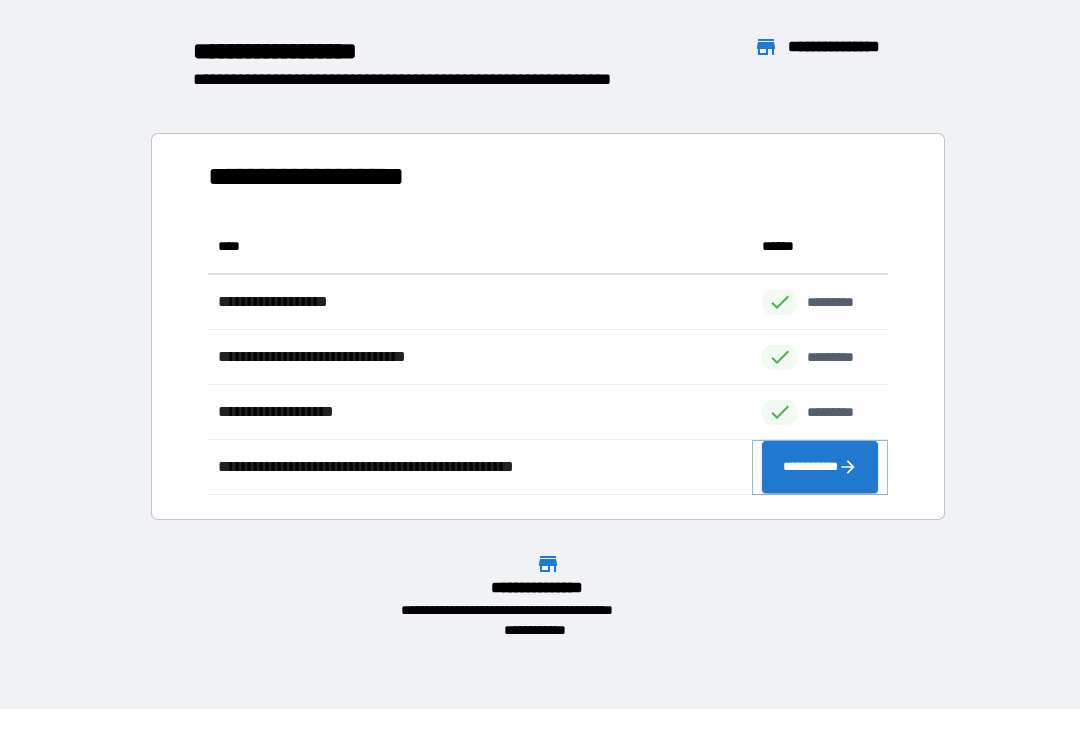 click on "**********" at bounding box center (820, 467) 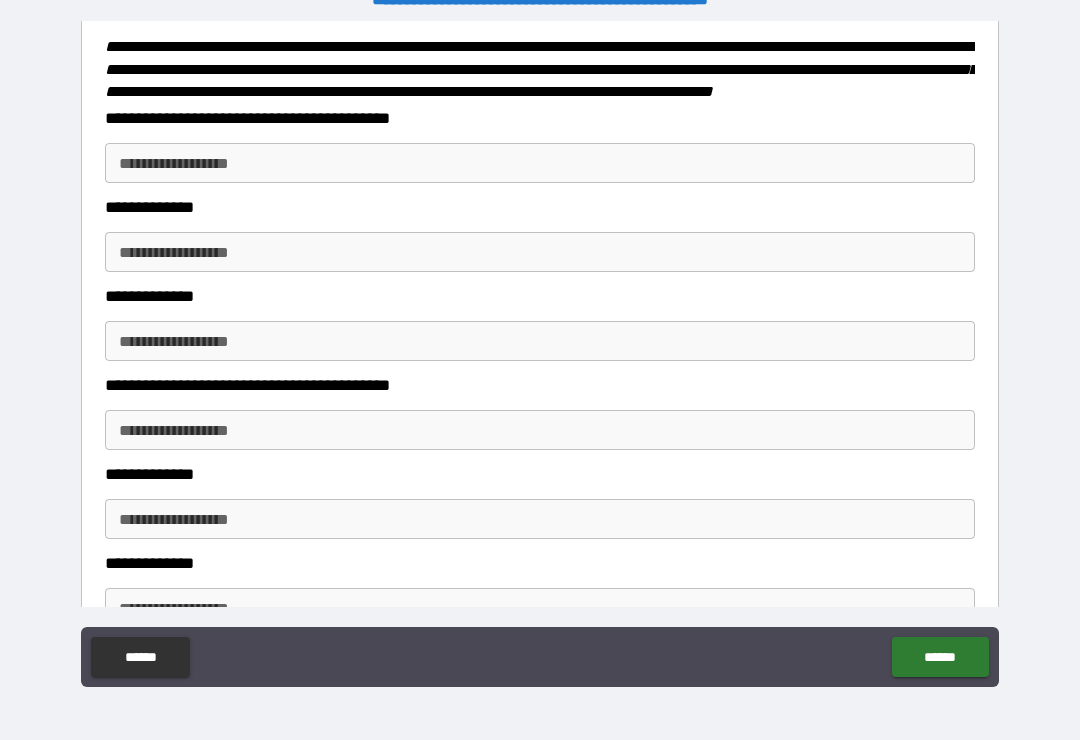 scroll, scrollTop: 448, scrollLeft: 0, axis: vertical 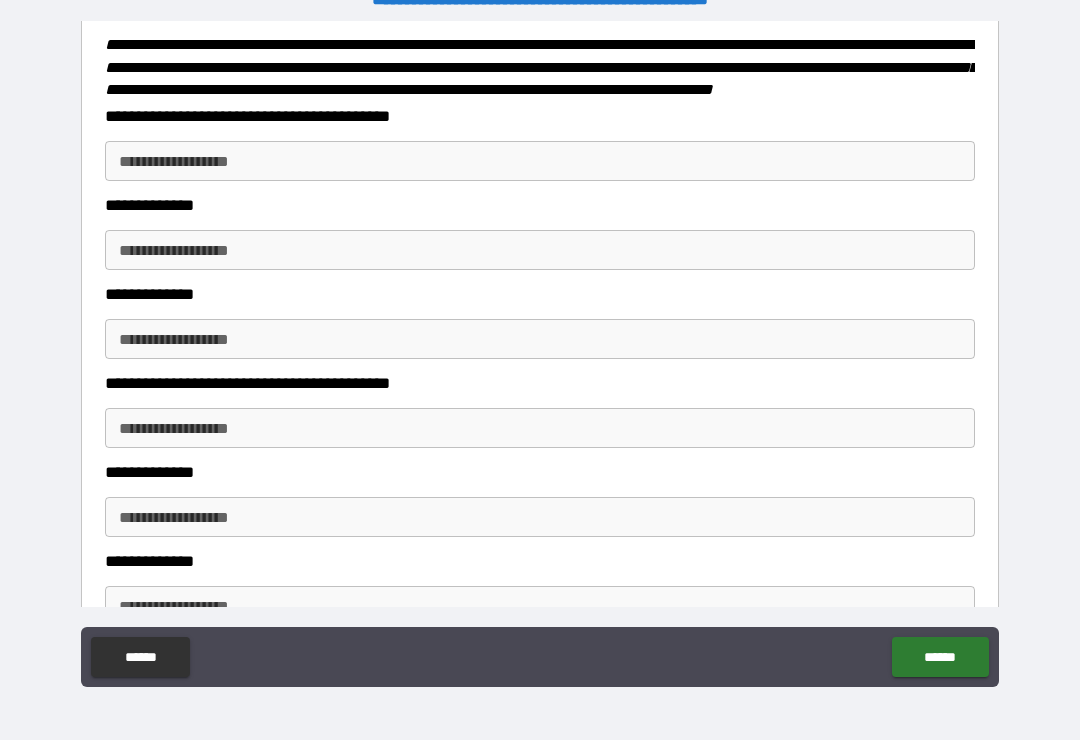 click on "**********" at bounding box center (540, 161) 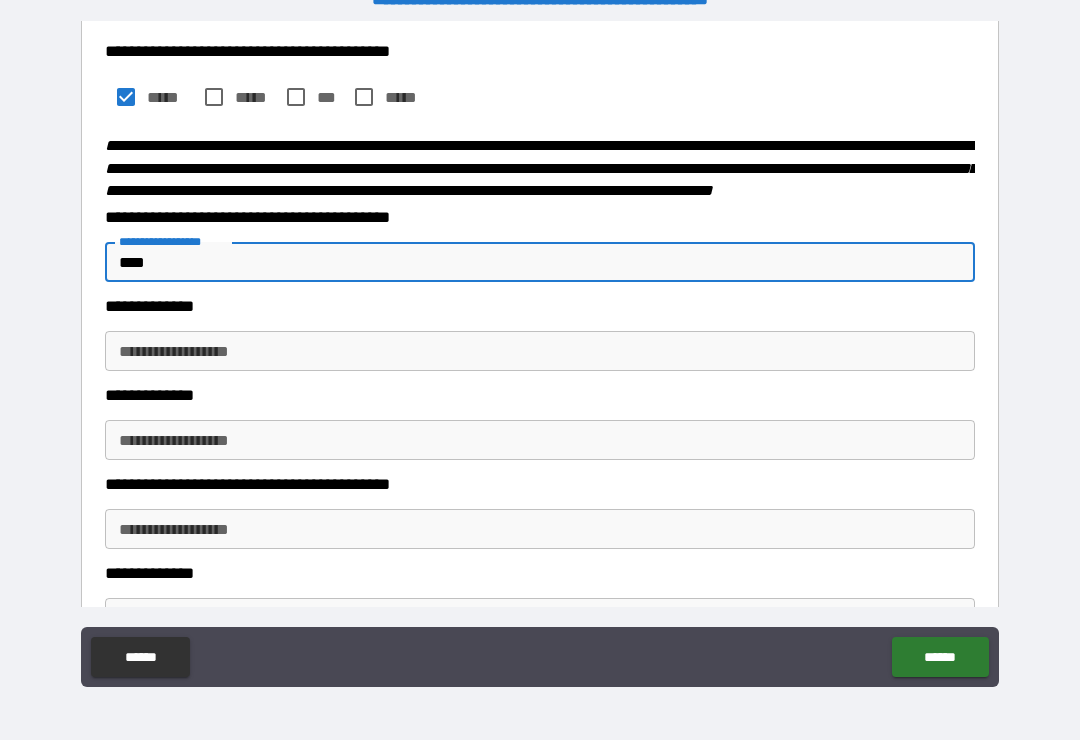 scroll, scrollTop: 346, scrollLeft: 0, axis: vertical 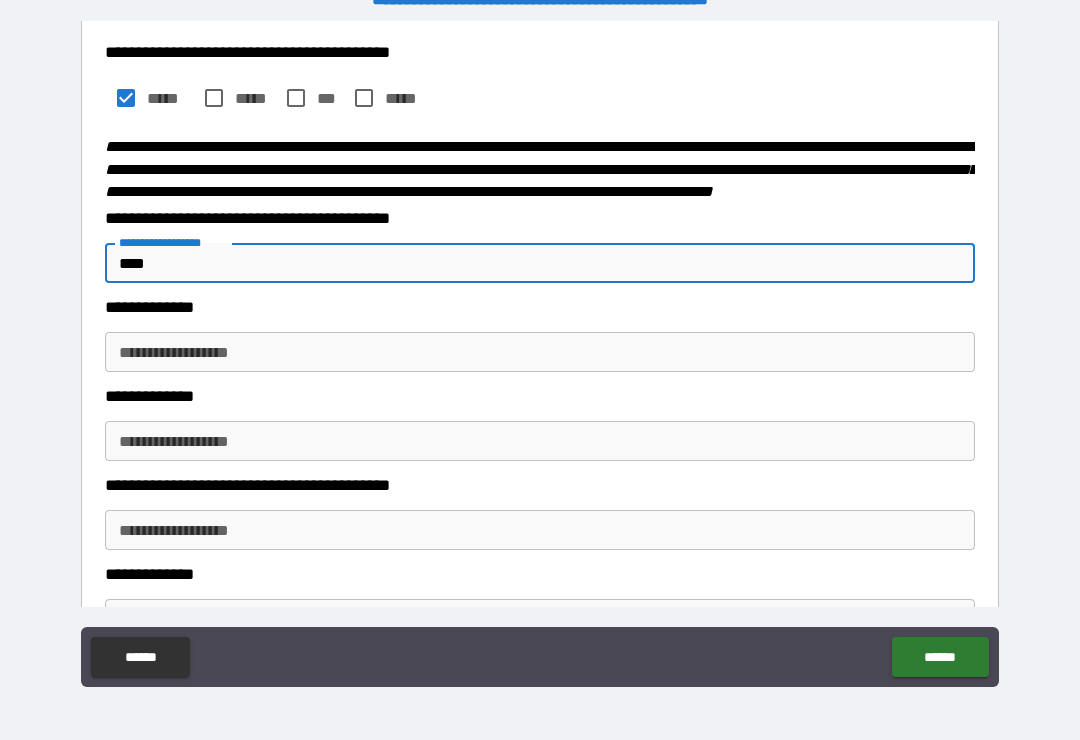 click on "****" at bounding box center [540, 263] 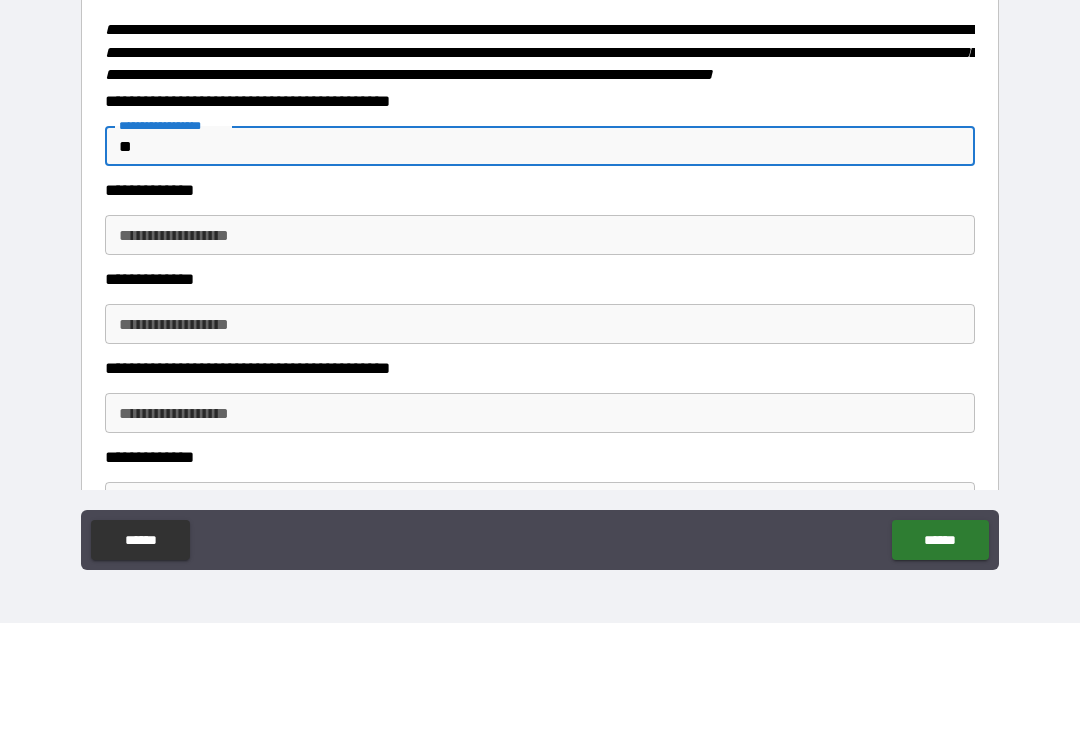 type on "*" 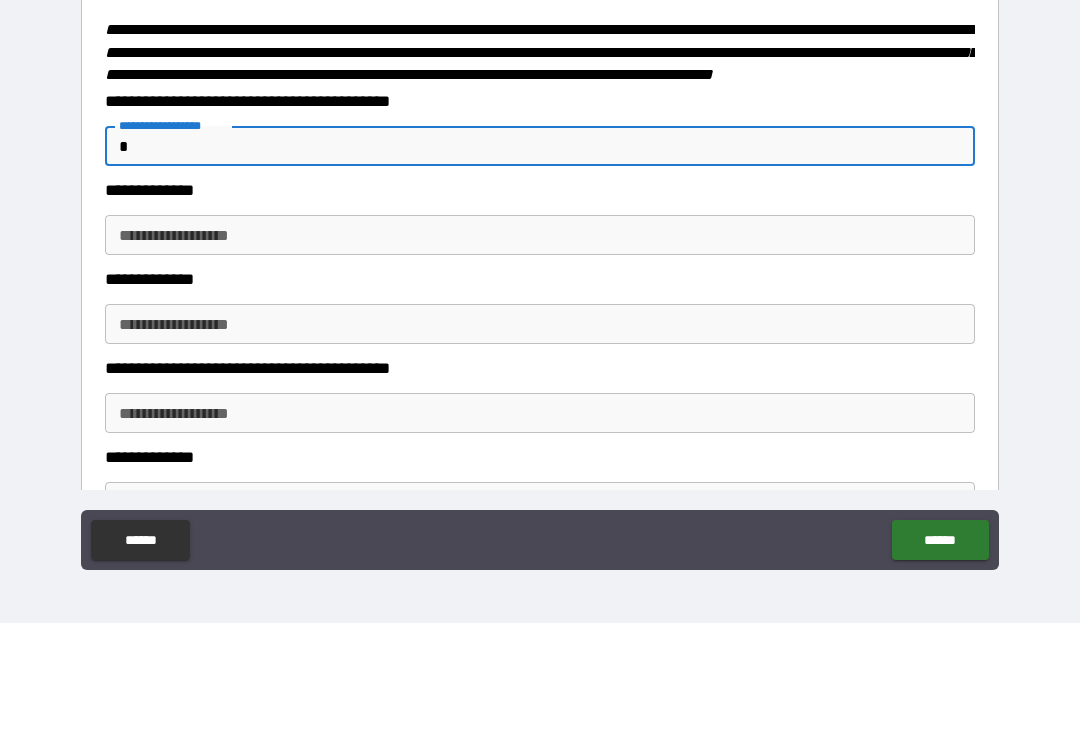 type 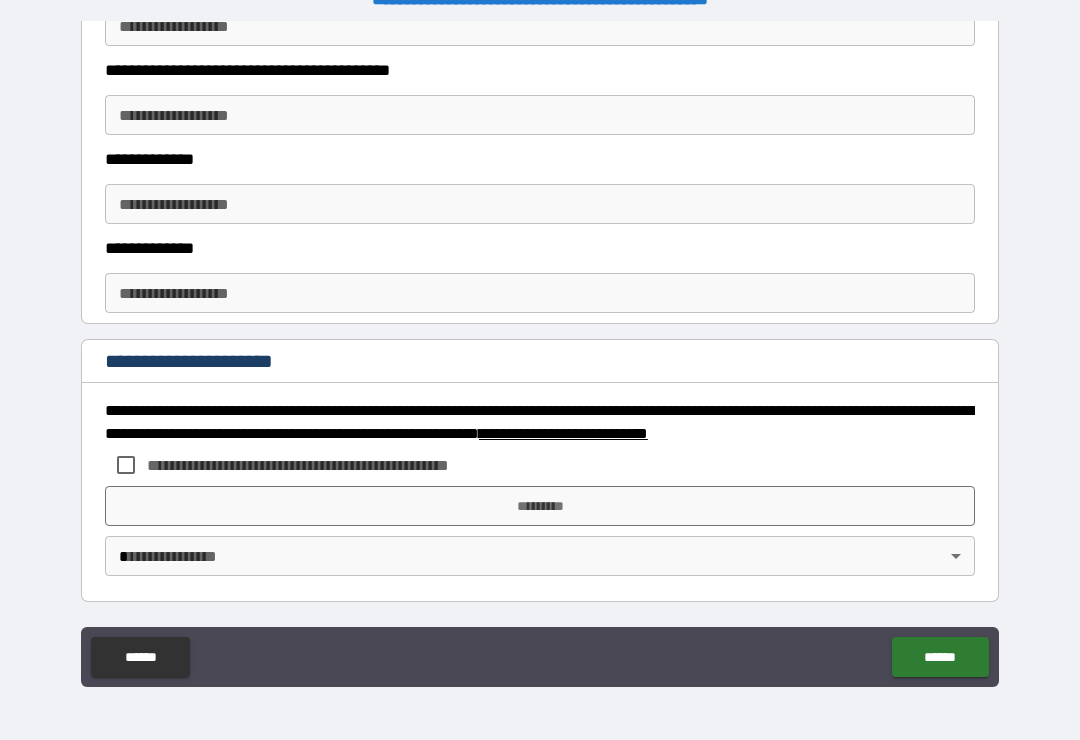 scroll, scrollTop: 1048, scrollLeft: 0, axis: vertical 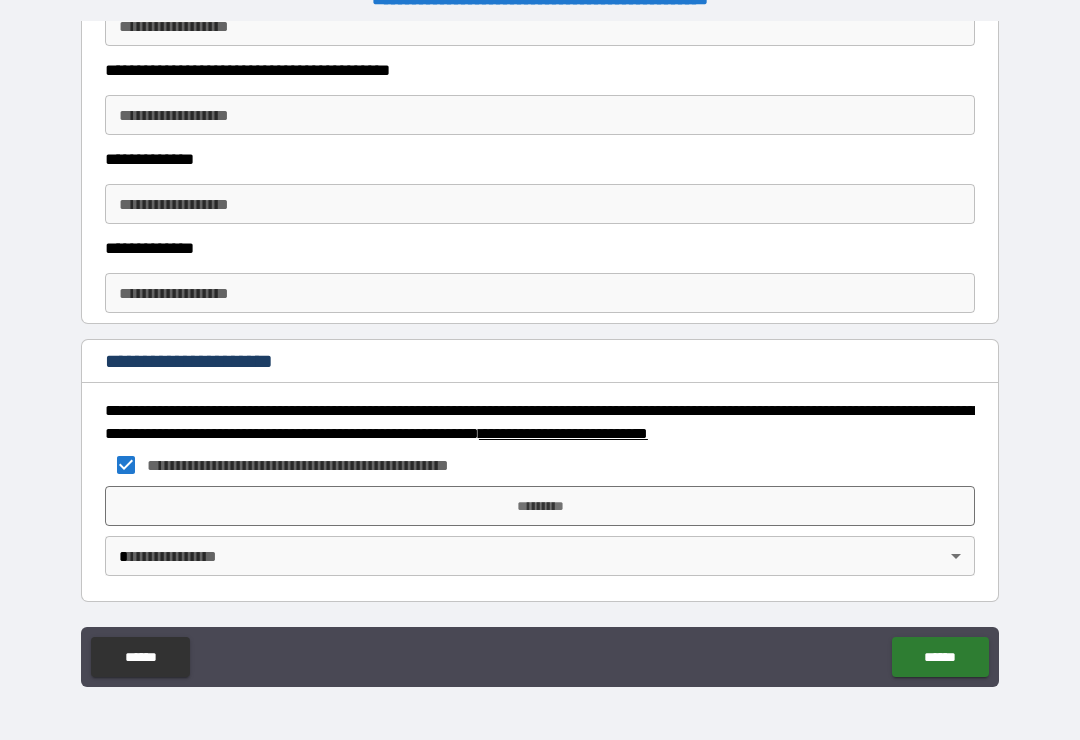 click on "*********" at bounding box center (540, 506) 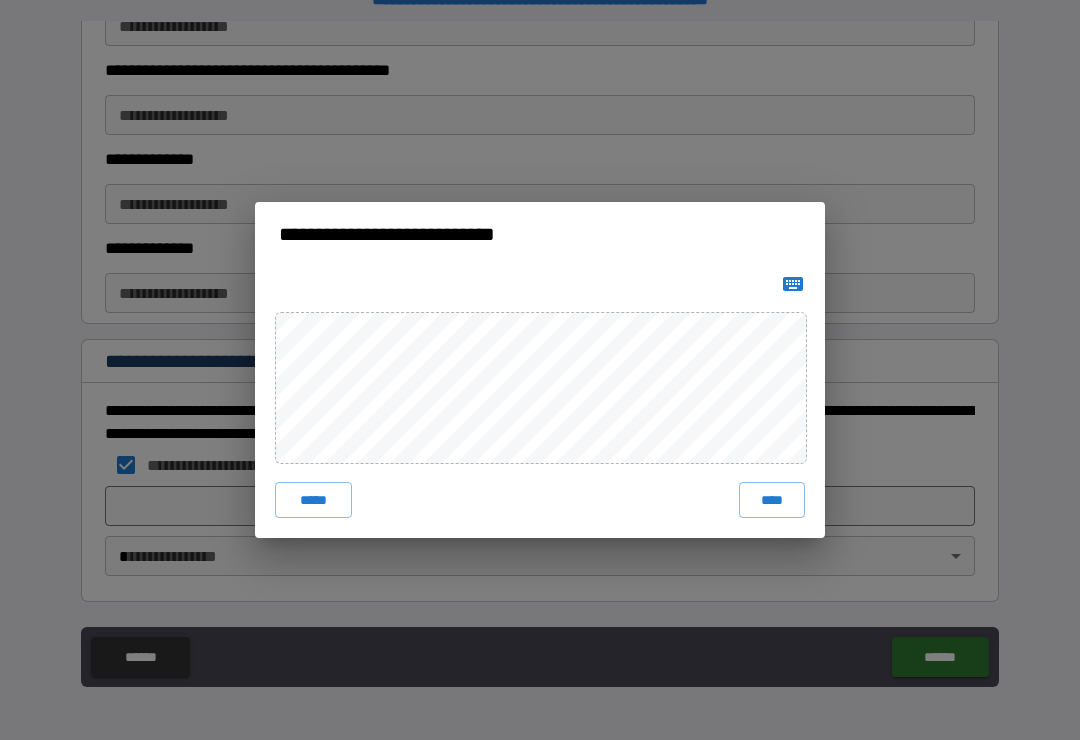 click on "****" at bounding box center [772, 500] 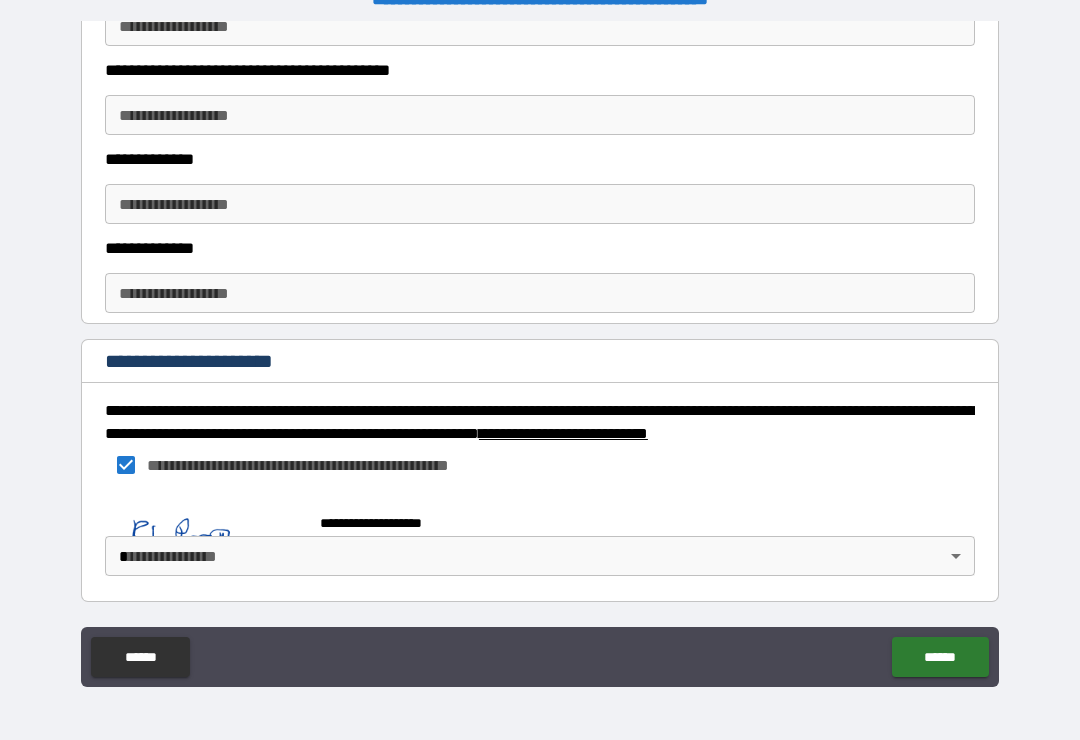 scroll, scrollTop: 1038, scrollLeft: 0, axis: vertical 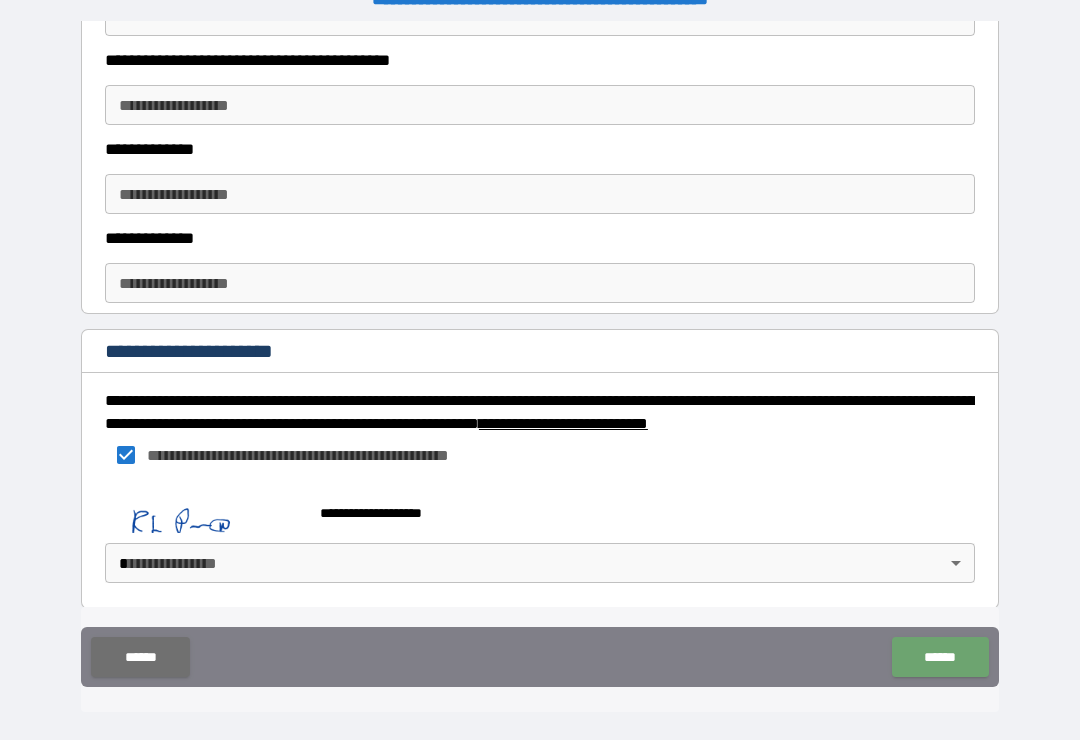 click on "******" at bounding box center [940, 657] 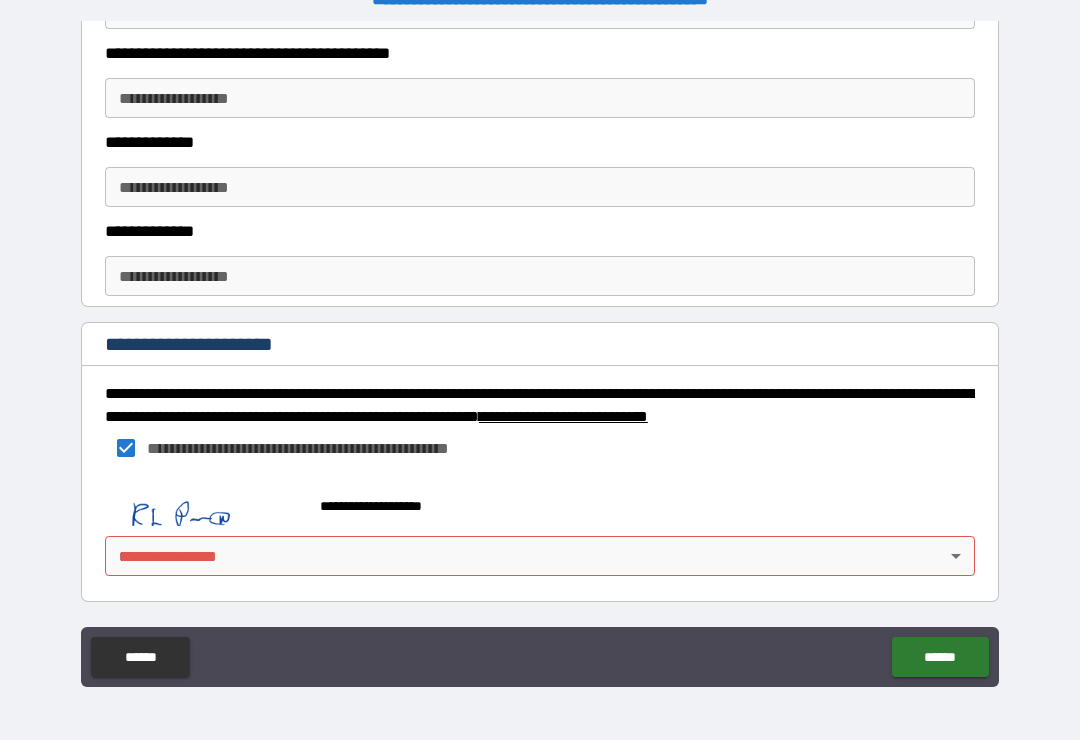 scroll, scrollTop: 1065, scrollLeft: 0, axis: vertical 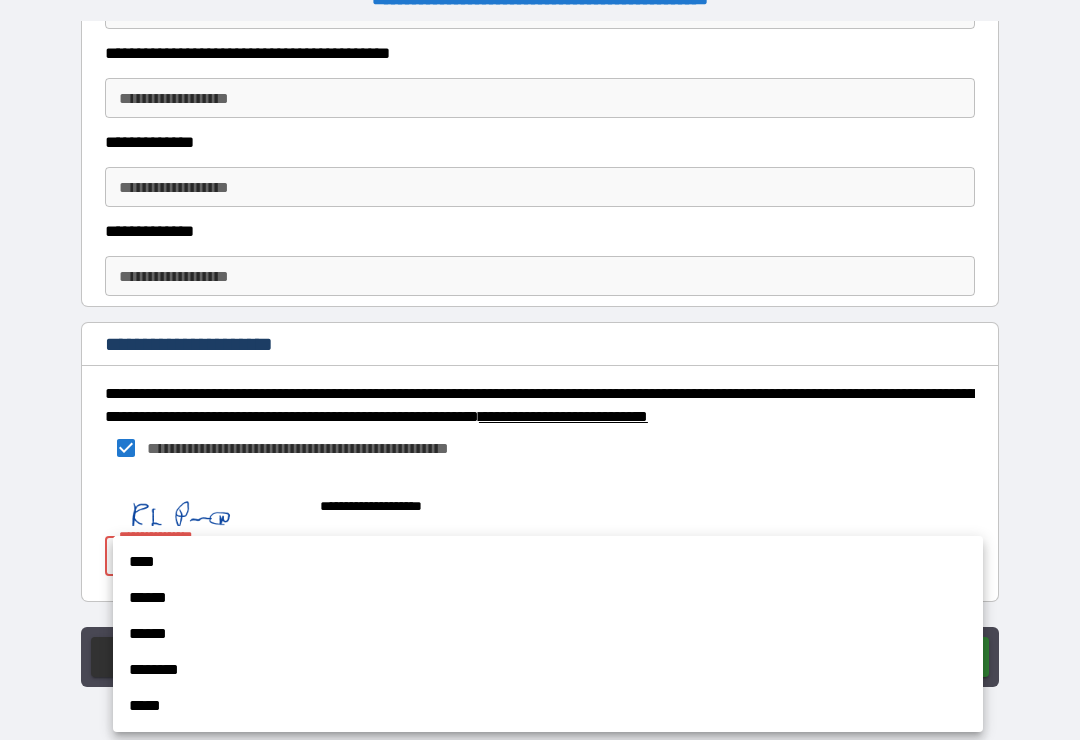 click on "****" at bounding box center [548, 562] 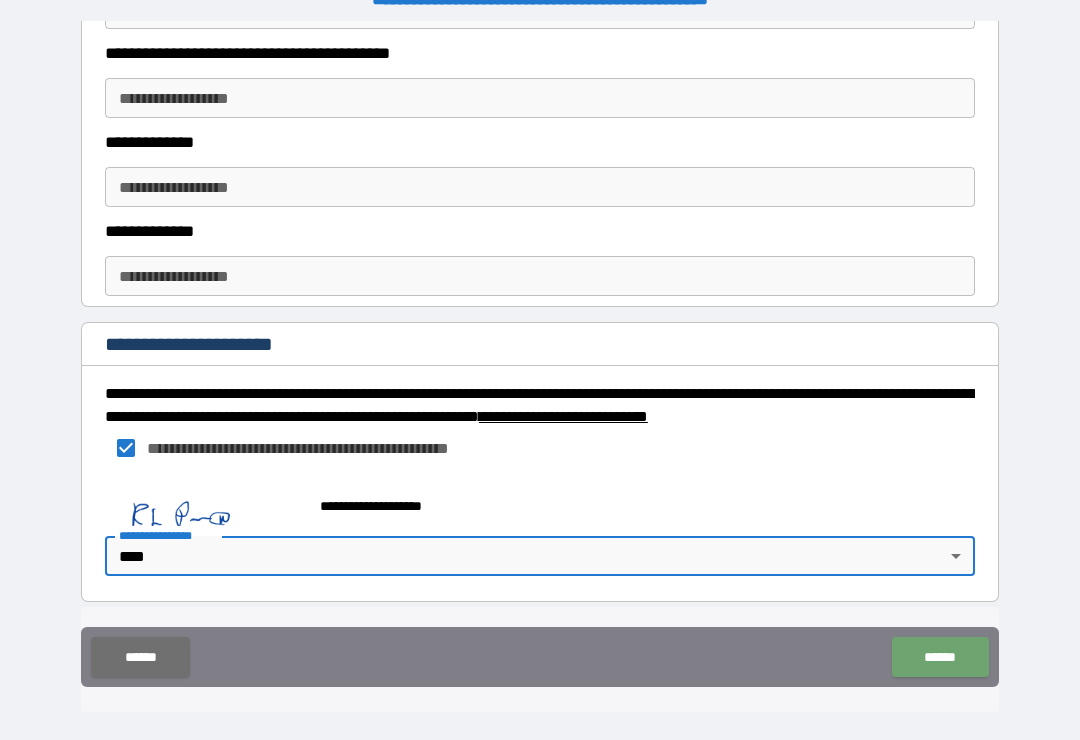 click on "******" at bounding box center (940, 657) 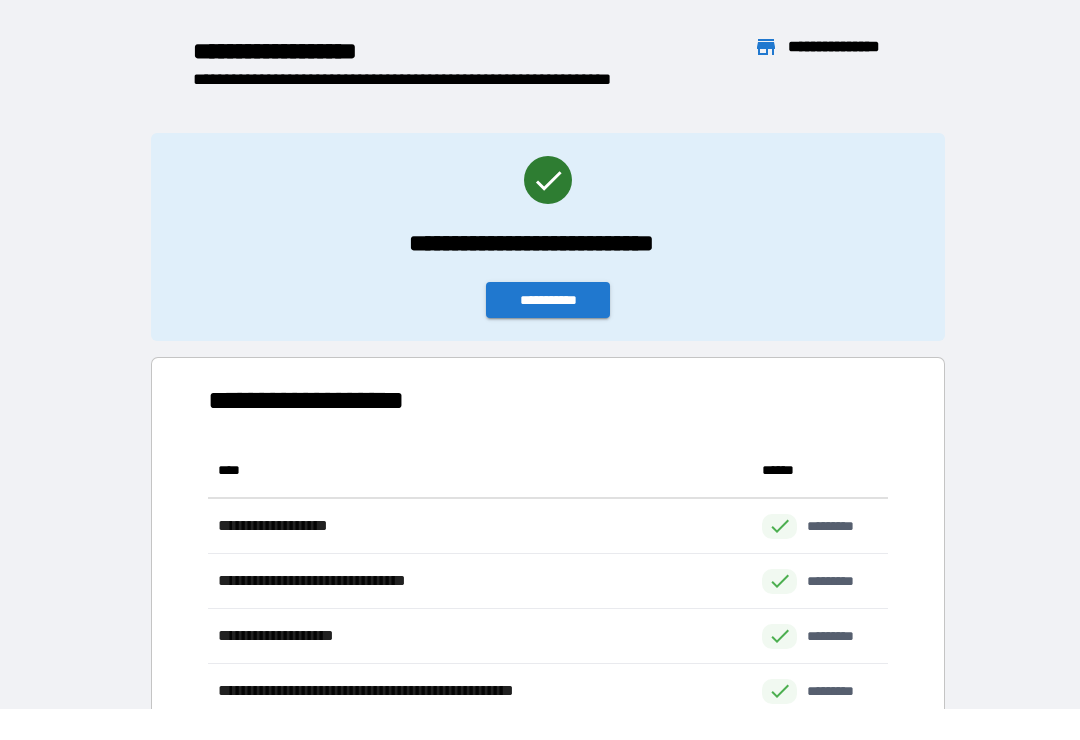 scroll, scrollTop: 1, scrollLeft: 1, axis: both 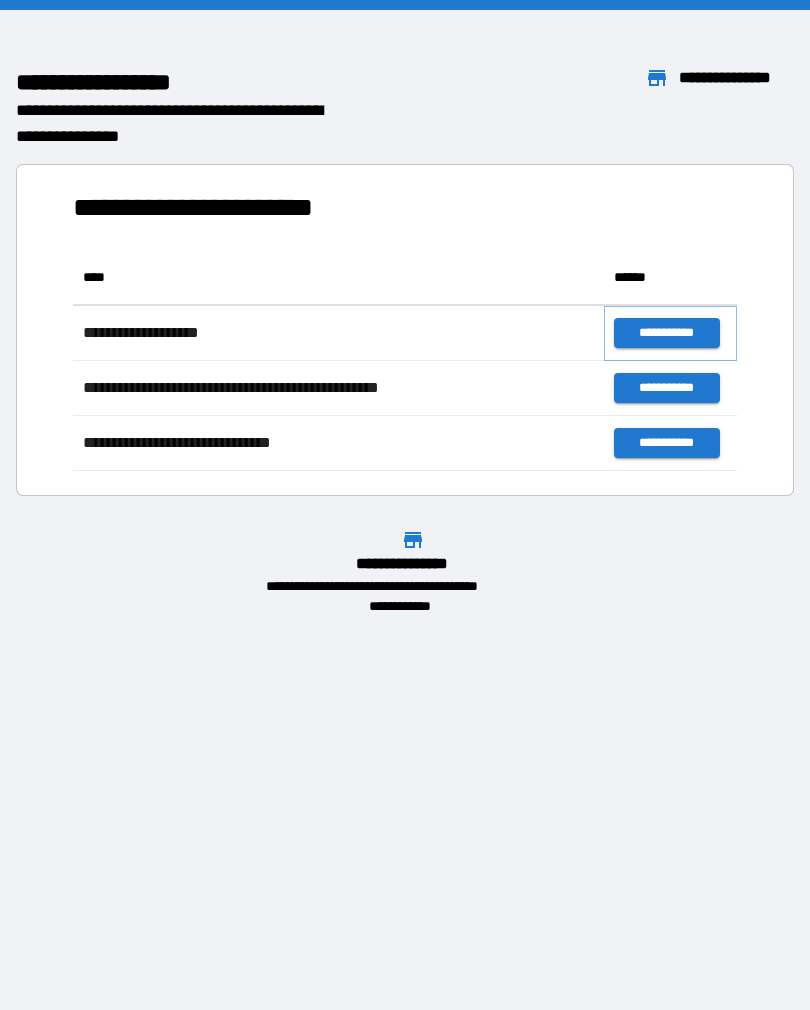 click on "**********" at bounding box center [666, 333] 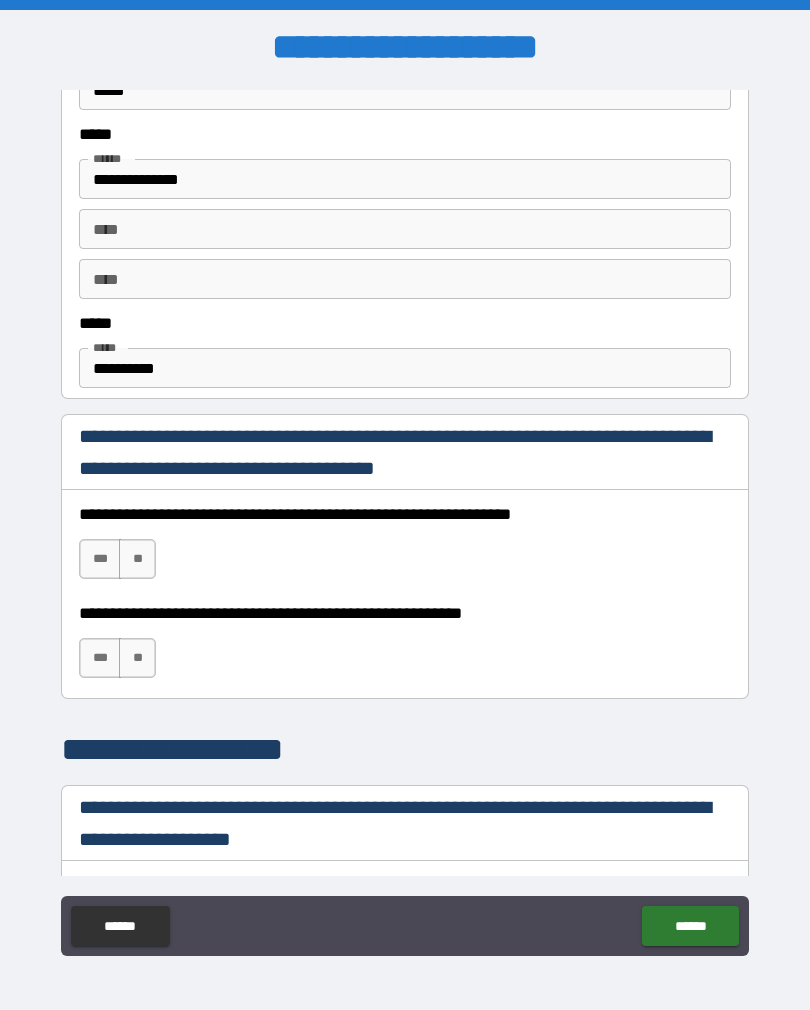 scroll, scrollTop: 991, scrollLeft: 0, axis: vertical 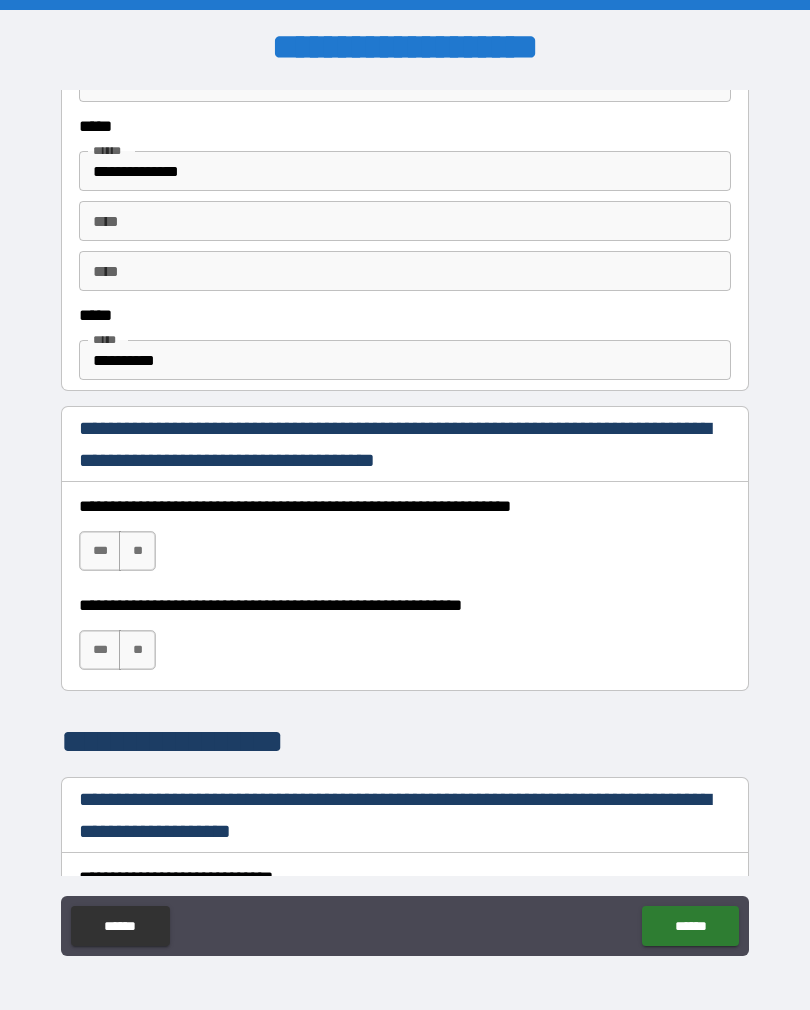 click on "***" at bounding box center [100, 551] 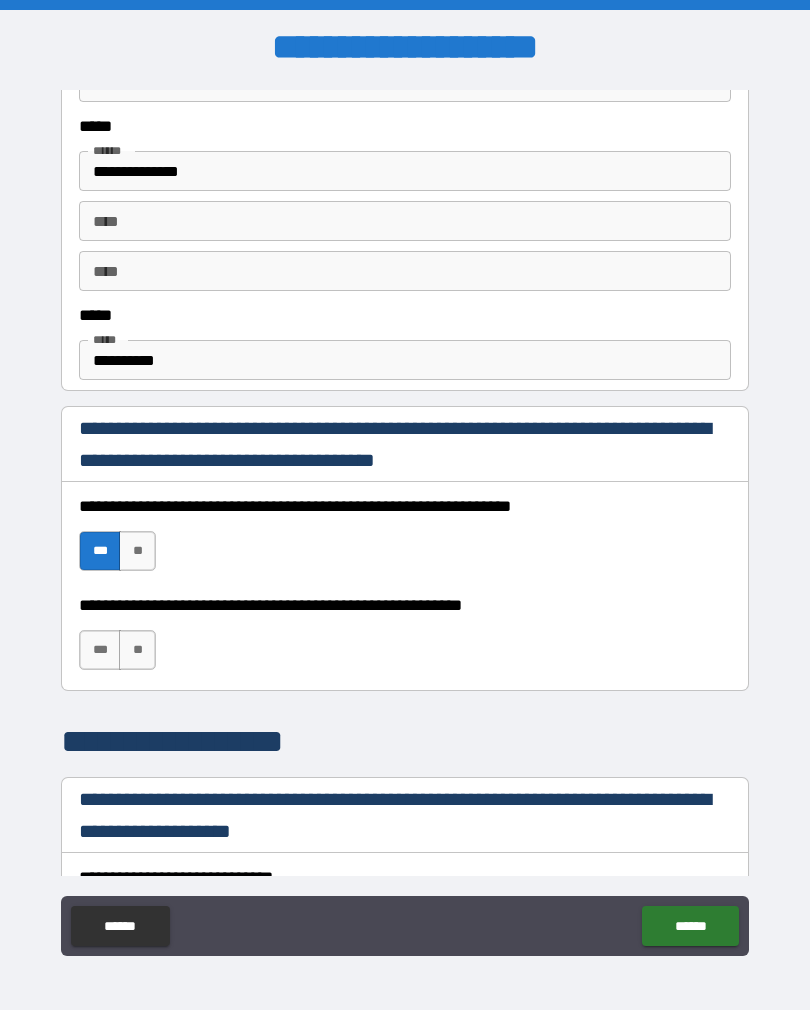 click on "**" at bounding box center (137, 650) 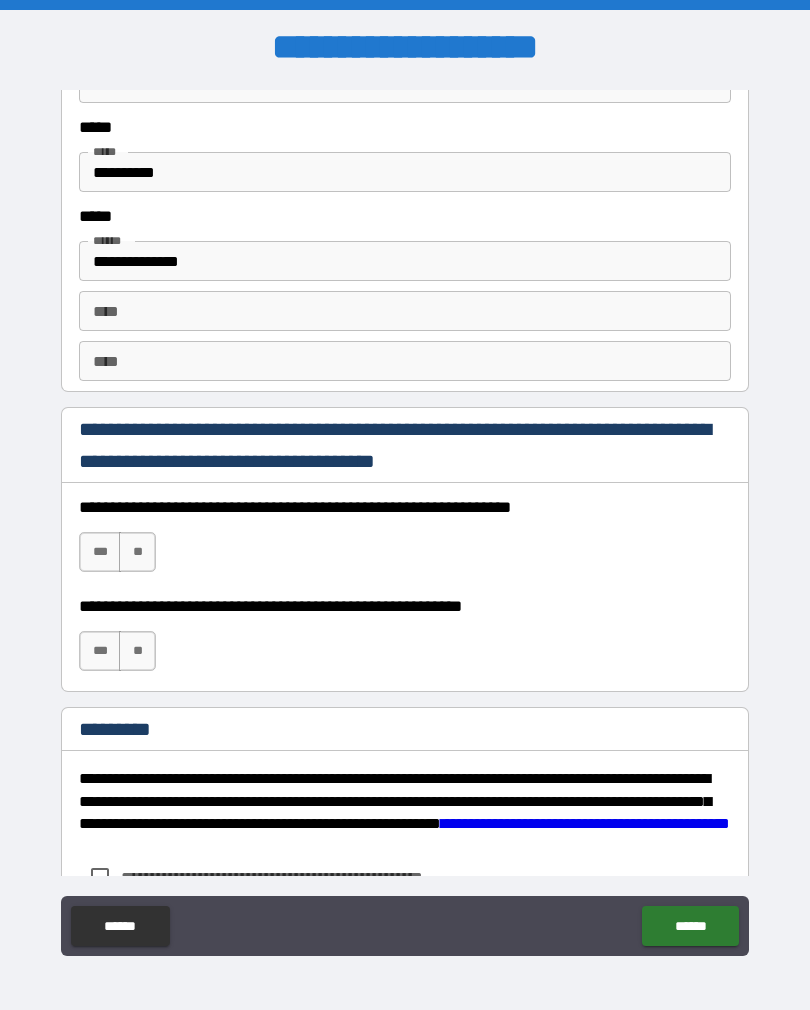 scroll, scrollTop: 2583, scrollLeft: 0, axis: vertical 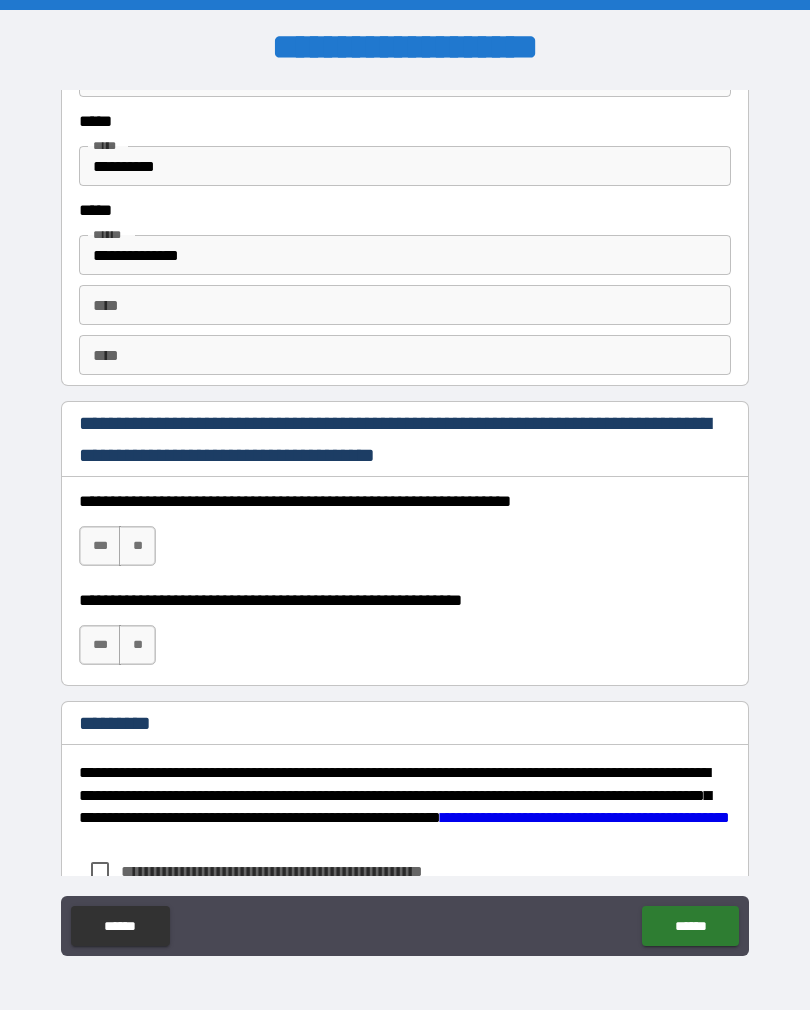 click on "***" at bounding box center (100, 546) 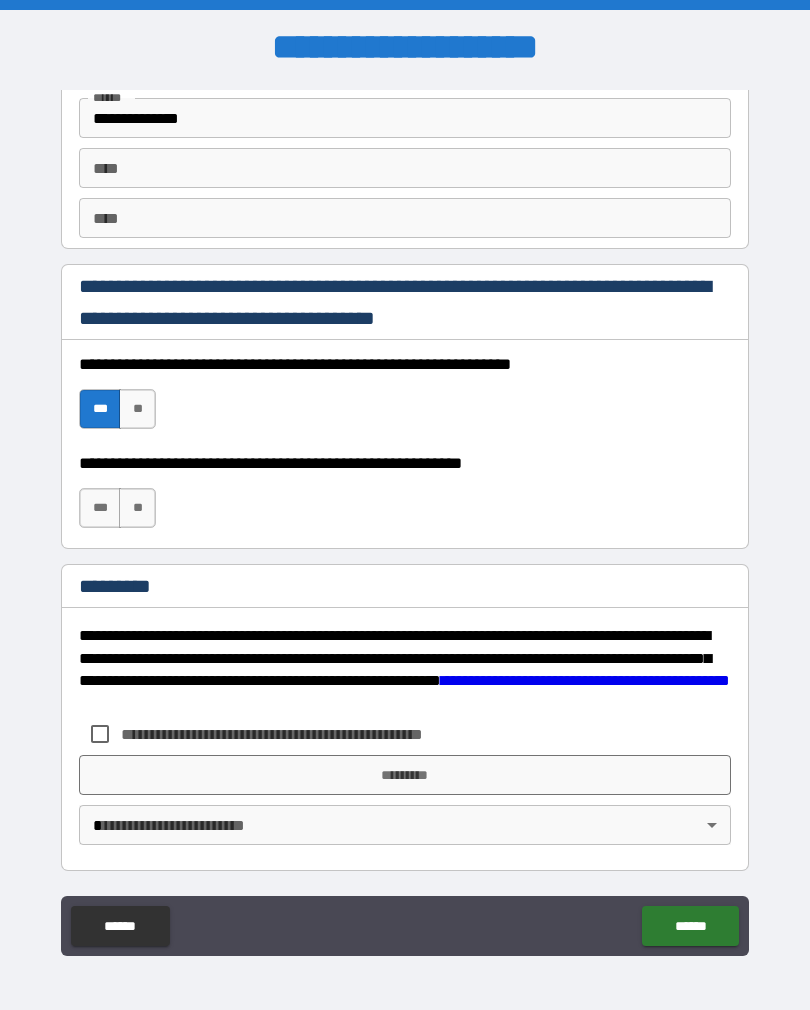 scroll, scrollTop: 2720, scrollLeft: 0, axis: vertical 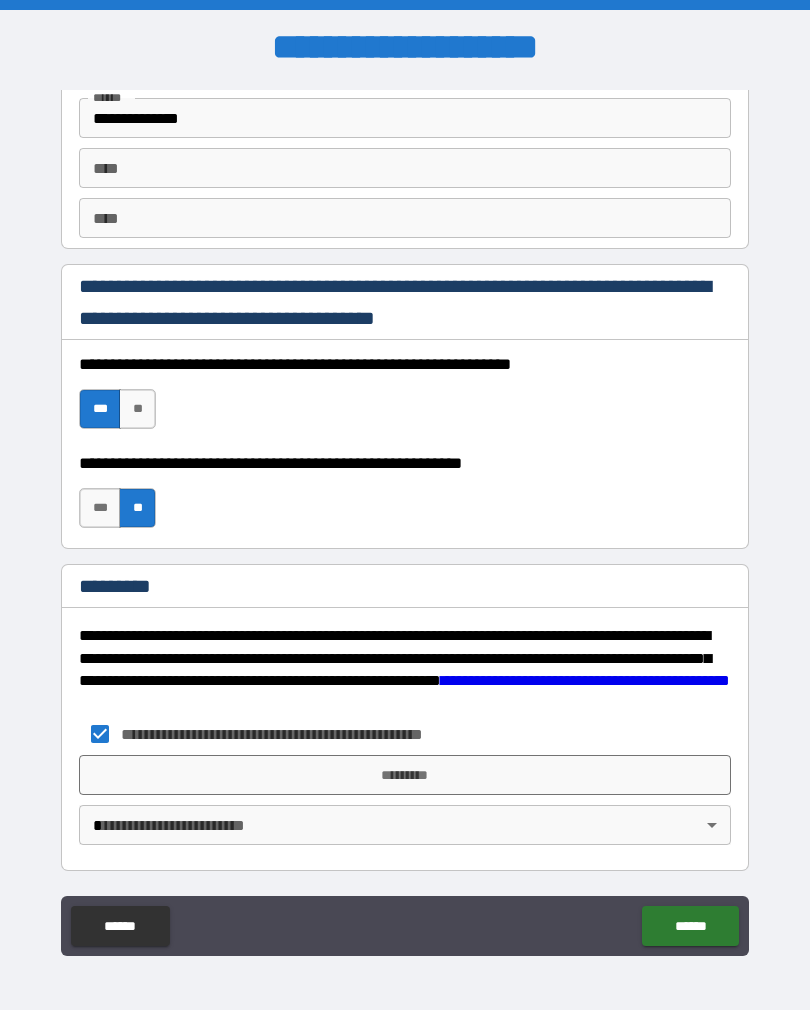 click on "**********" at bounding box center [405, 520] 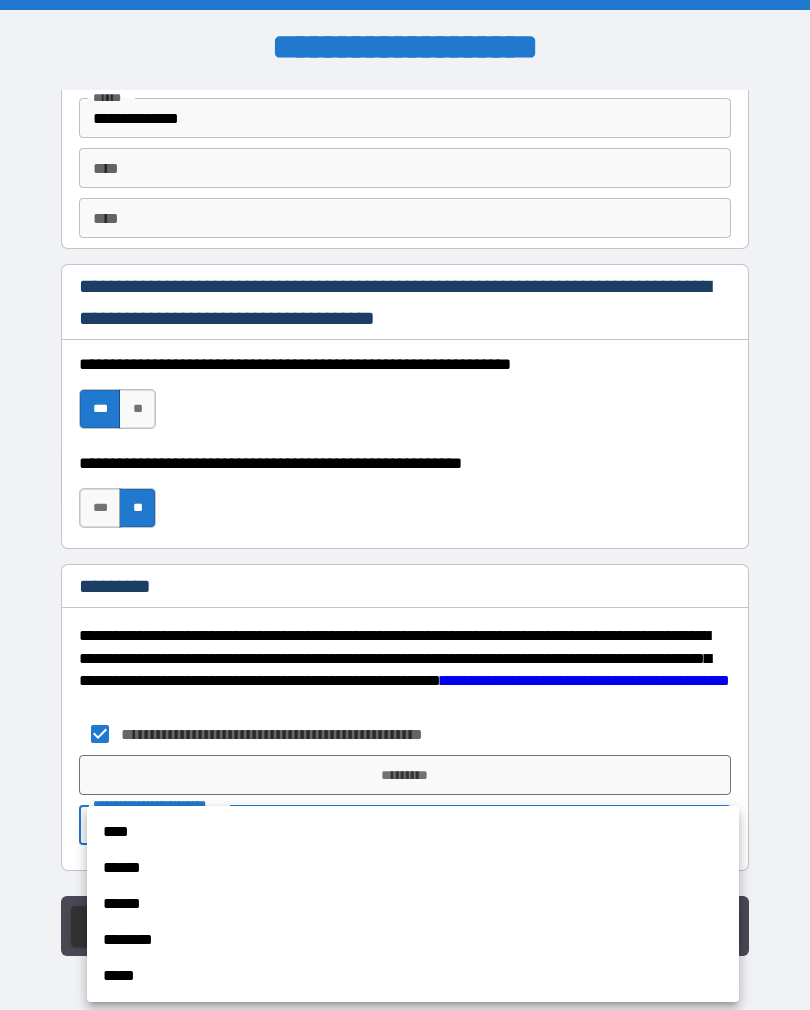 click on "****" at bounding box center [413, 832] 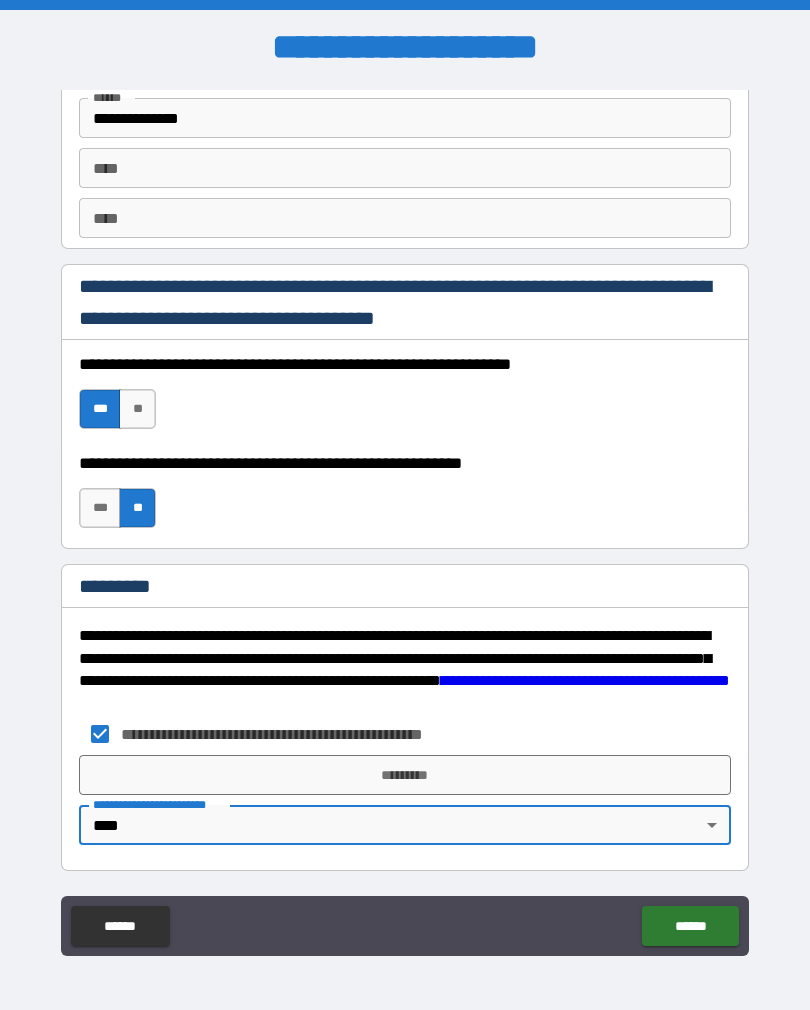 click on "*********" at bounding box center [405, 775] 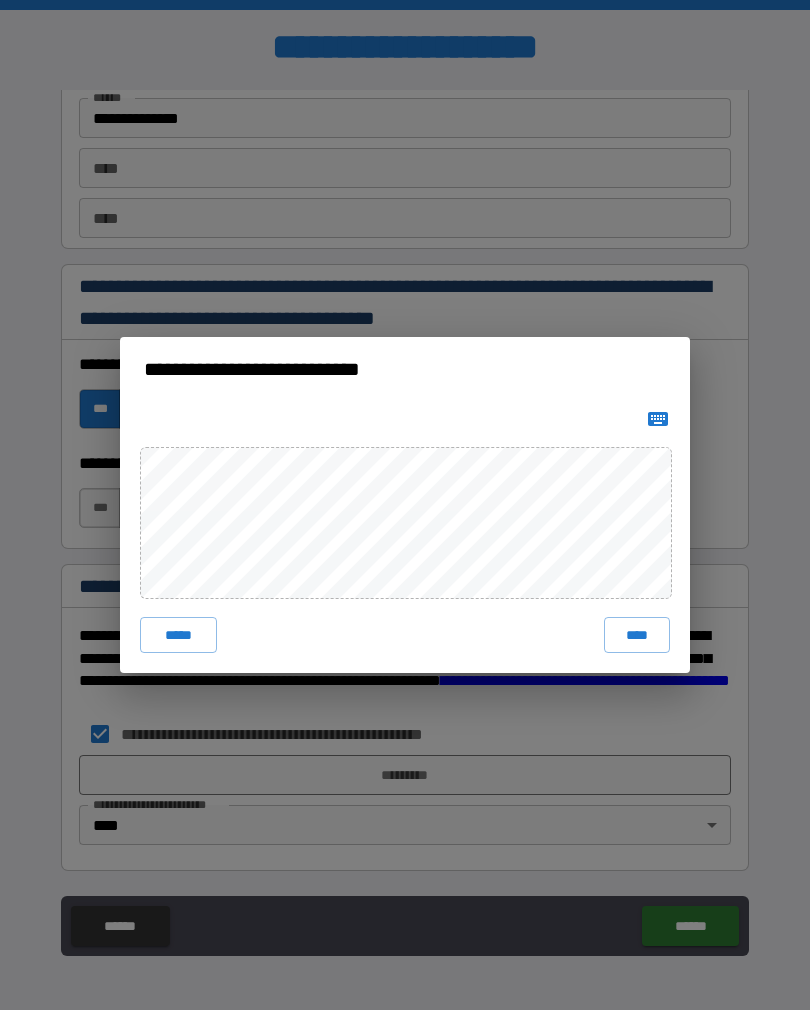 click on "**********" at bounding box center [405, 505] 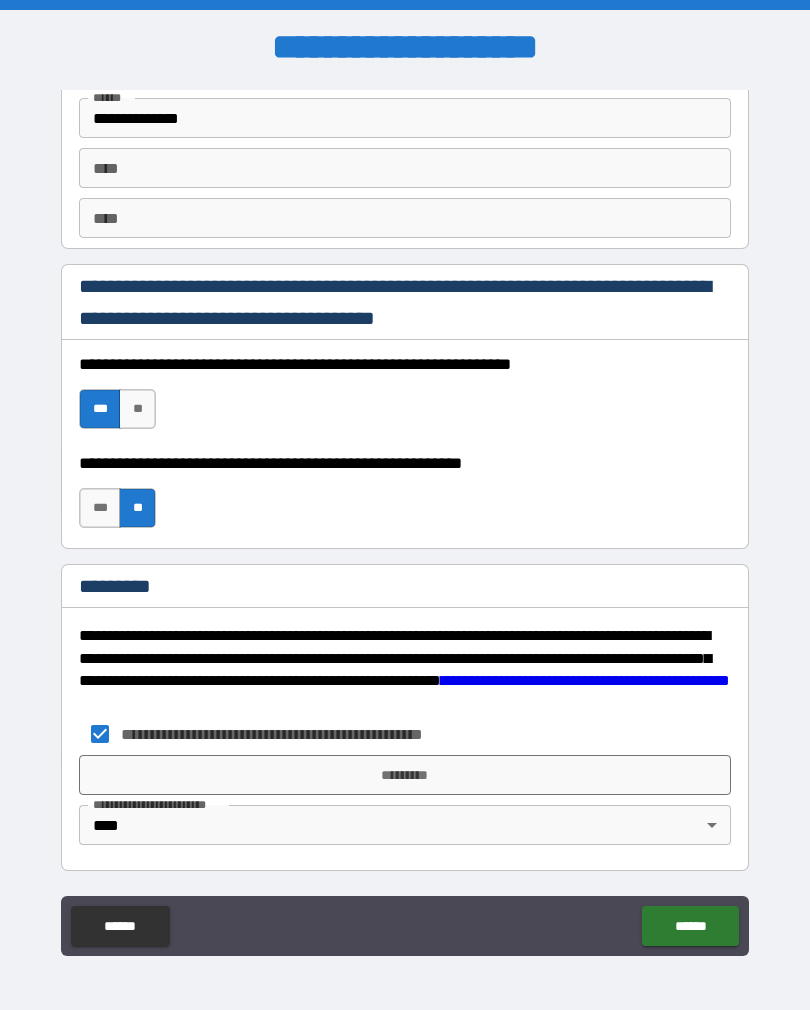 click on "**********" at bounding box center (405, 520) 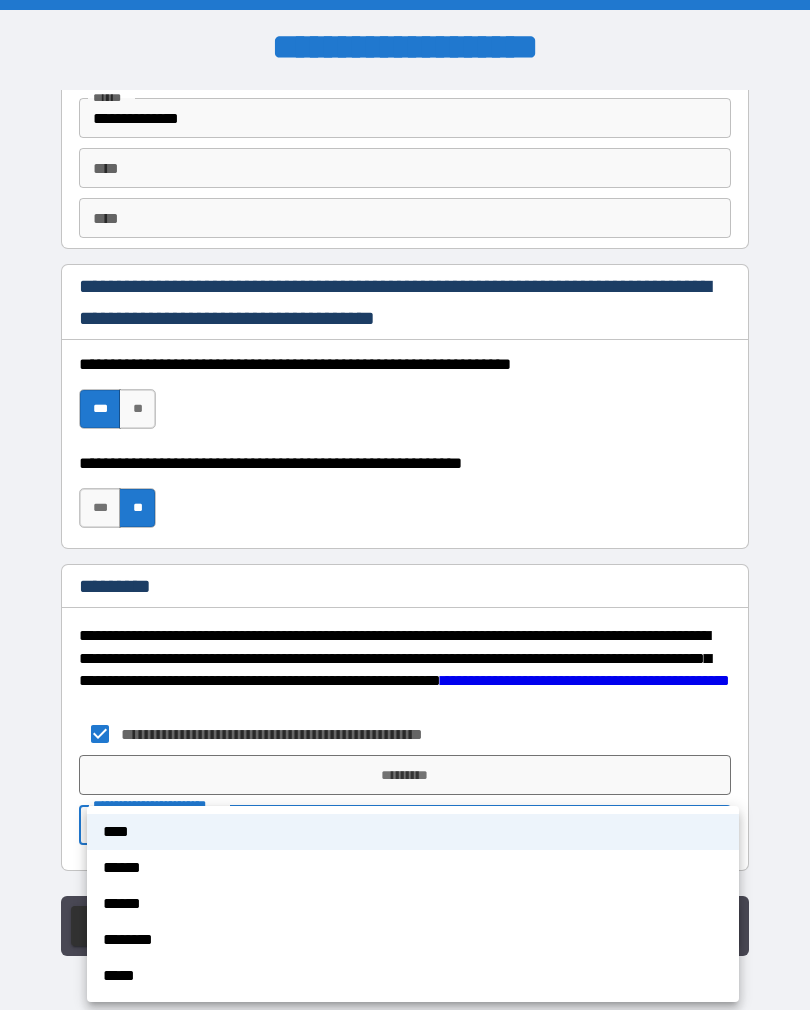 click on "******" at bounding box center [413, 868] 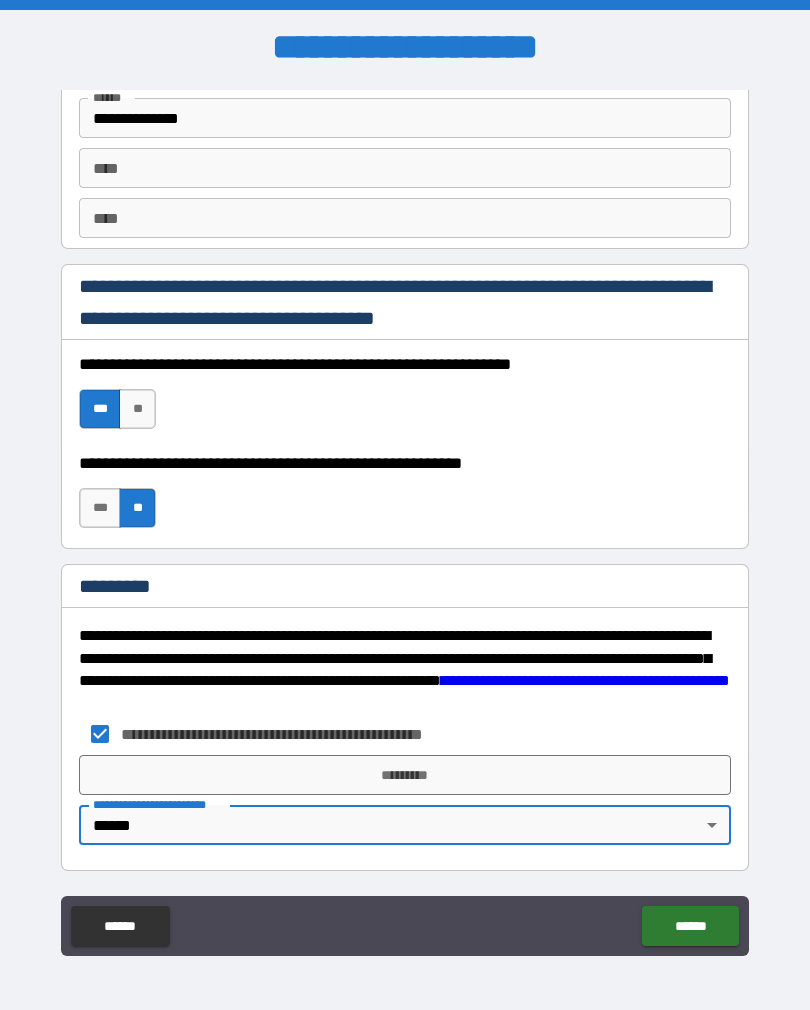 click on "*********" at bounding box center (405, 775) 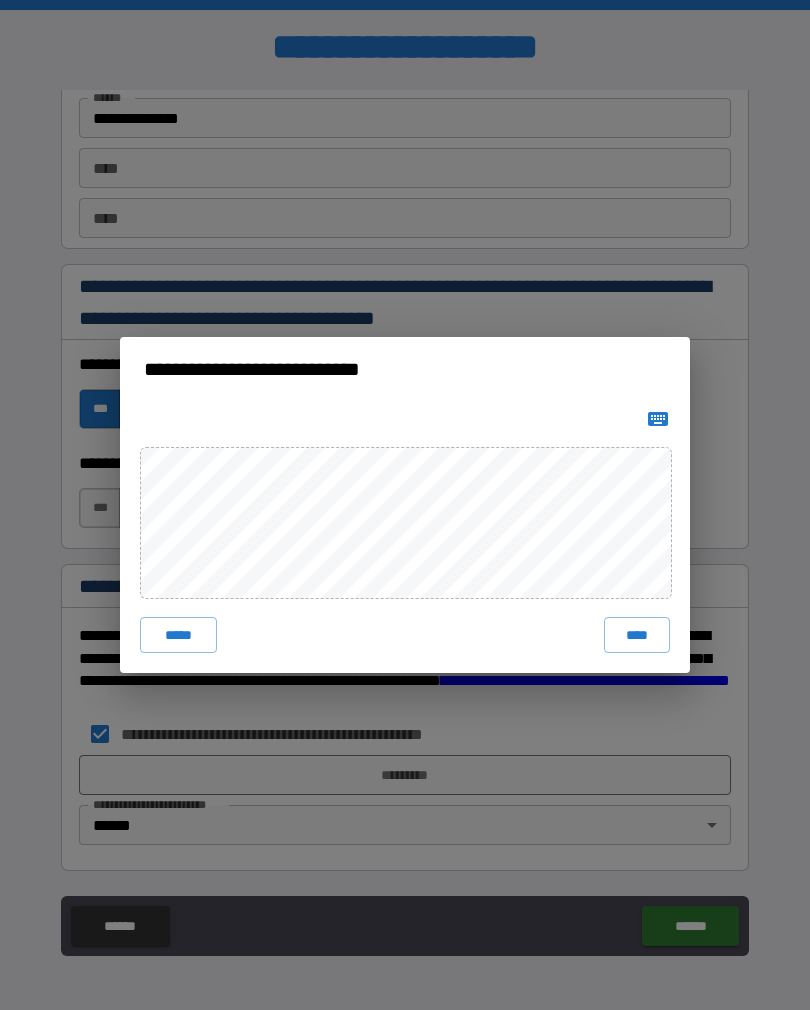 click on "****" at bounding box center [637, 635] 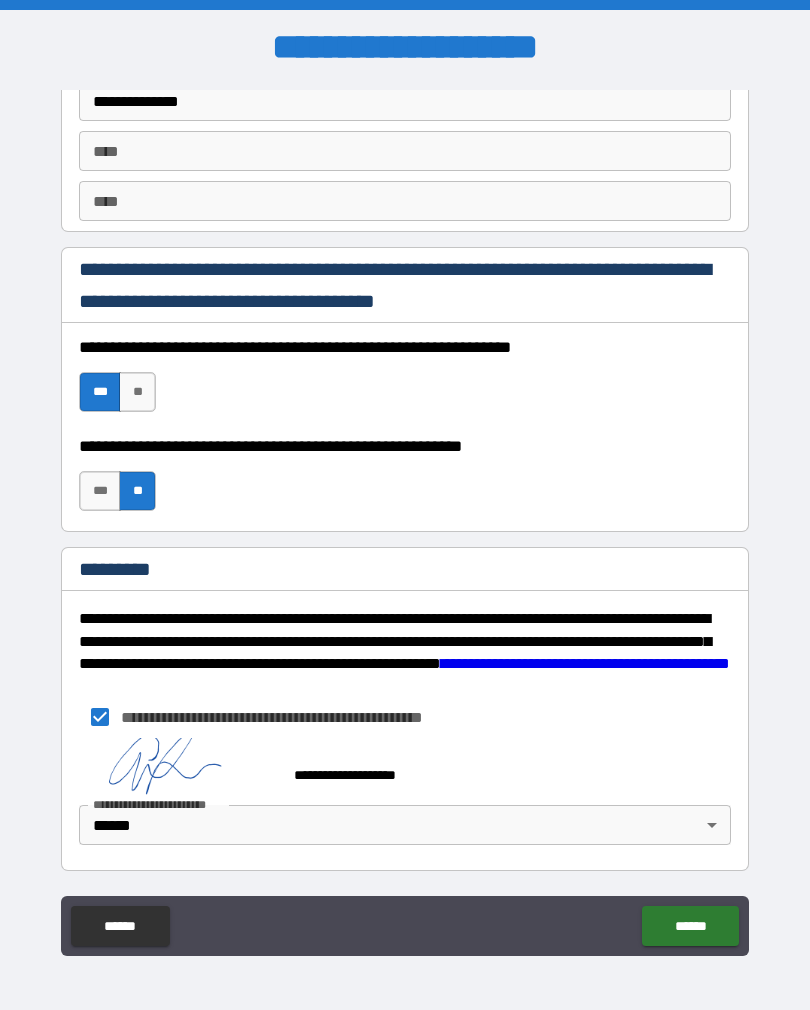 click on "******" at bounding box center (690, 926) 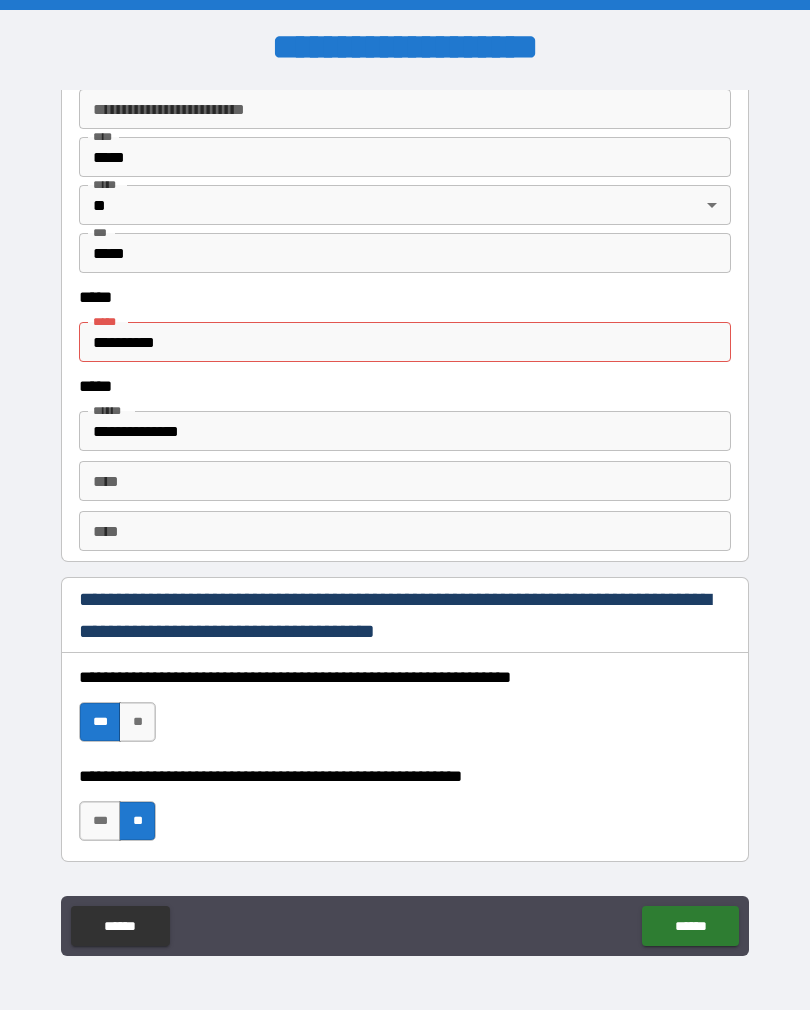 scroll, scrollTop: 2408, scrollLeft: 0, axis: vertical 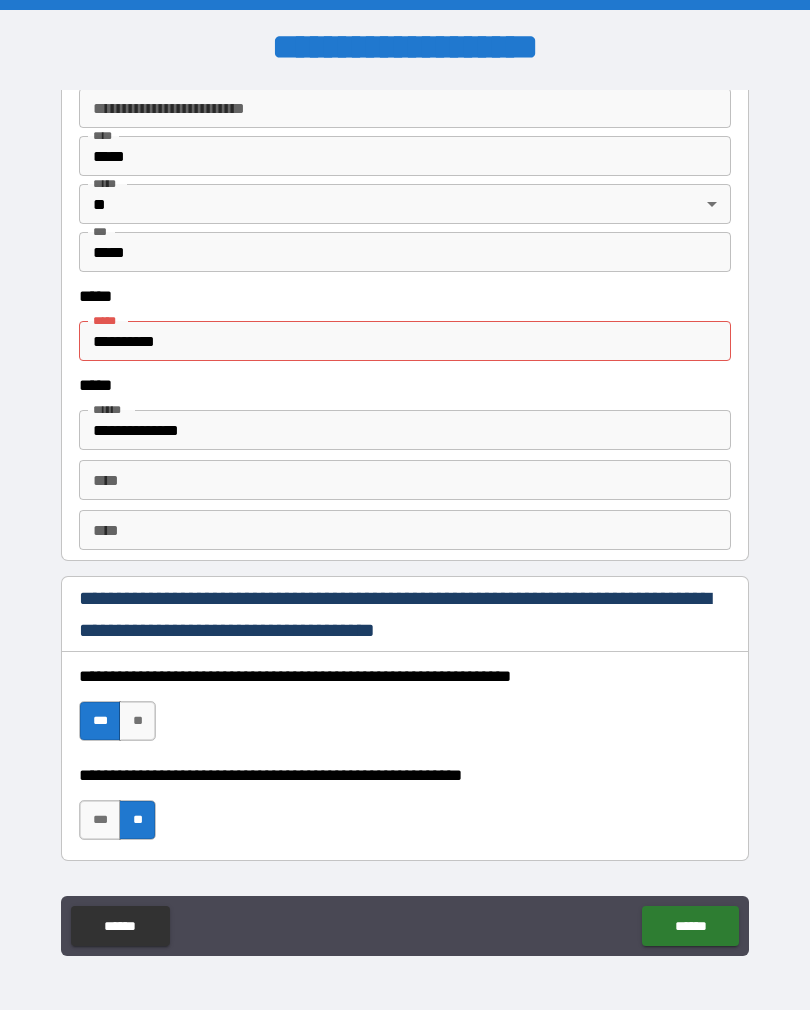 click on "**********" at bounding box center (405, 341) 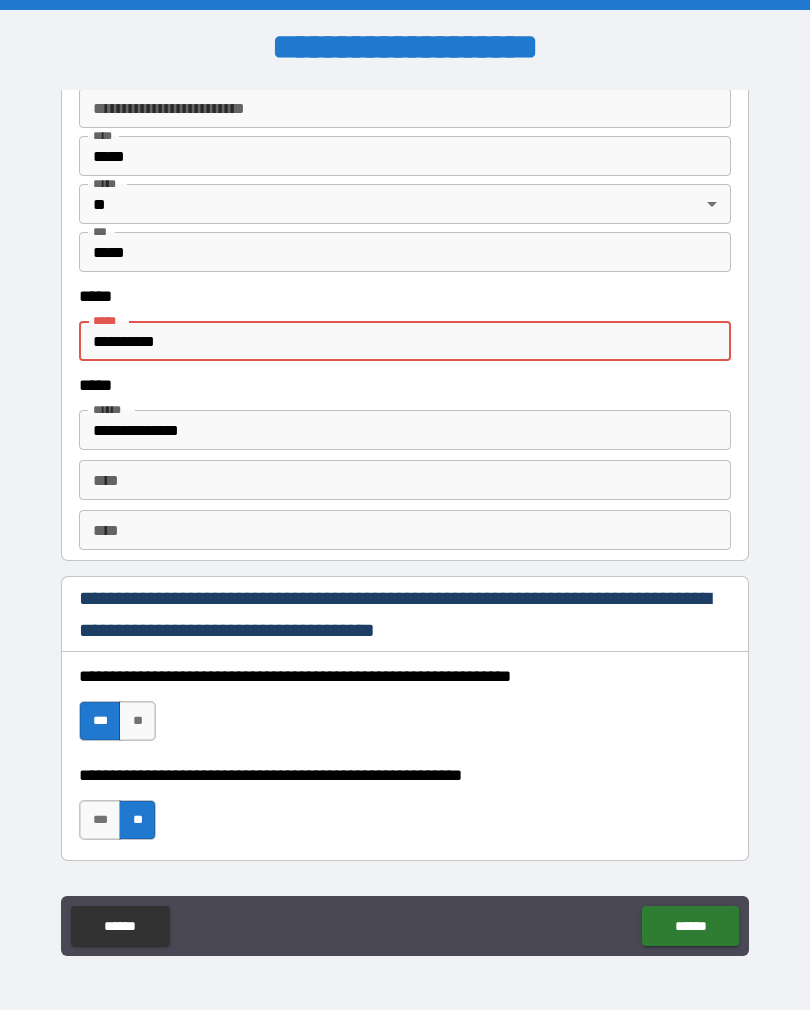 click on "**********" at bounding box center [405, 341] 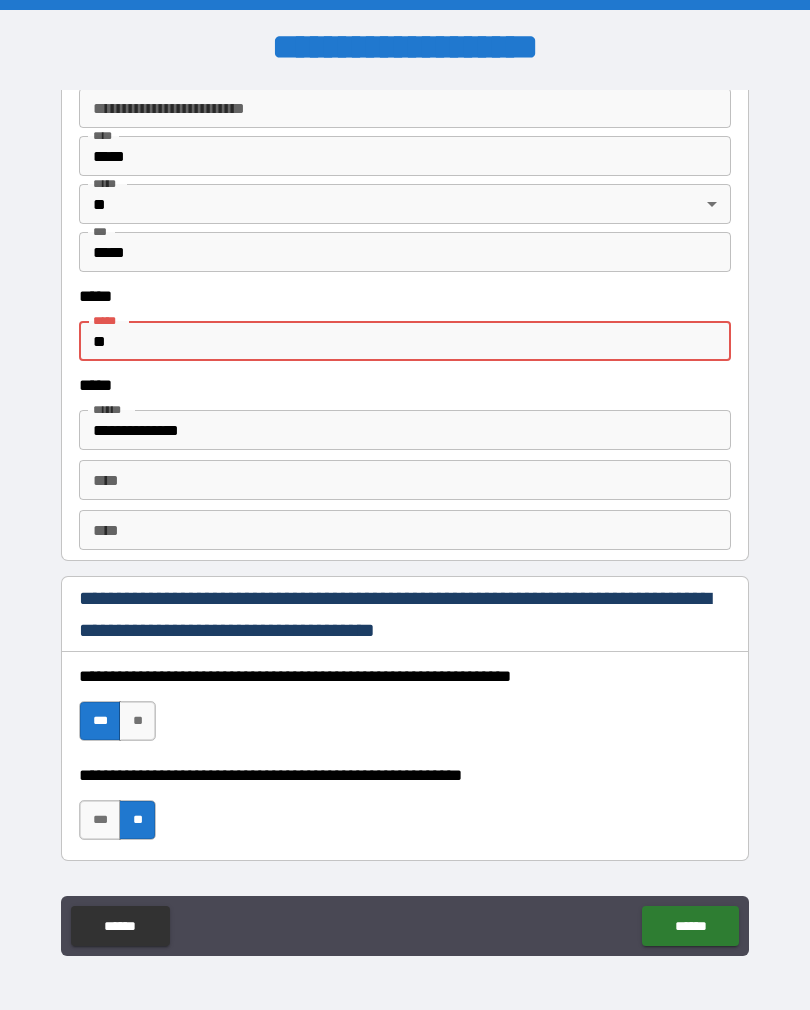 type on "*" 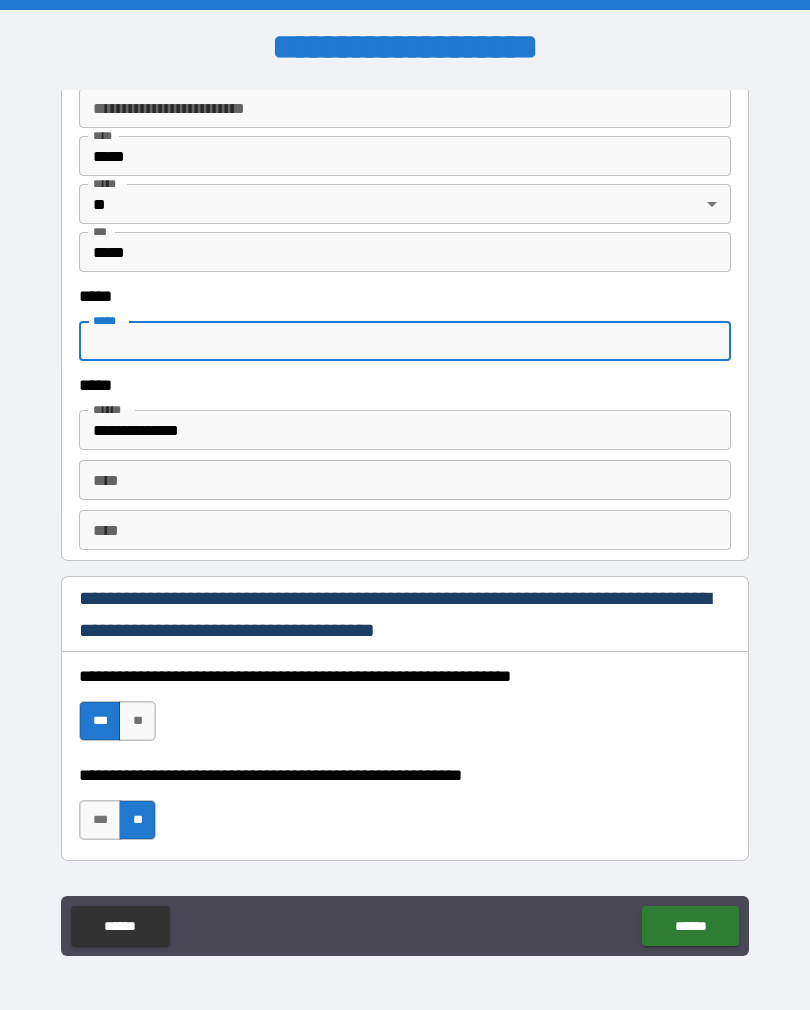 click on "*****" at bounding box center [405, 341] 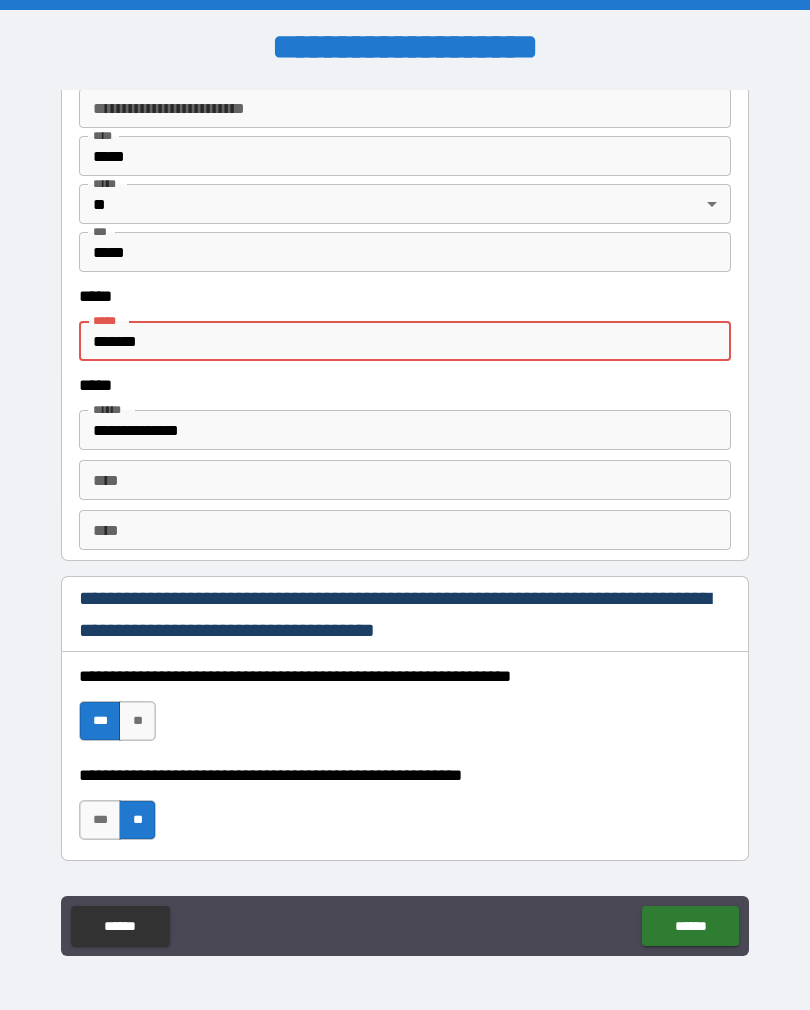 click on "*****" at bounding box center (108, 320) 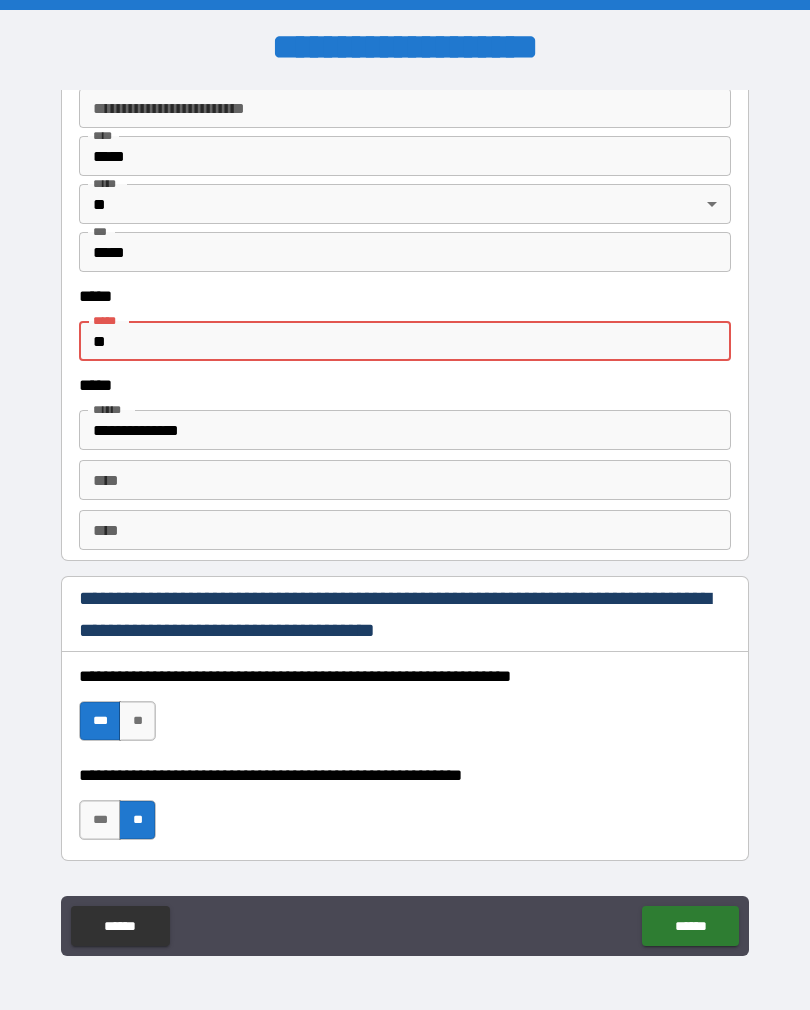 type on "*" 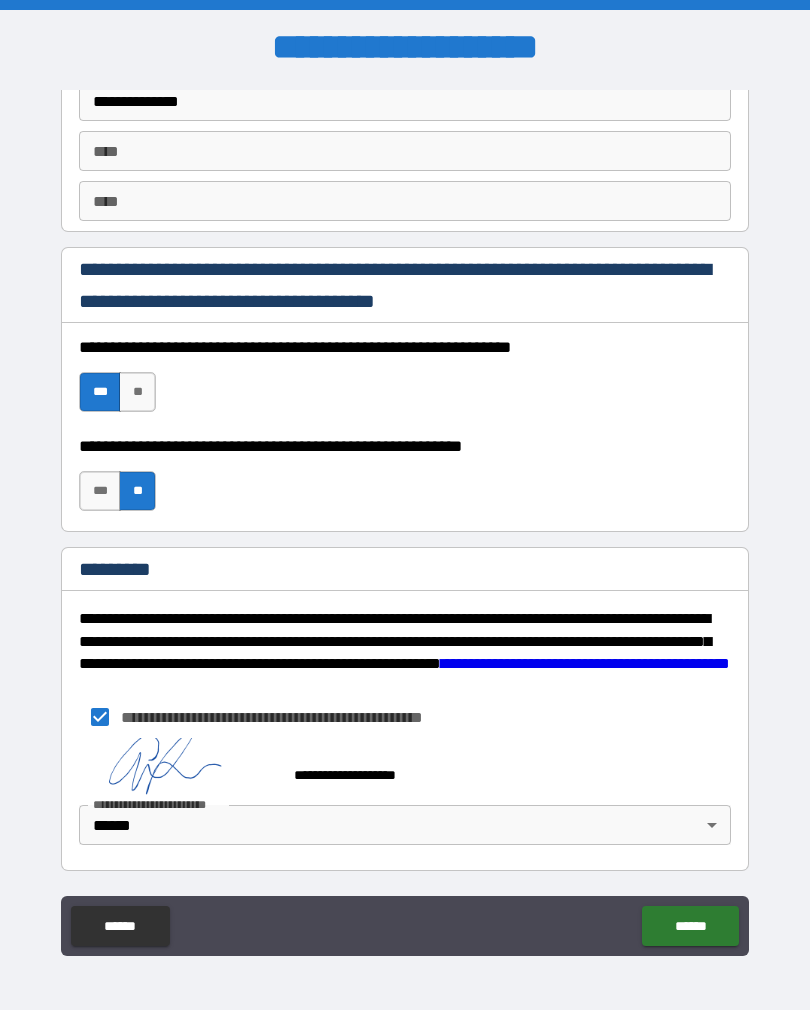 scroll, scrollTop: 2737, scrollLeft: 0, axis: vertical 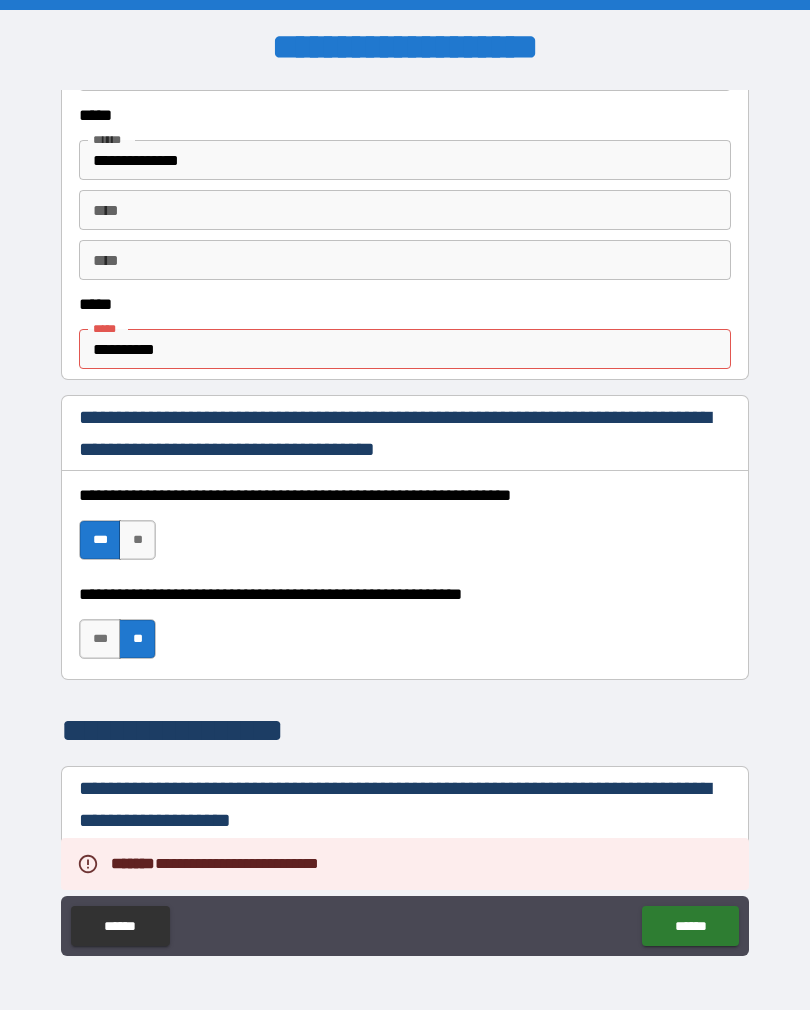 click on "**********" at bounding box center (405, 349) 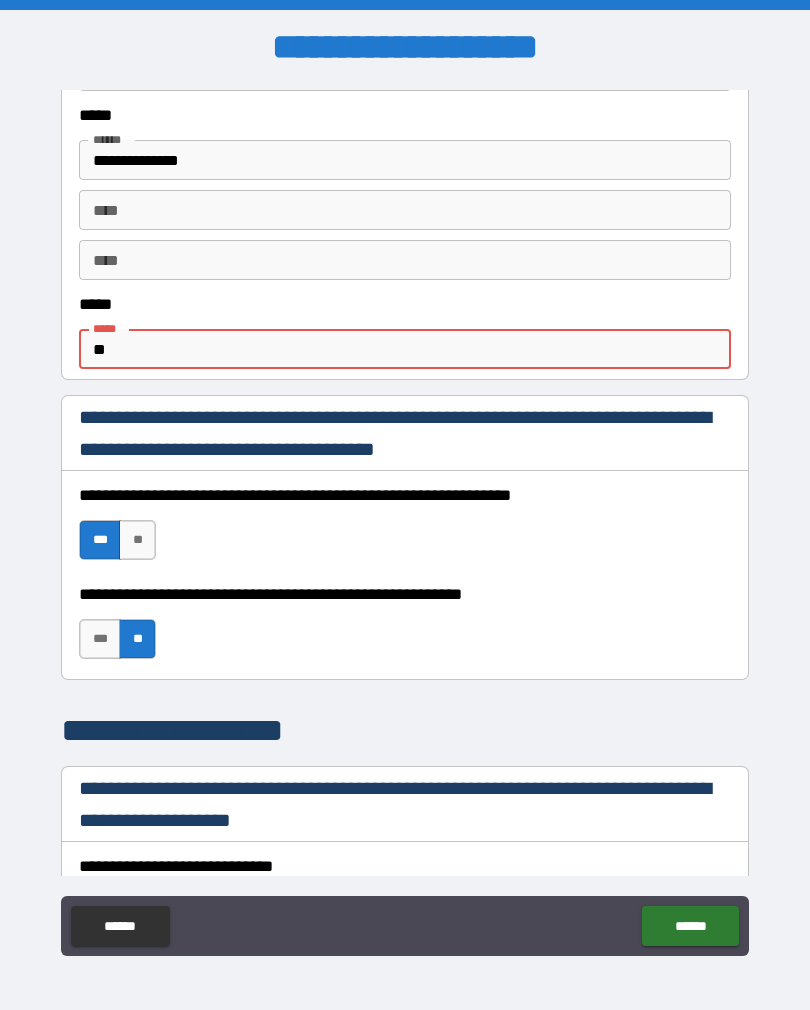 type on "*" 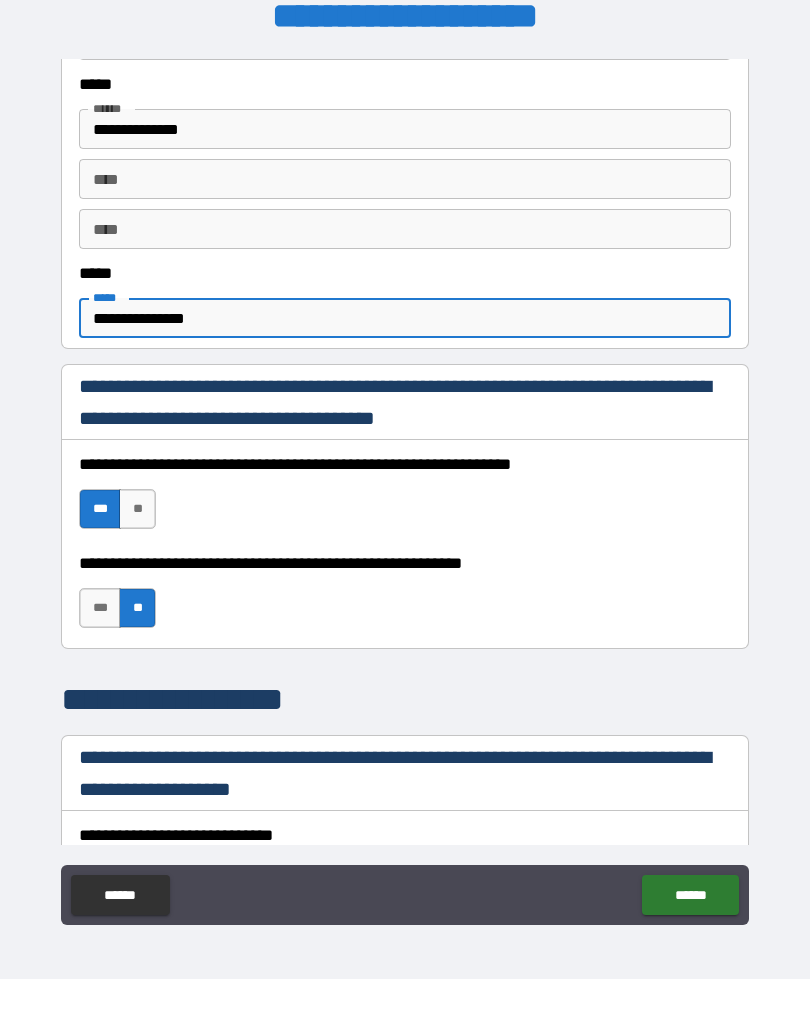 type on "**********" 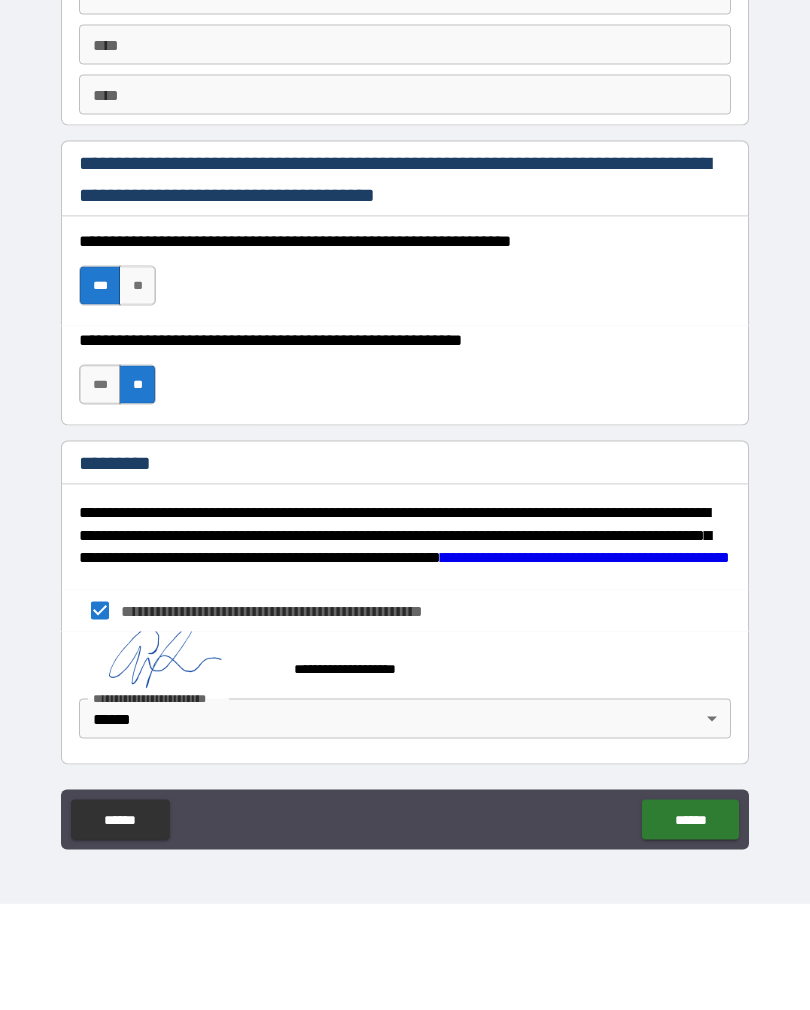 scroll, scrollTop: 2737, scrollLeft: 0, axis: vertical 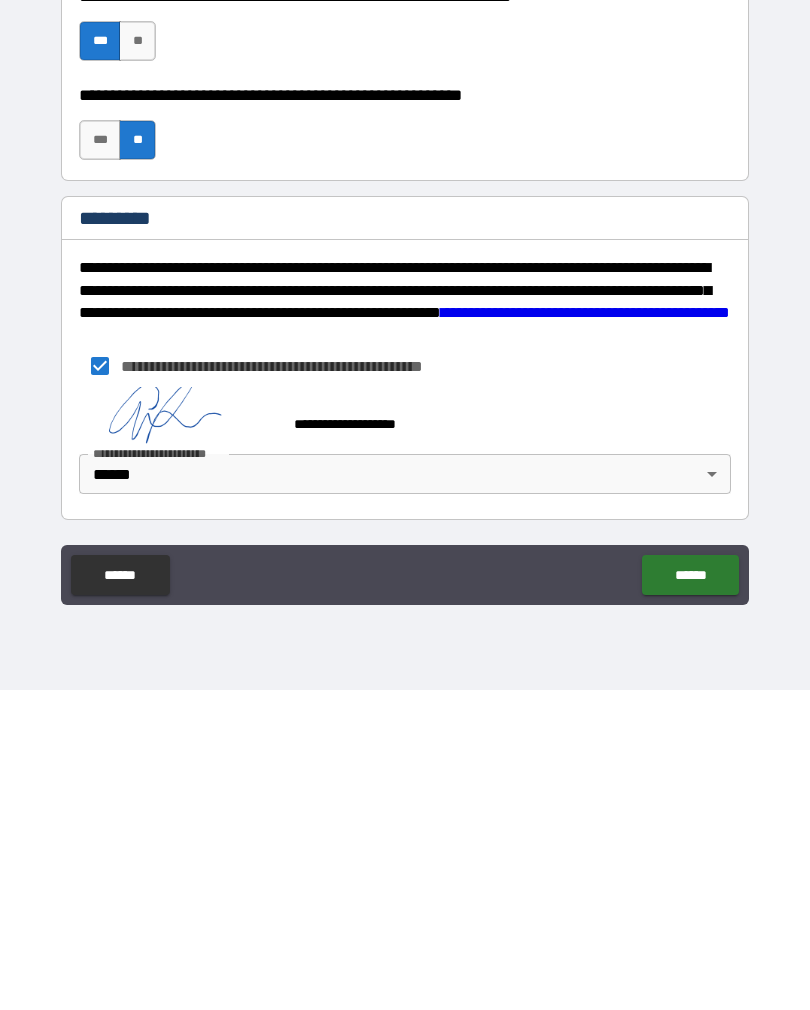 click on "******" at bounding box center [690, 895] 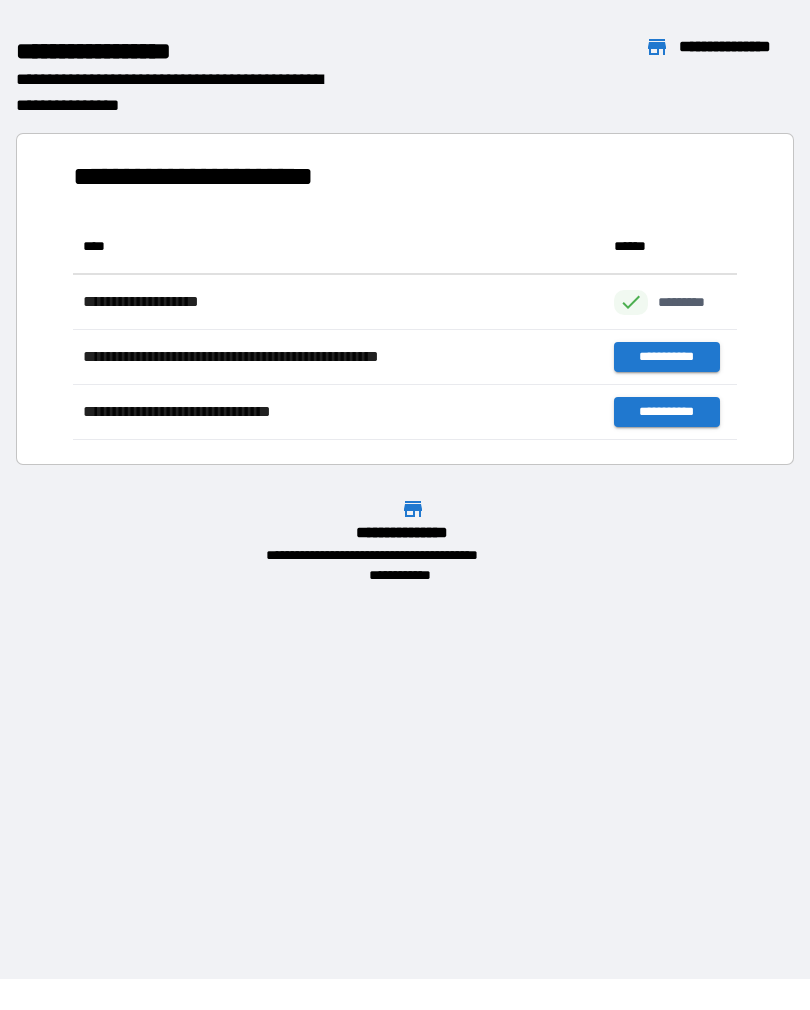 scroll, scrollTop: 221, scrollLeft: 664, axis: both 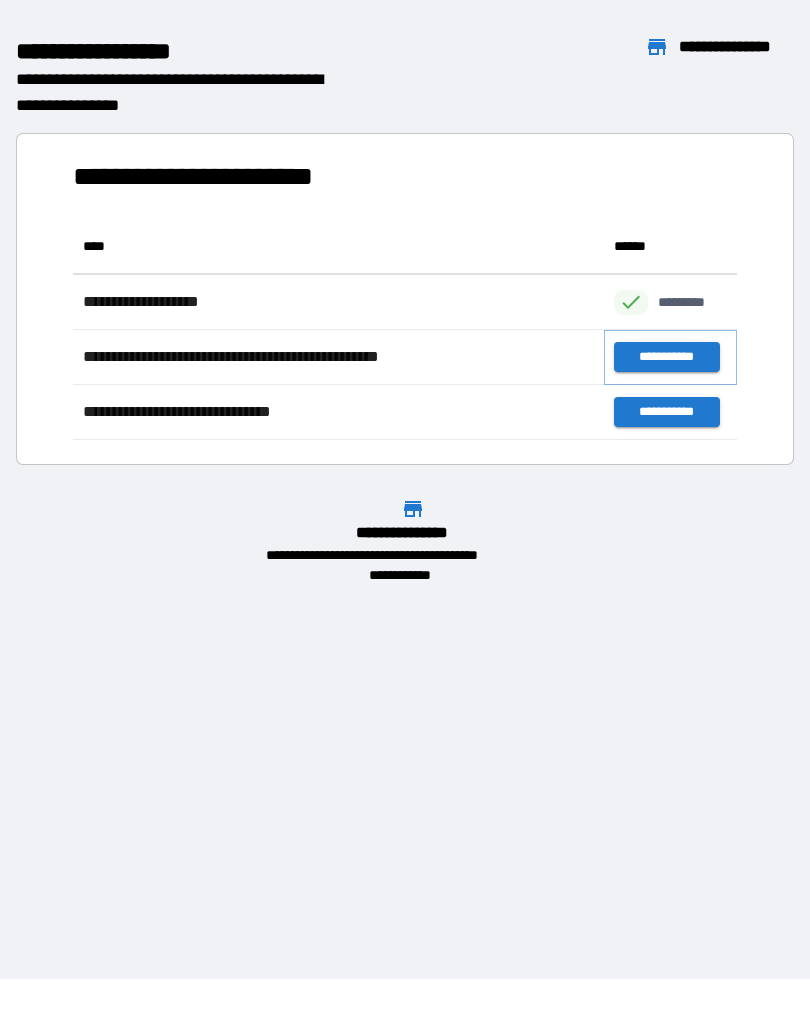 click on "**********" at bounding box center [666, 357] 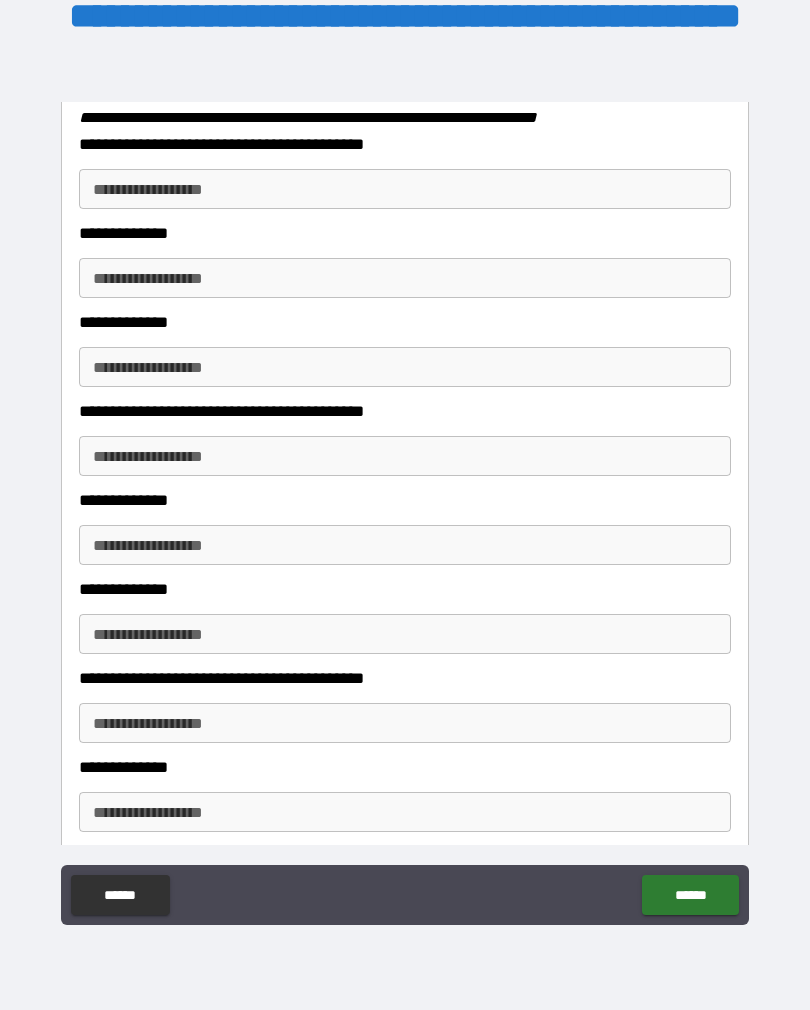 scroll, scrollTop: 603, scrollLeft: 0, axis: vertical 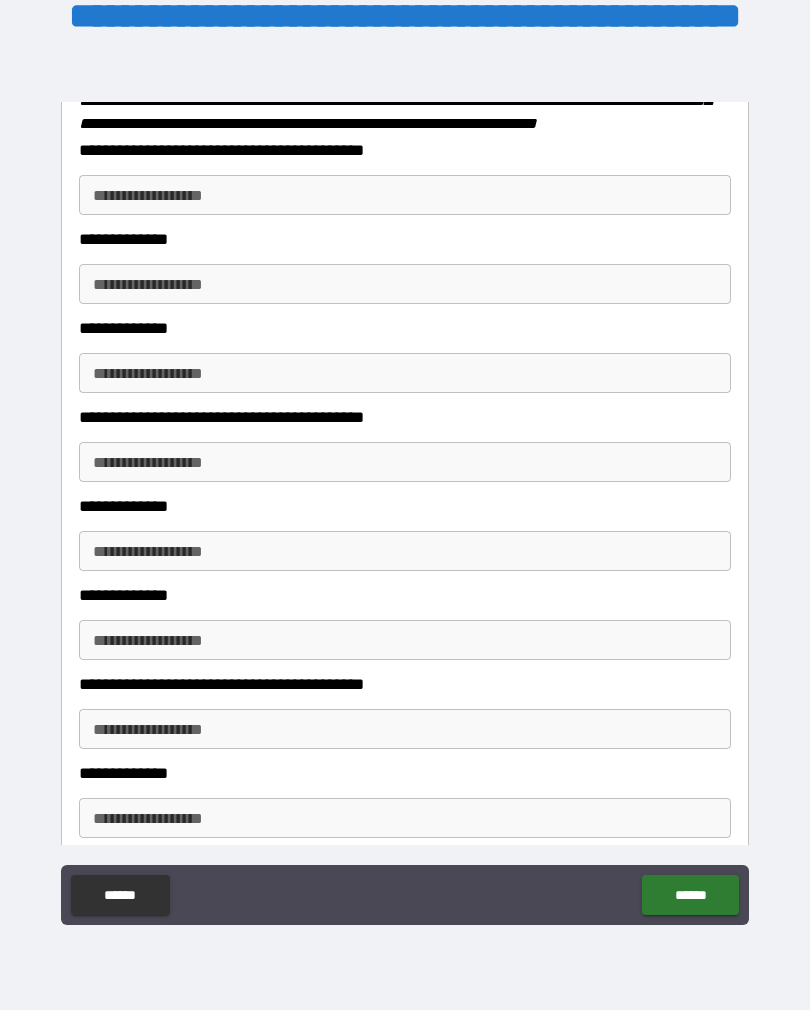 click on "**********" at bounding box center (405, 195) 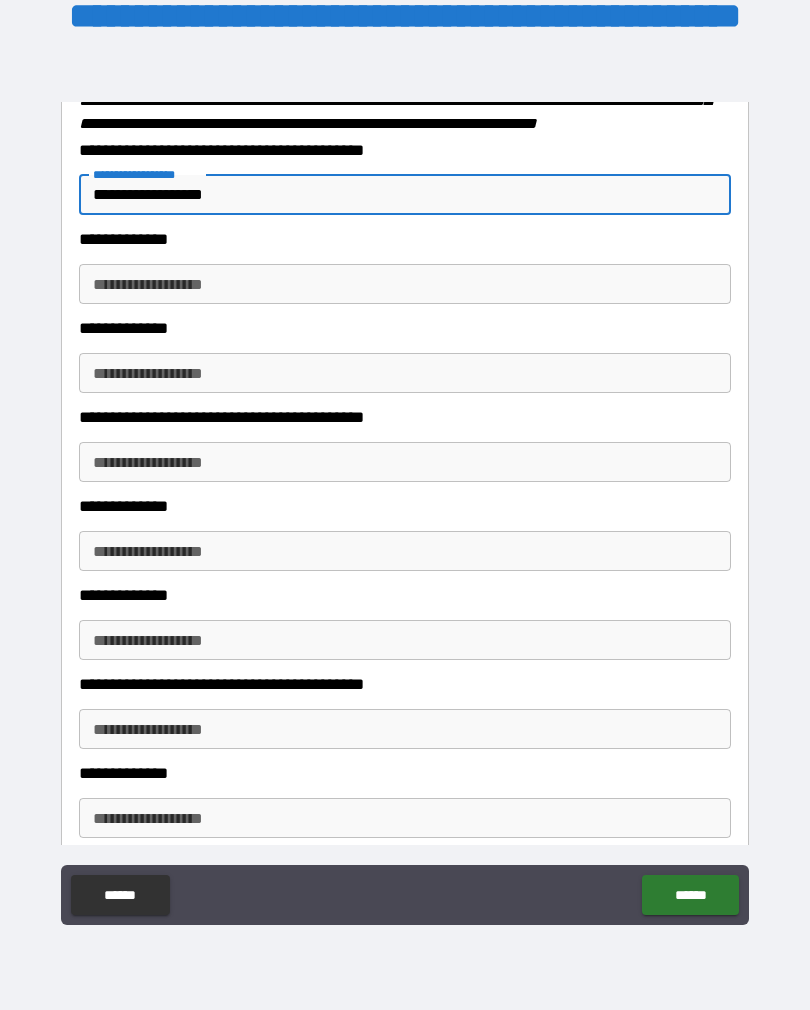type on "**********" 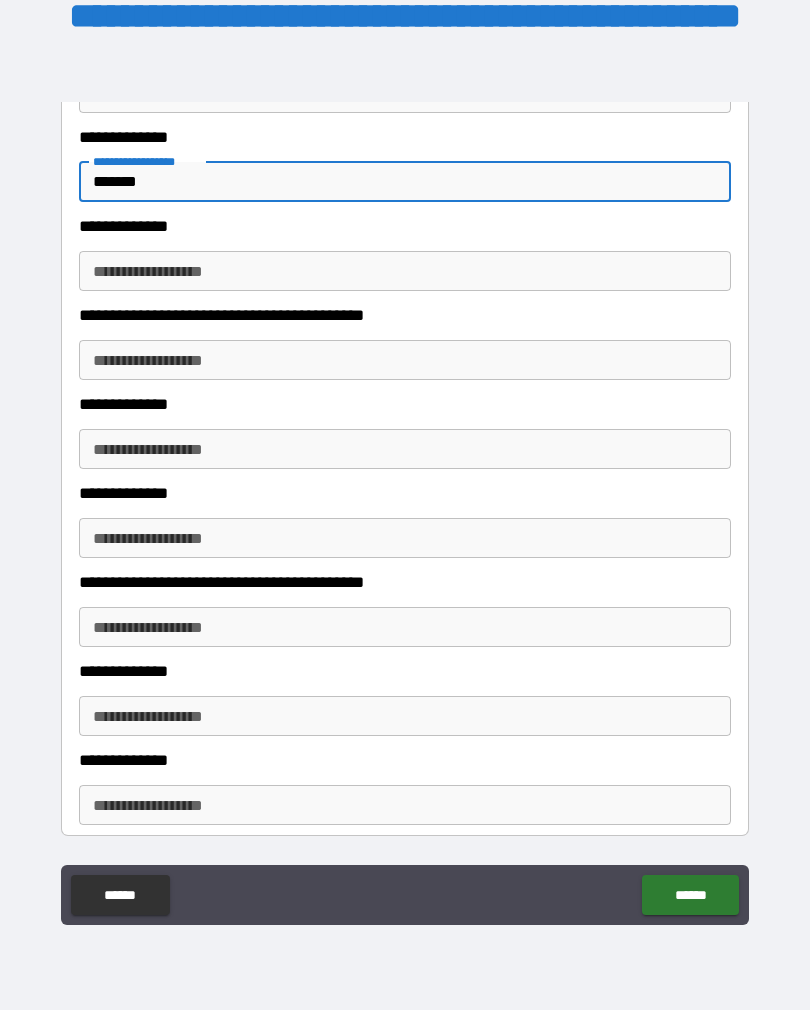 scroll, scrollTop: 709, scrollLeft: 0, axis: vertical 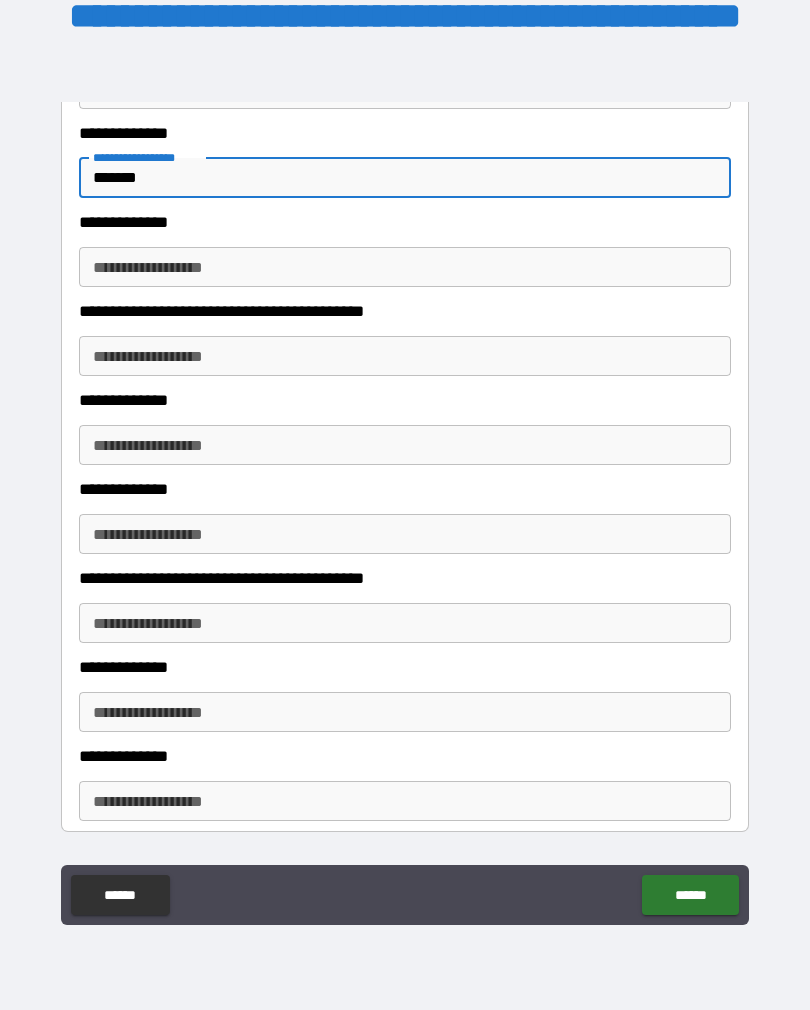 type on "******" 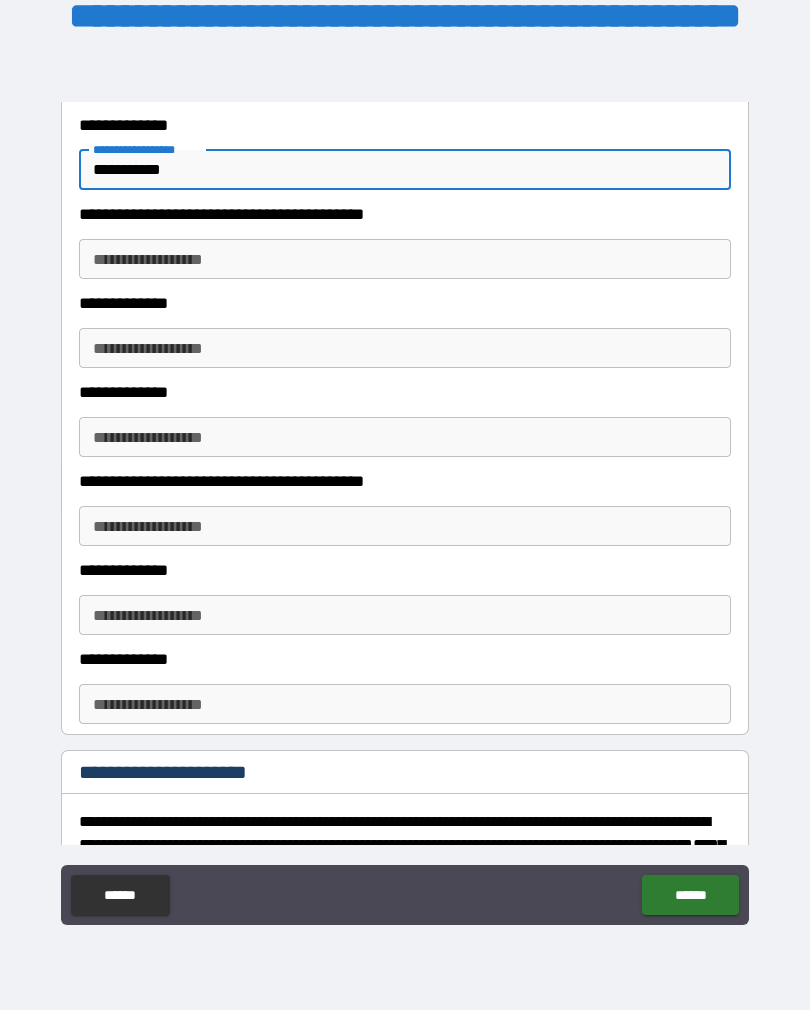scroll, scrollTop: 818, scrollLeft: 0, axis: vertical 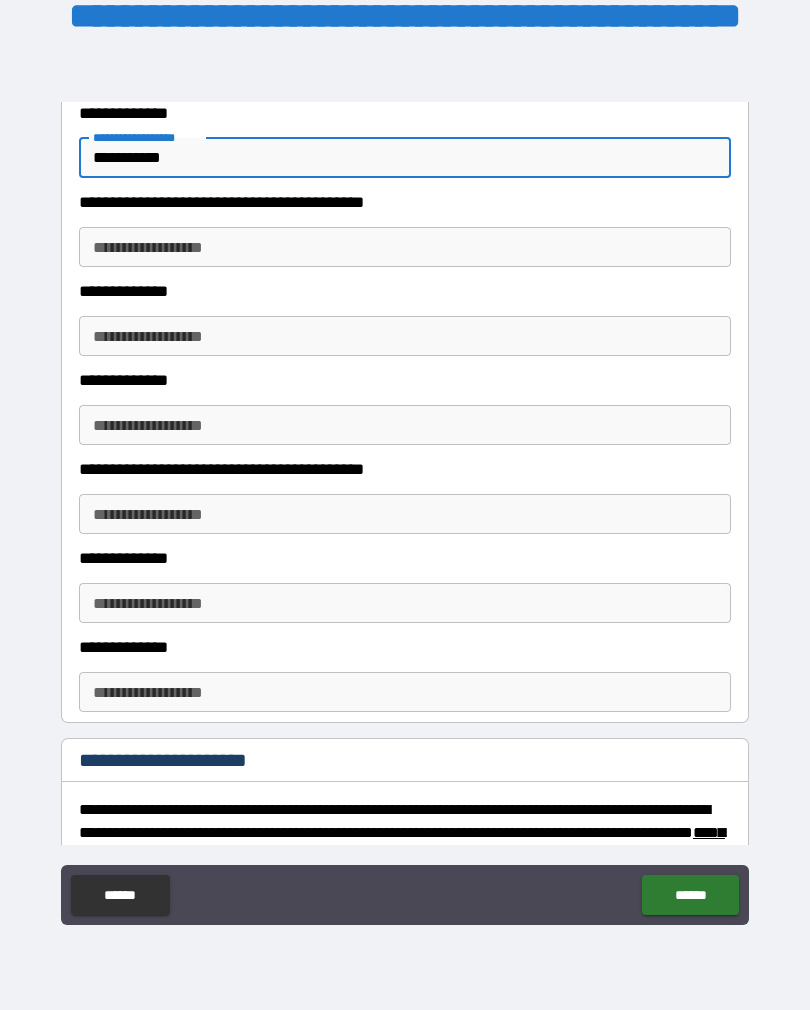 type on "**********" 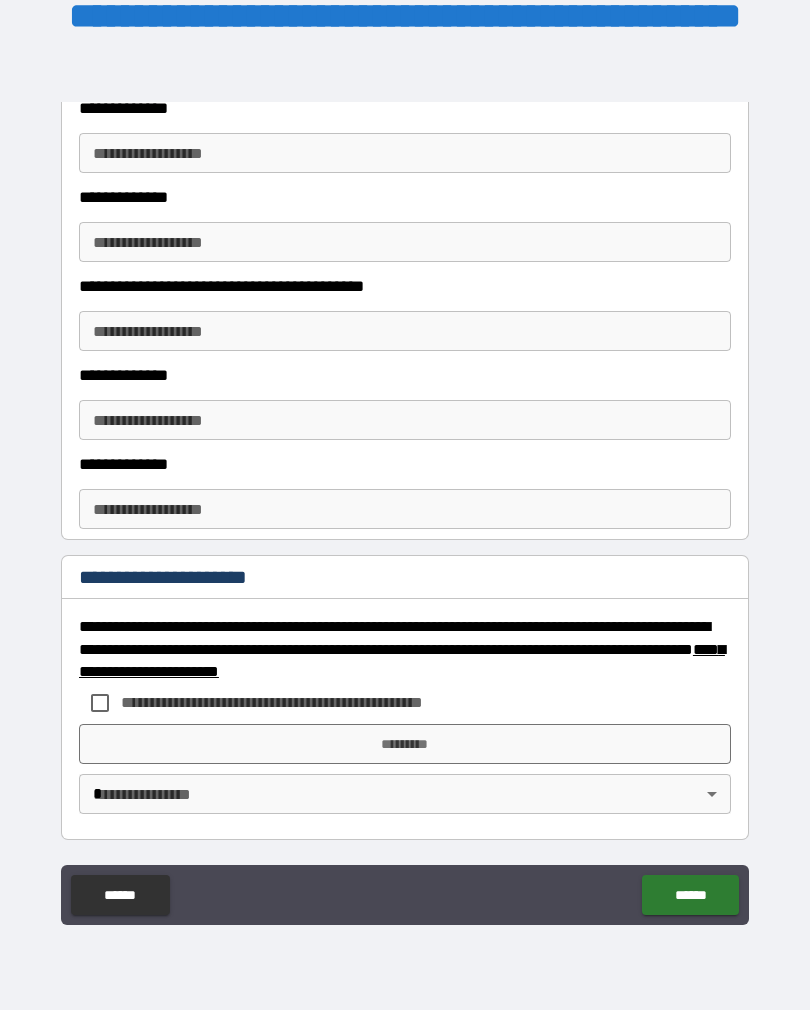 scroll, scrollTop: 1020, scrollLeft: 0, axis: vertical 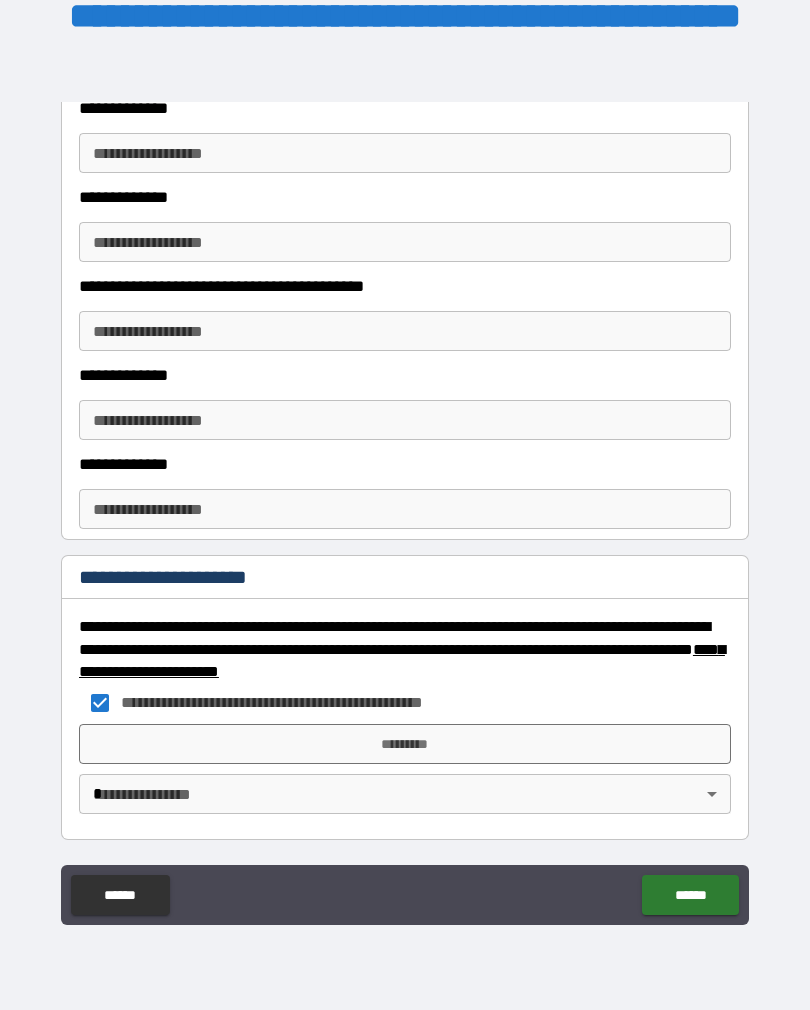 click on "*********" at bounding box center [405, 744] 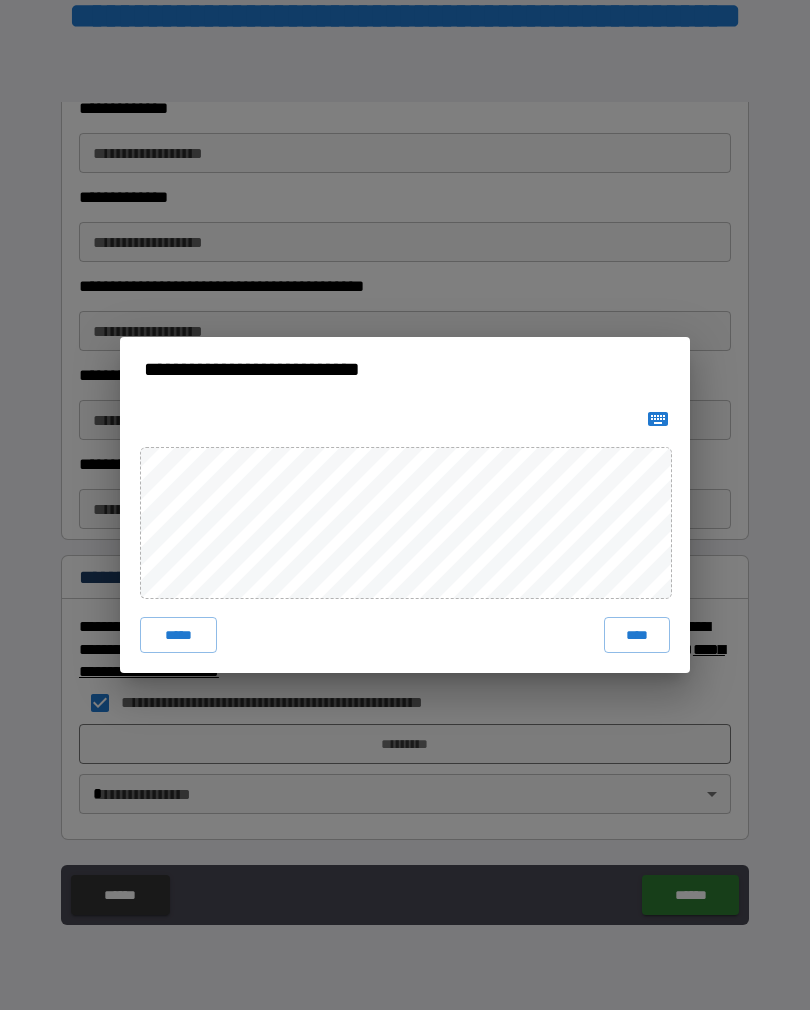 click on "****" at bounding box center (637, 635) 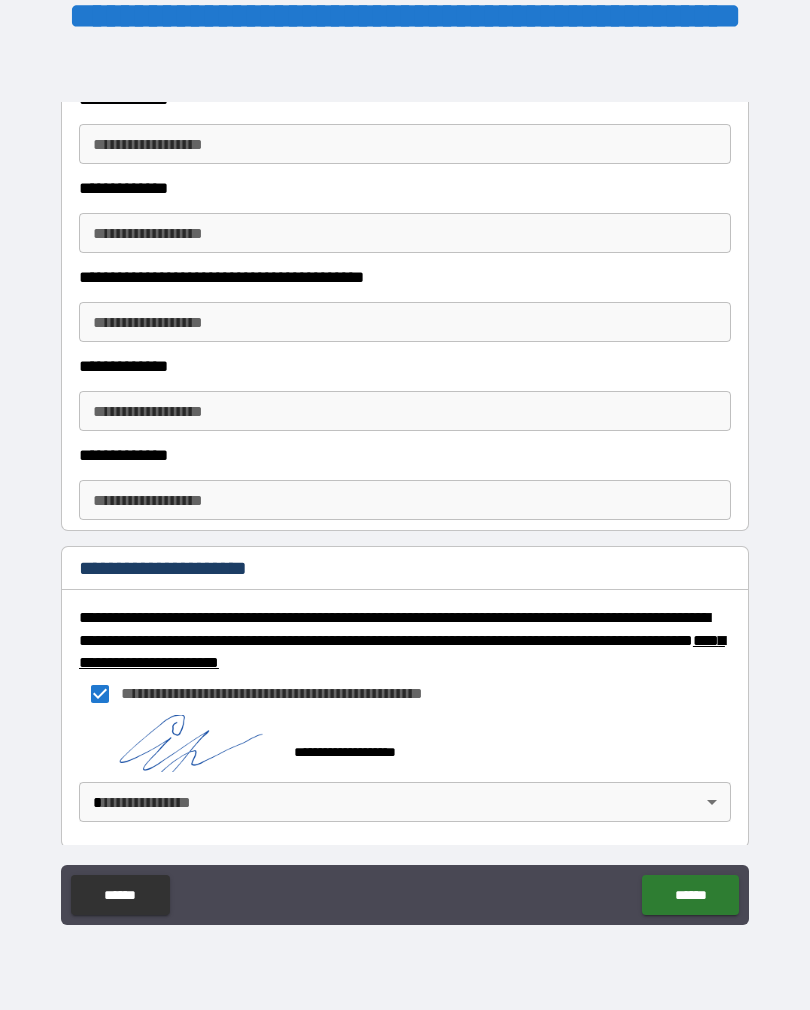 click on "**********" at bounding box center (405, 489) 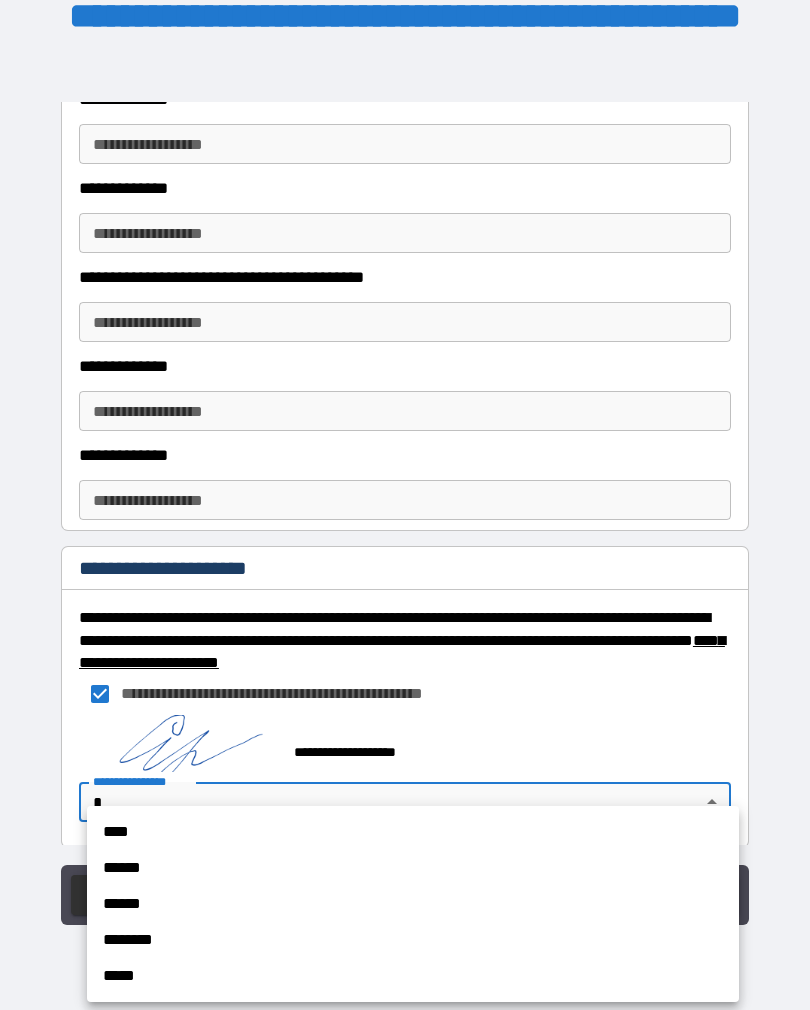 click on "******" at bounding box center [413, 868] 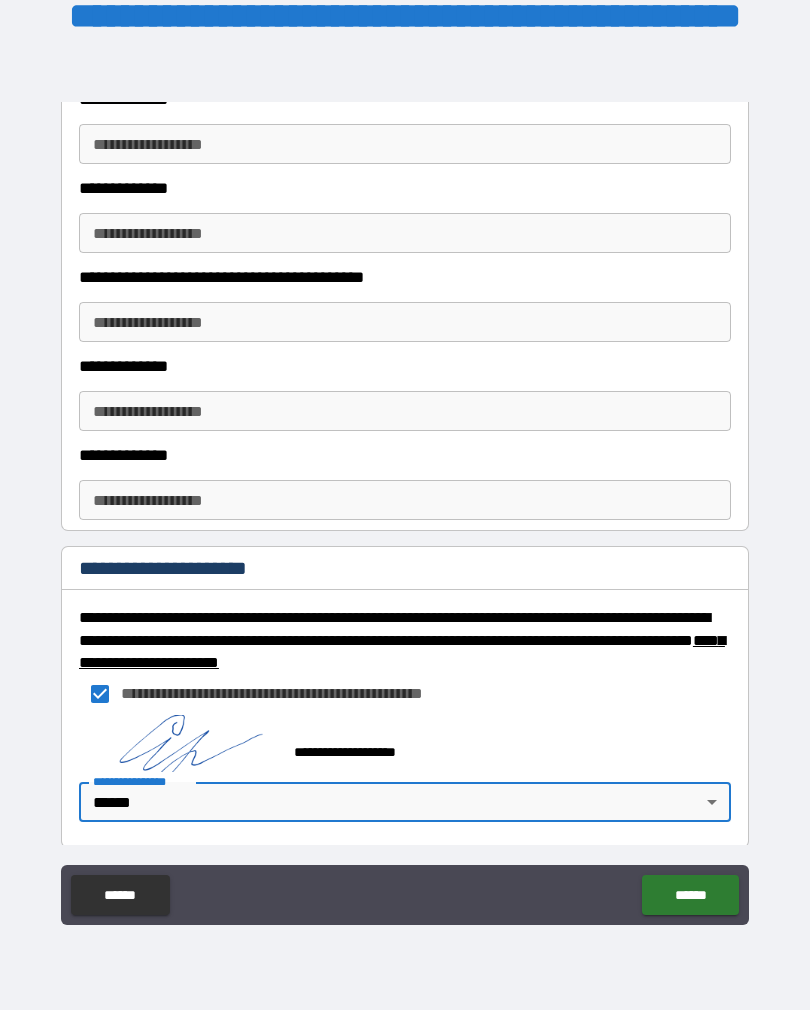 click on "******" at bounding box center (690, 895) 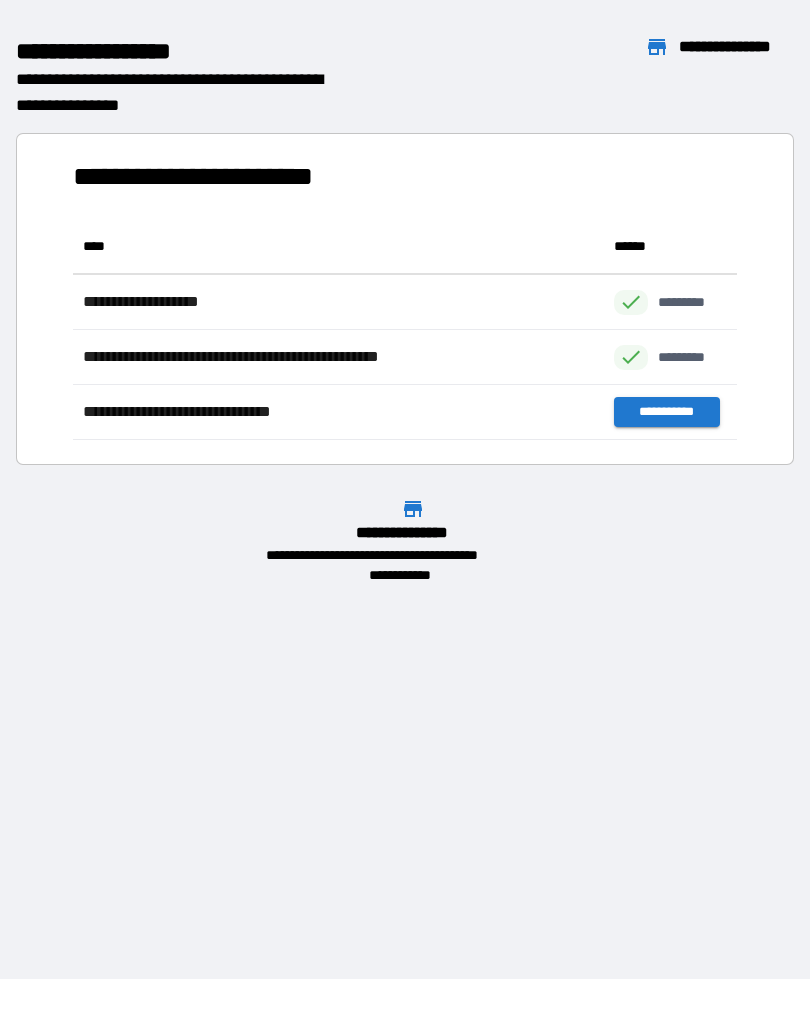 scroll, scrollTop: 1, scrollLeft: 1, axis: both 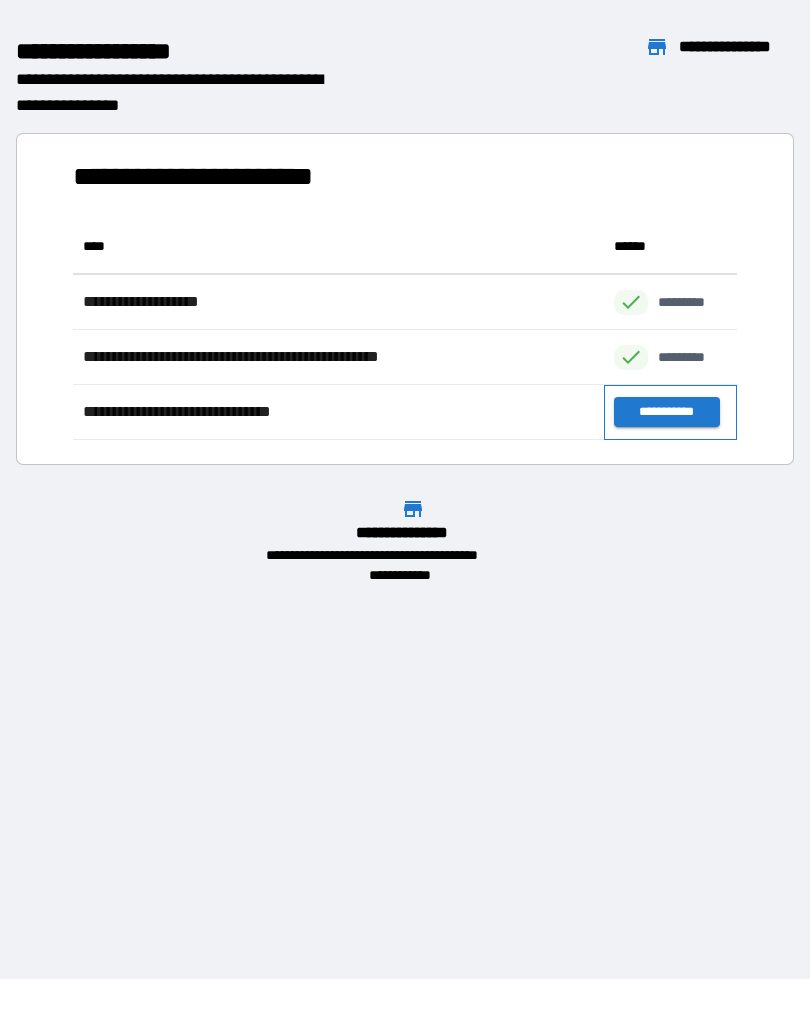 click on "**********" at bounding box center (670, 412) 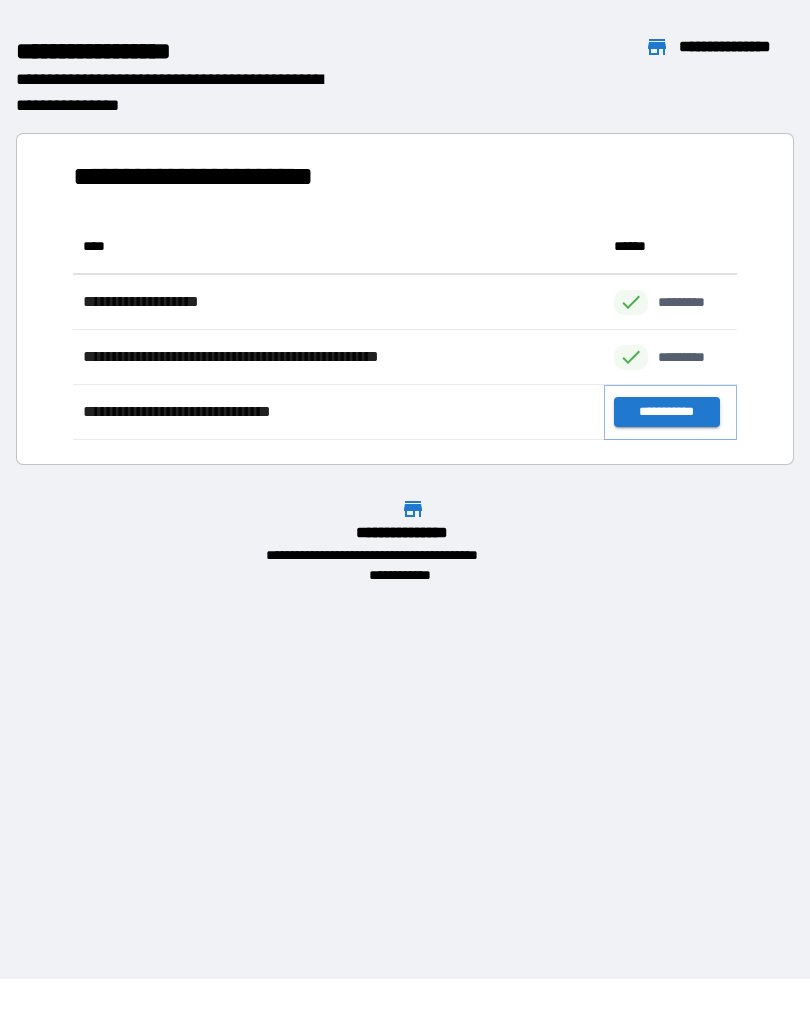 click on "**********" at bounding box center (666, 412) 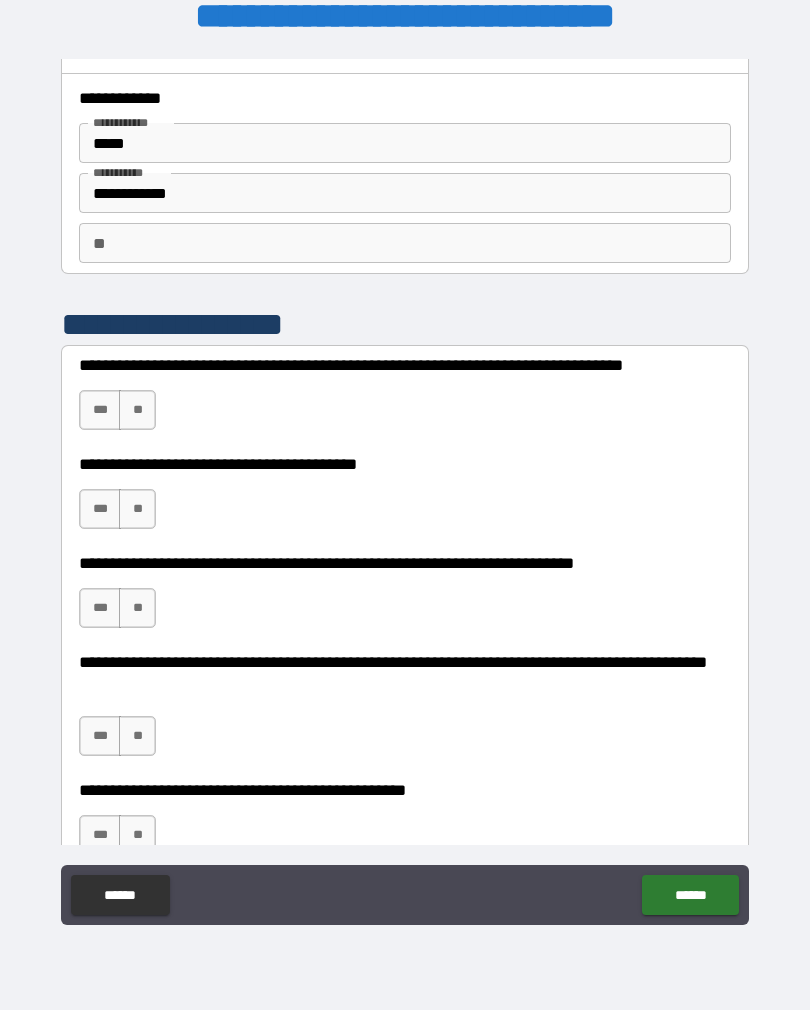 scroll, scrollTop: 32, scrollLeft: 0, axis: vertical 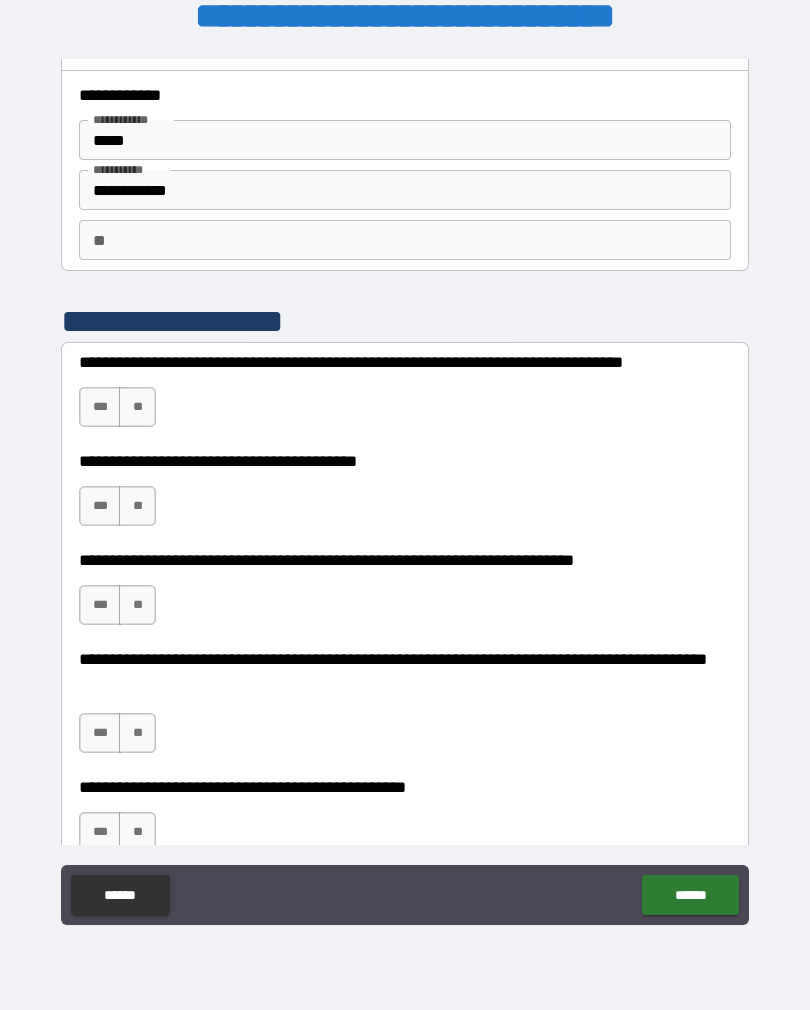 click on "**" at bounding box center [137, 407] 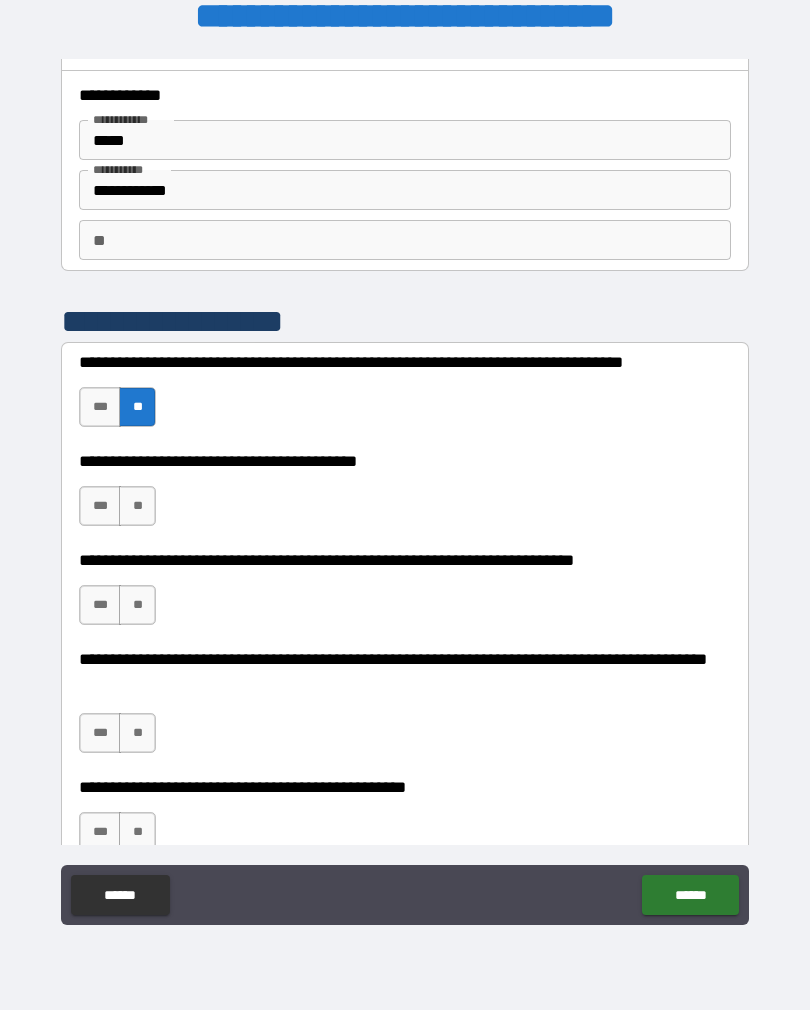 click on "**" at bounding box center [137, 506] 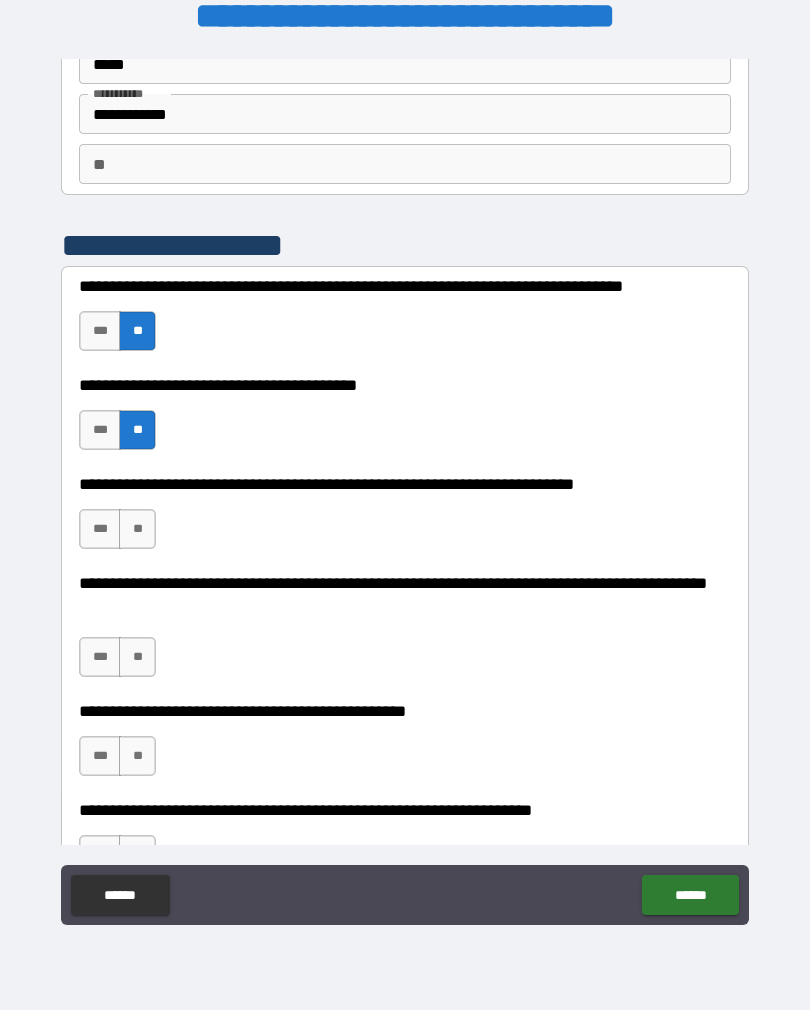 scroll, scrollTop: 139, scrollLeft: 0, axis: vertical 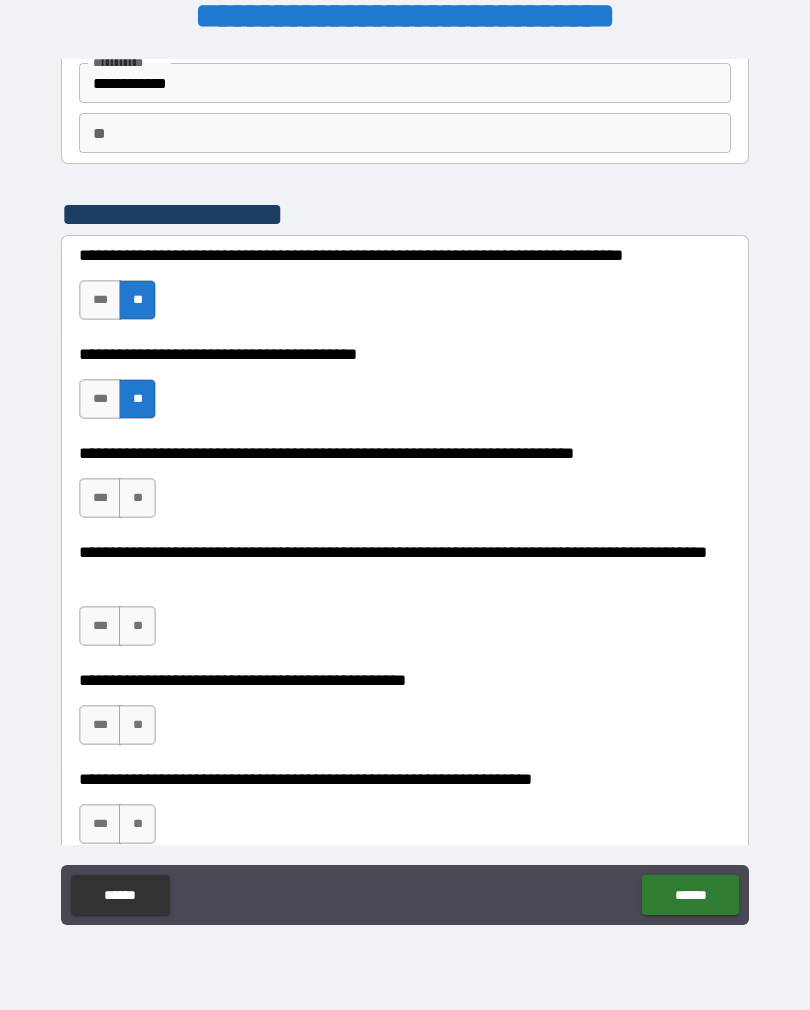 click on "**" at bounding box center (137, 498) 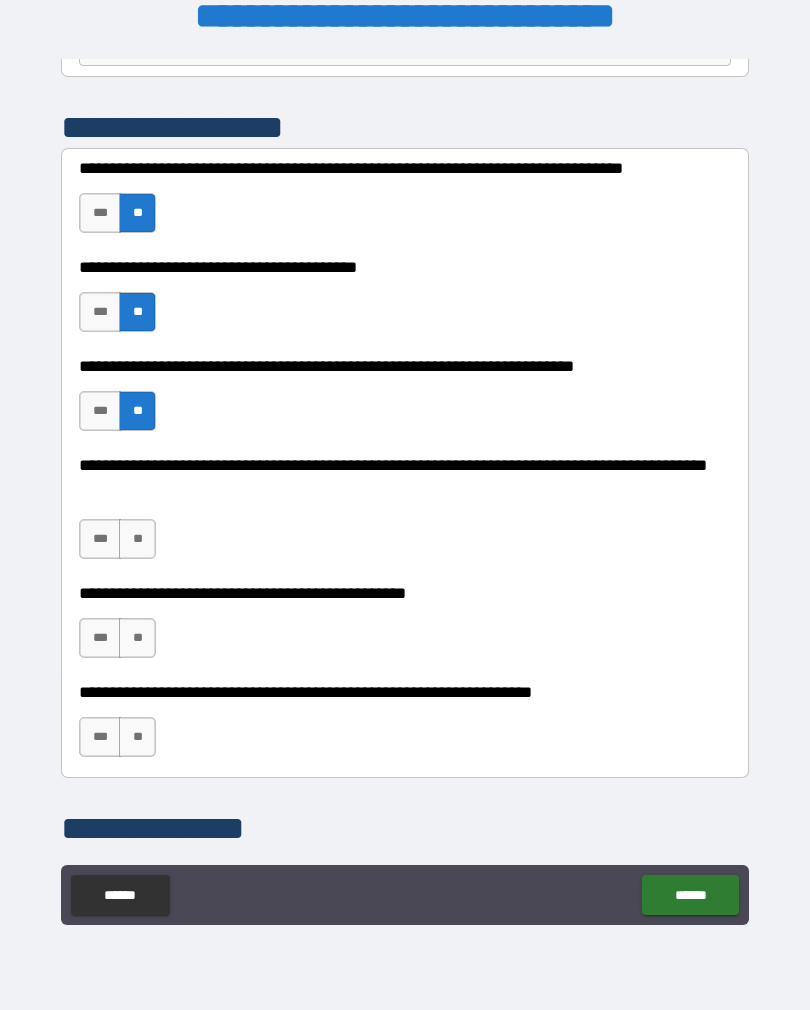 scroll, scrollTop: 227, scrollLeft: 0, axis: vertical 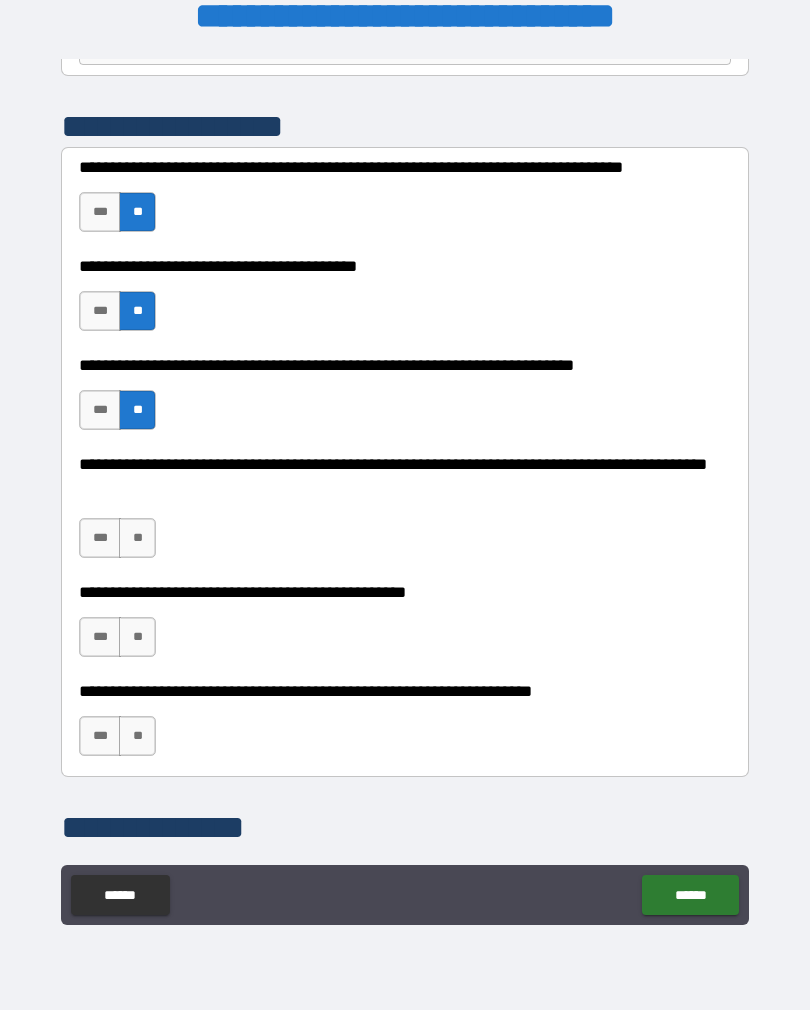 click on "**" at bounding box center (137, 538) 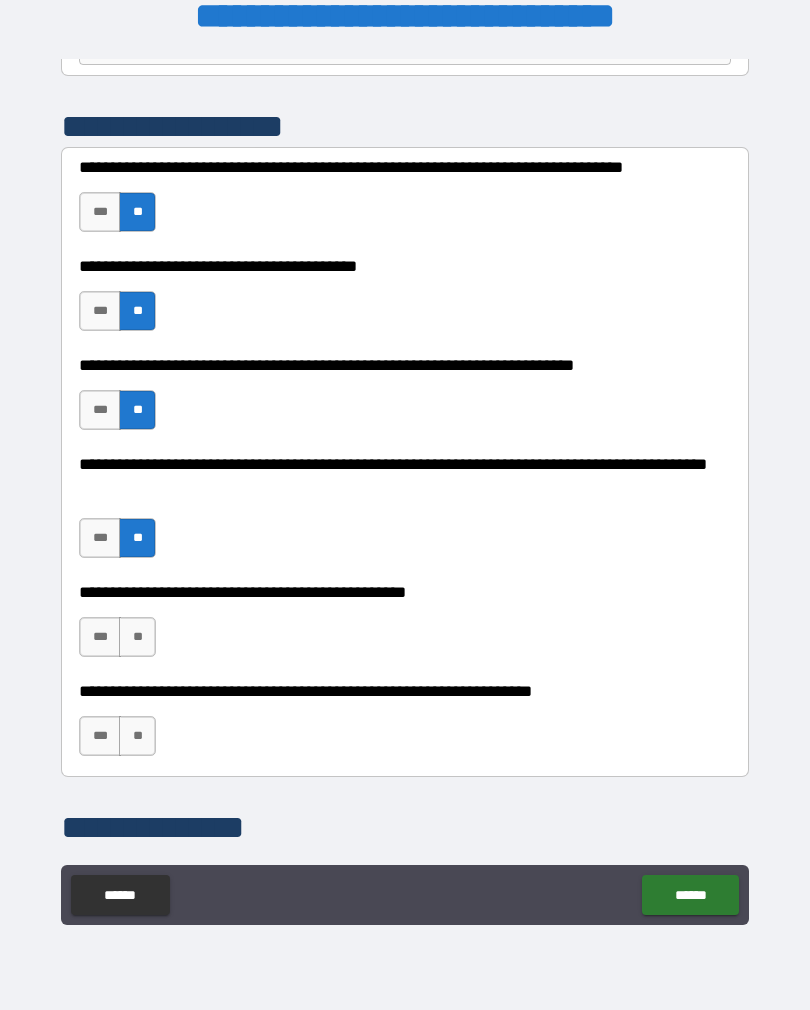 click on "**" at bounding box center [137, 538] 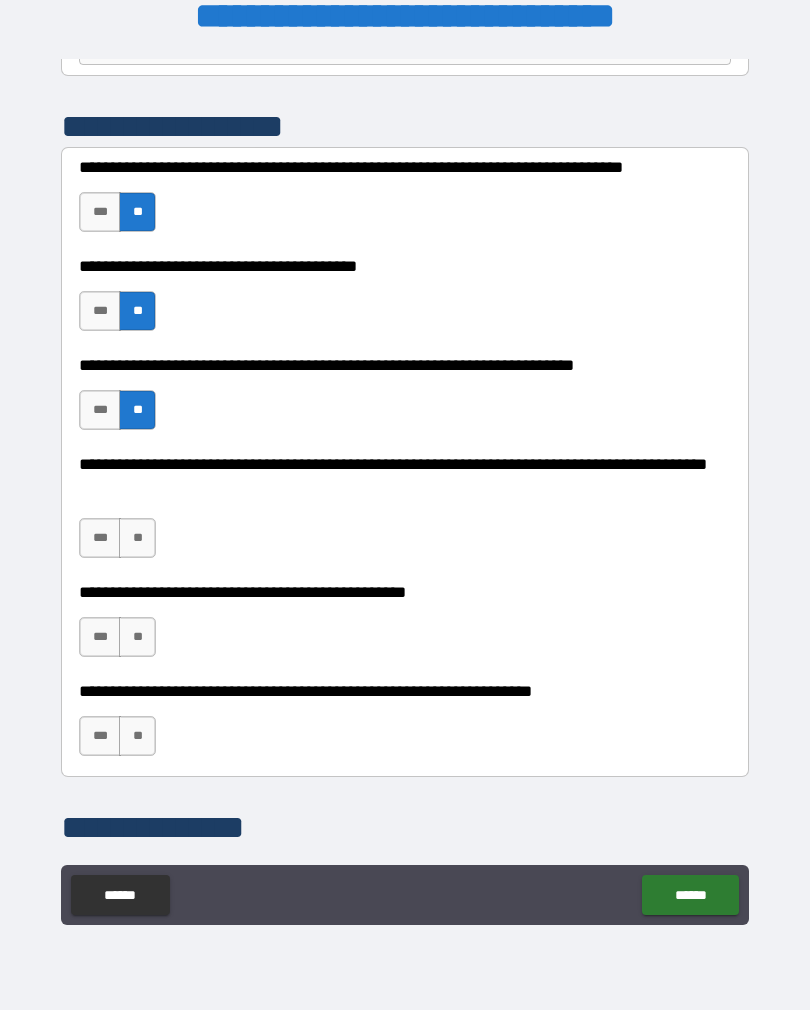 click on "**" at bounding box center [137, 637] 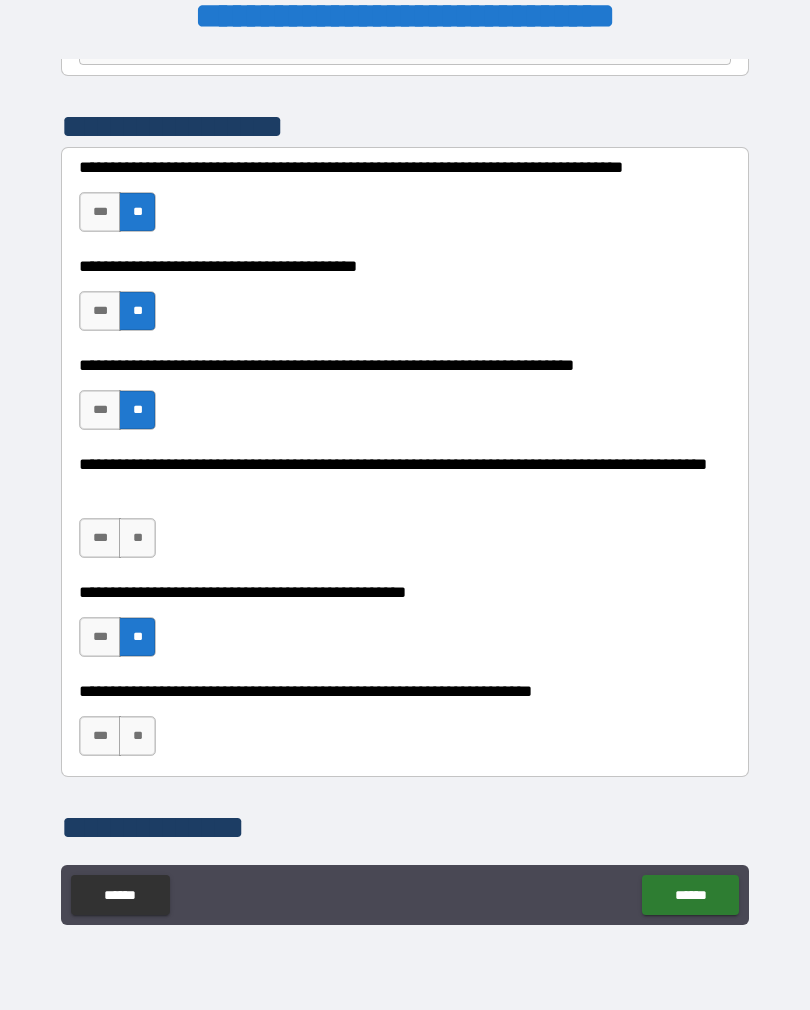 click on "**" at bounding box center (137, 736) 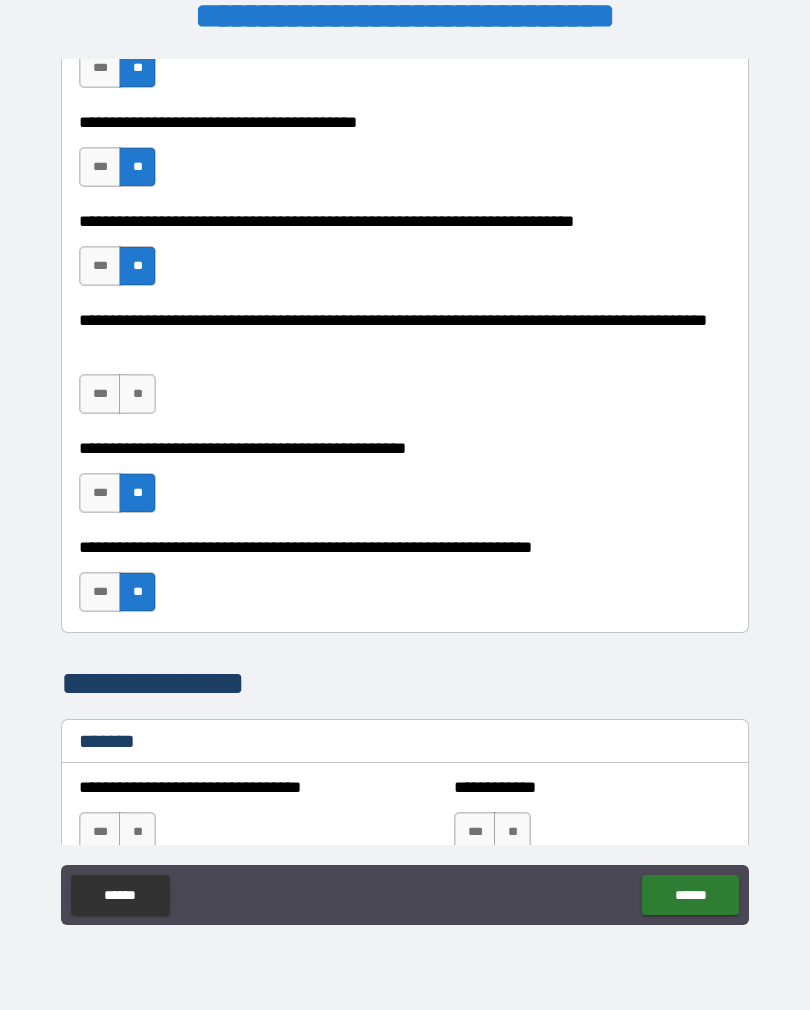 scroll, scrollTop: 368, scrollLeft: 0, axis: vertical 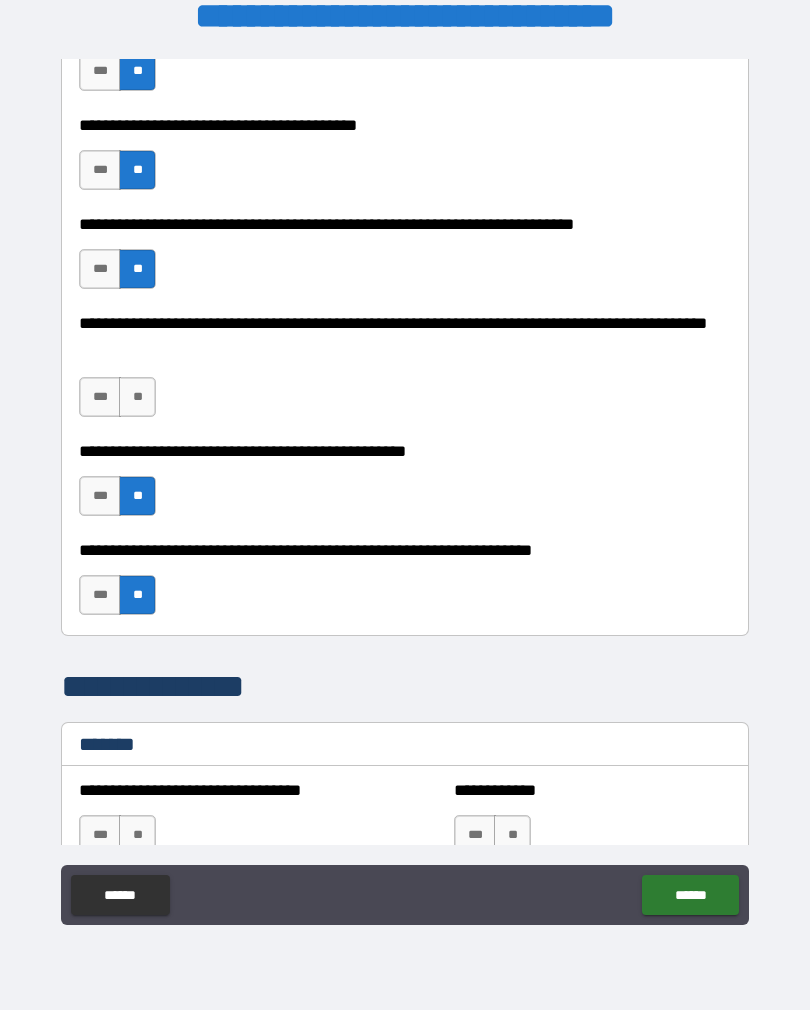 click on "***" at bounding box center [100, 397] 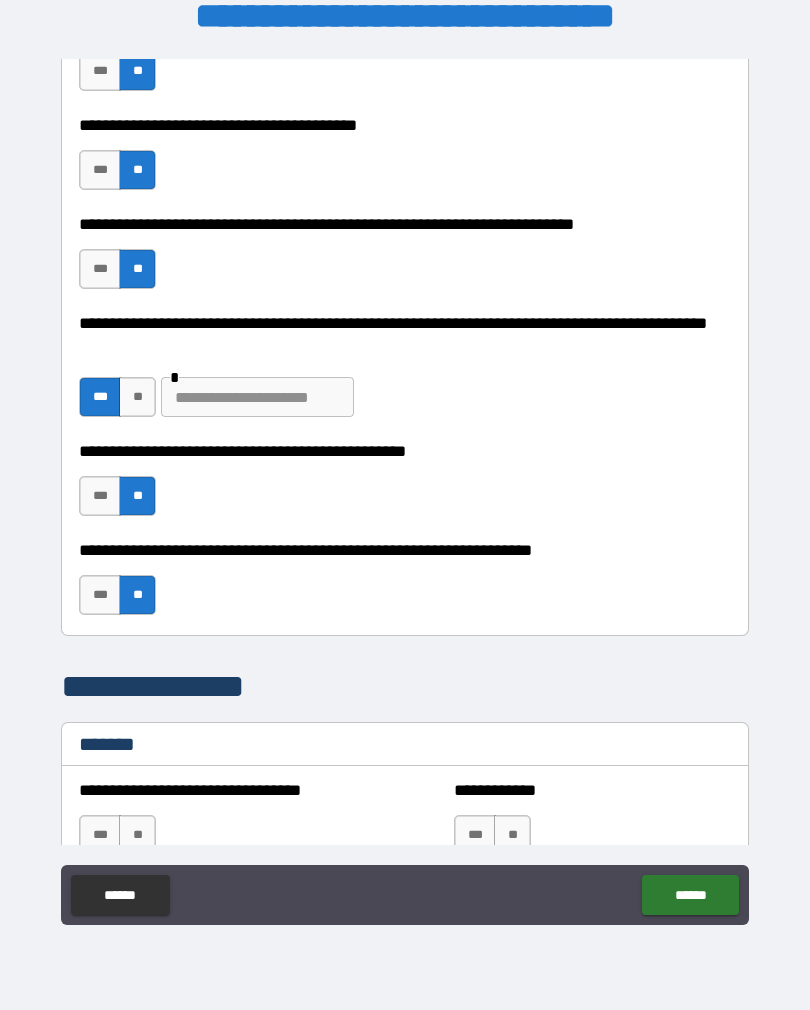 click at bounding box center (257, 397) 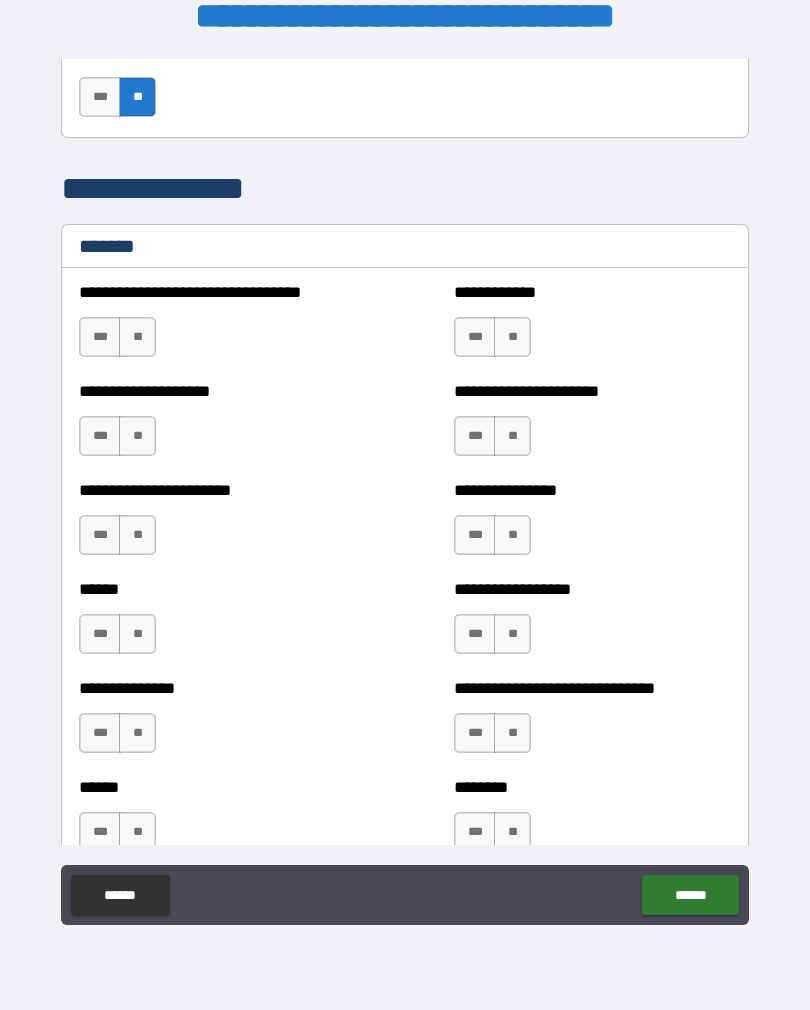 scroll, scrollTop: 868, scrollLeft: 0, axis: vertical 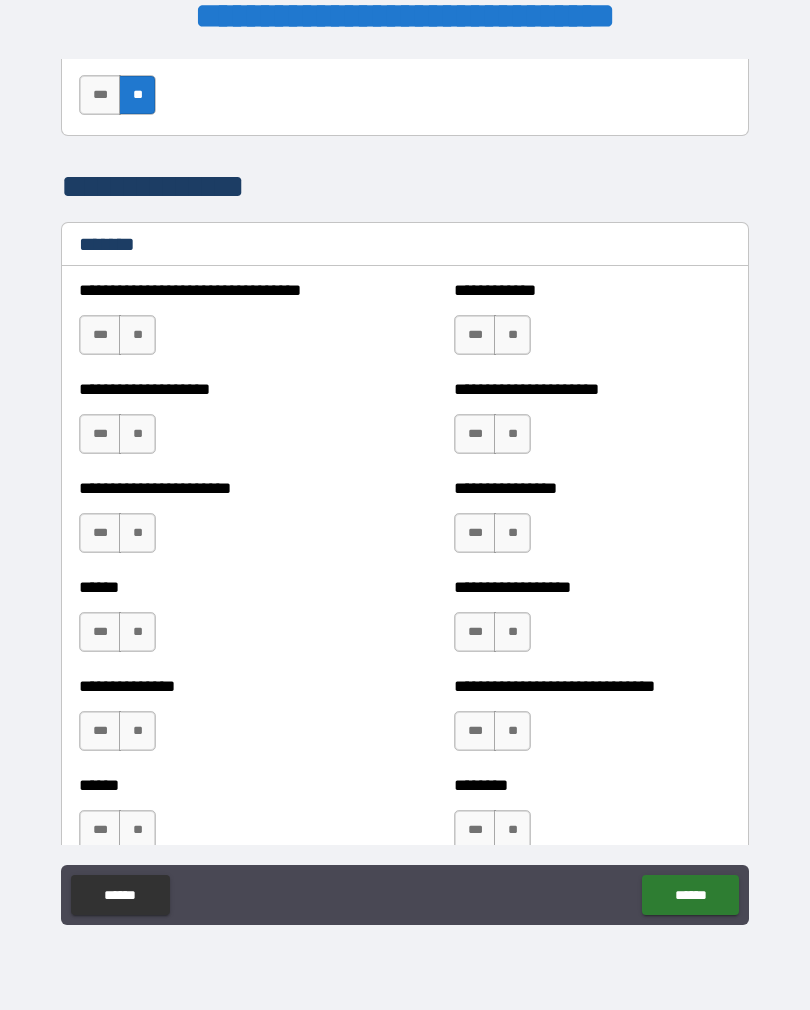 type on "**********" 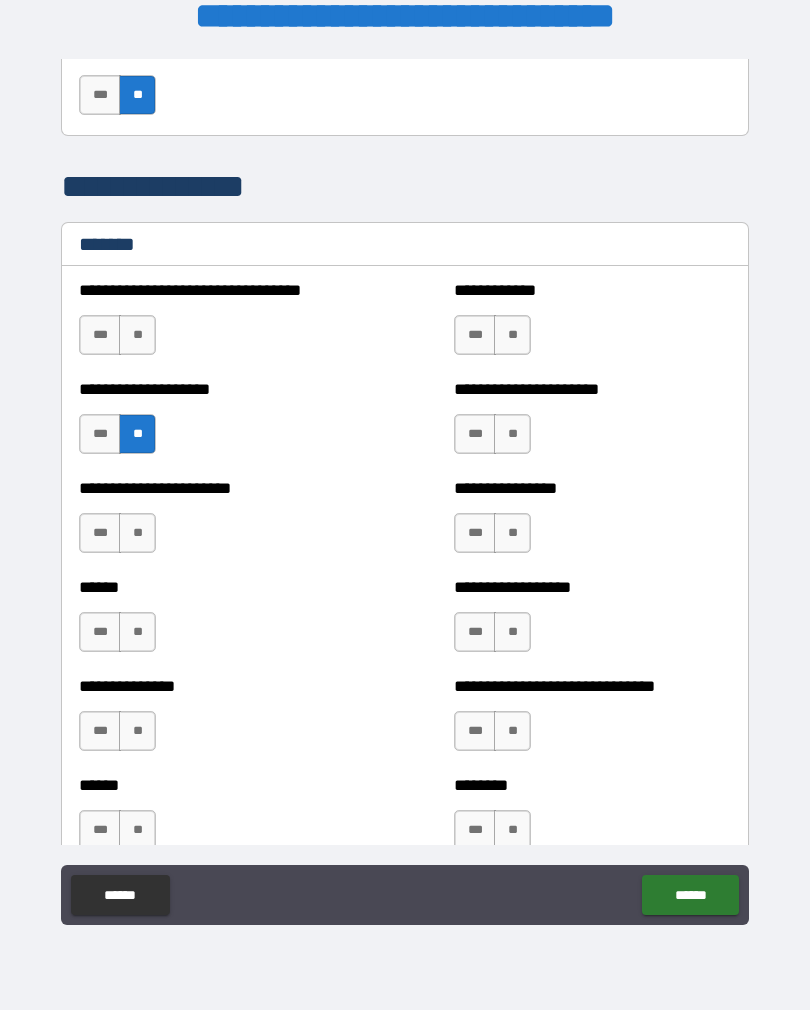 click on "**" at bounding box center (137, 335) 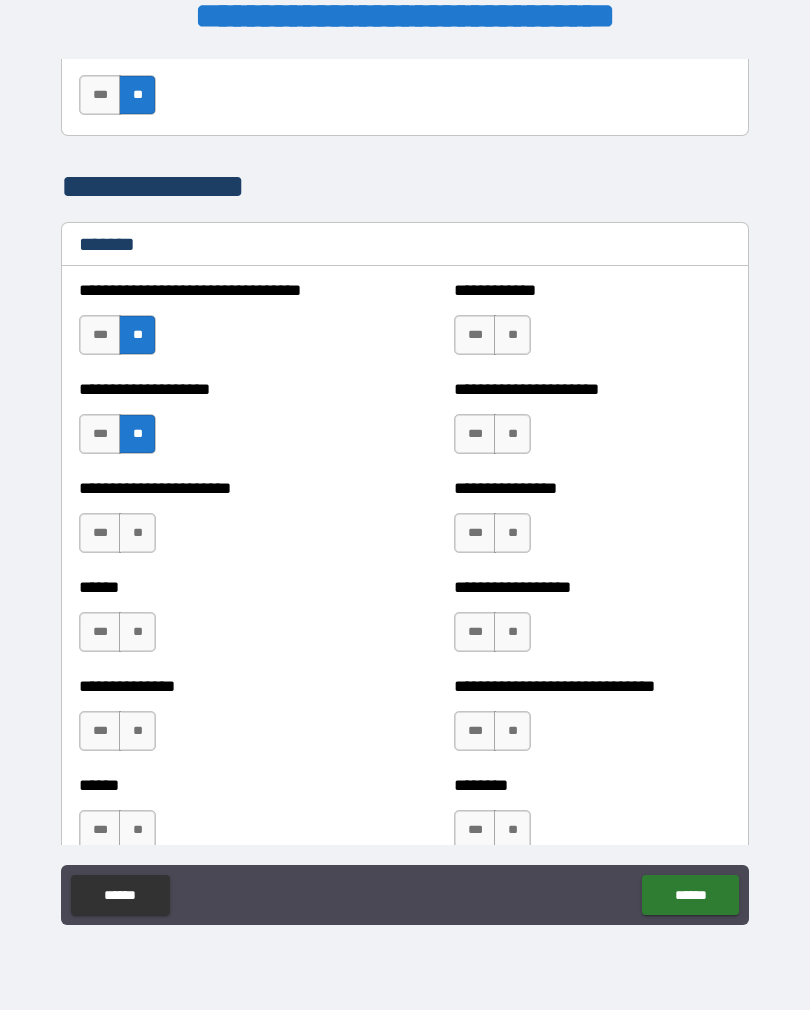 click on "**" at bounding box center (137, 533) 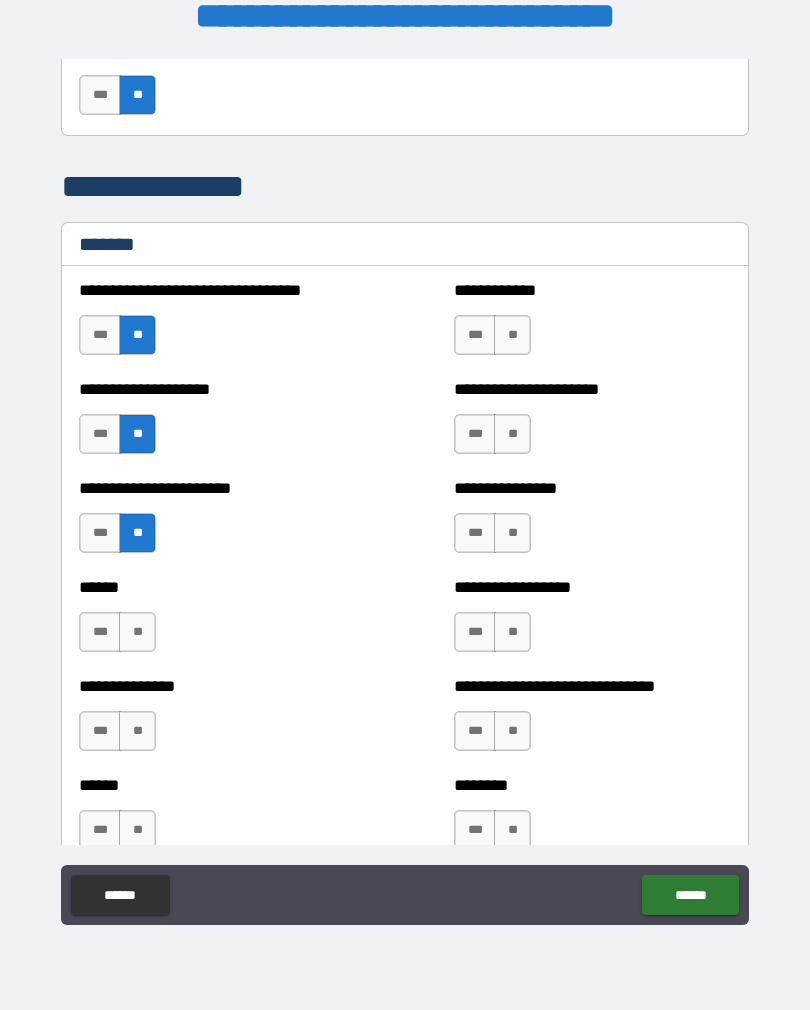 click on "**" at bounding box center [137, 632] 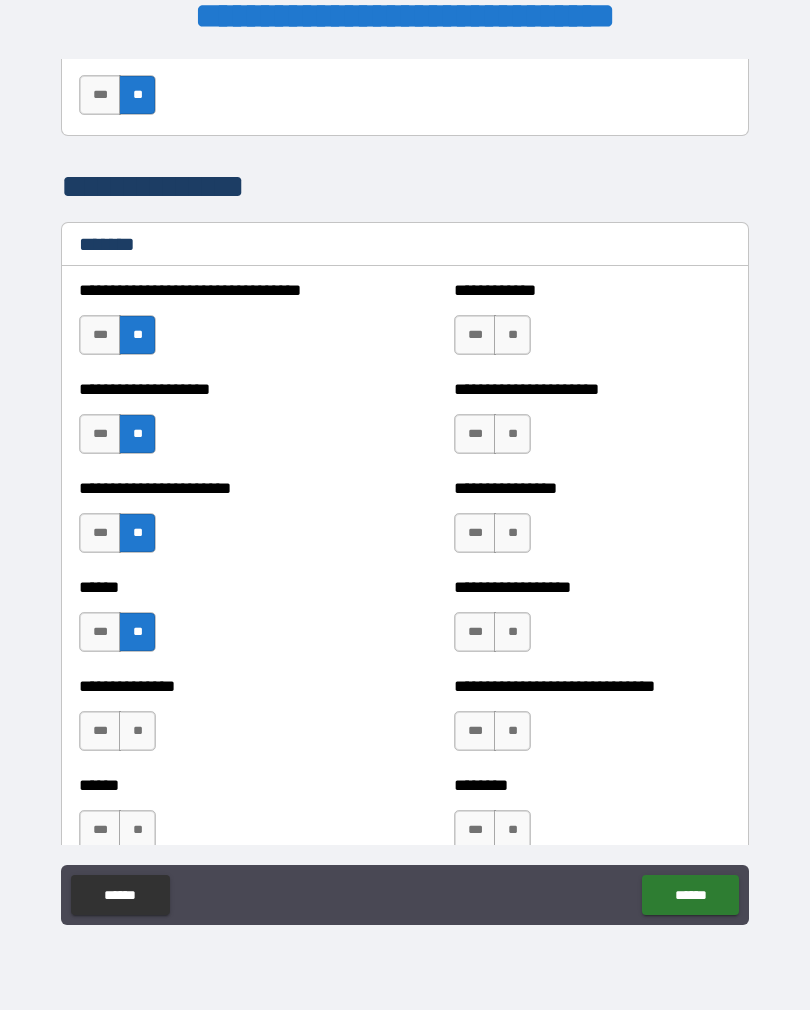 click on "**" at bounding box center (137, 731) 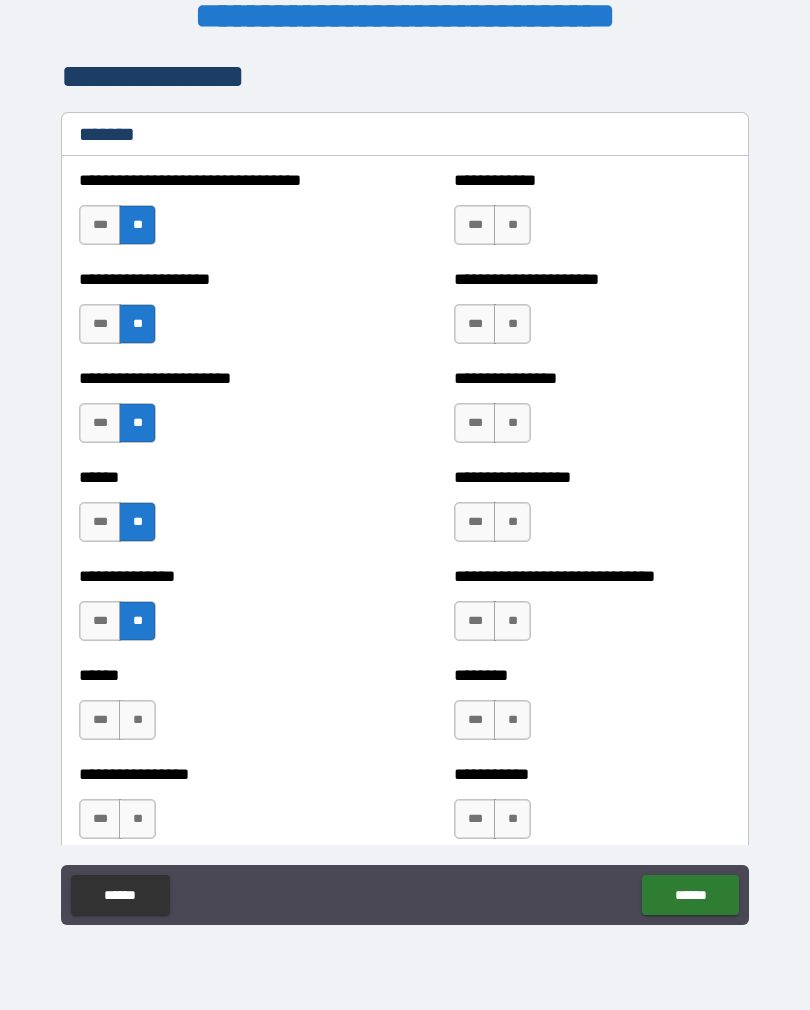 scroll, scrollTop: 989, scrollLeft: 0, axis: vertical 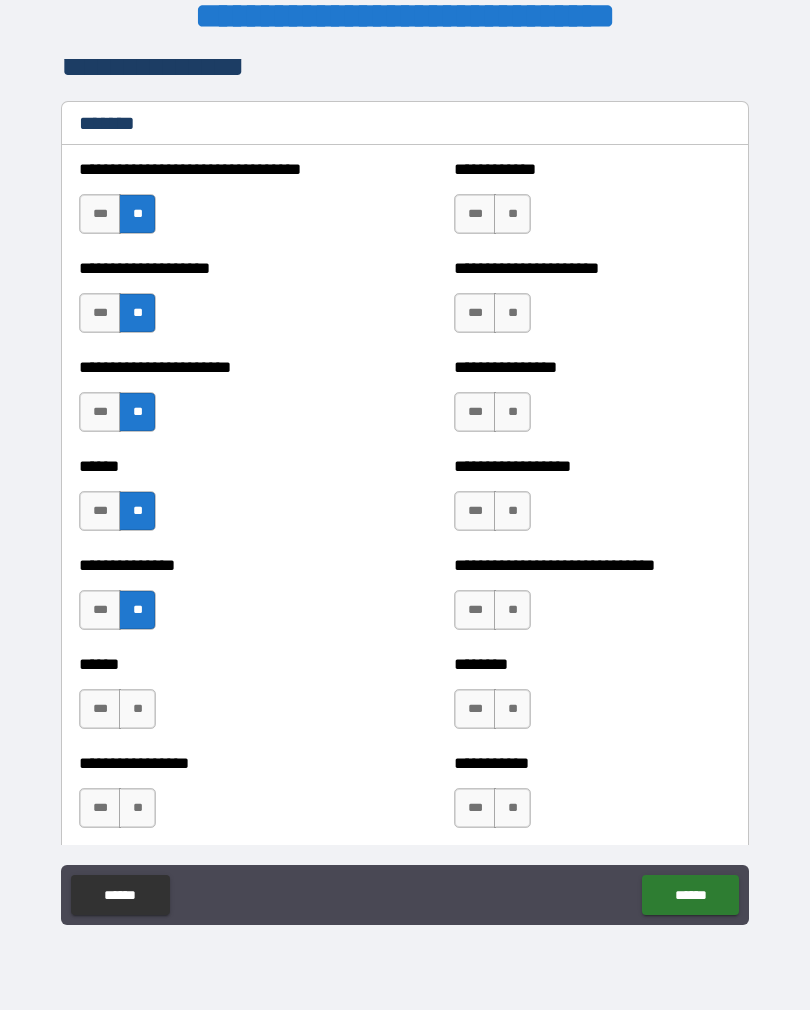 click on "**" at bounding box center [137, 709] 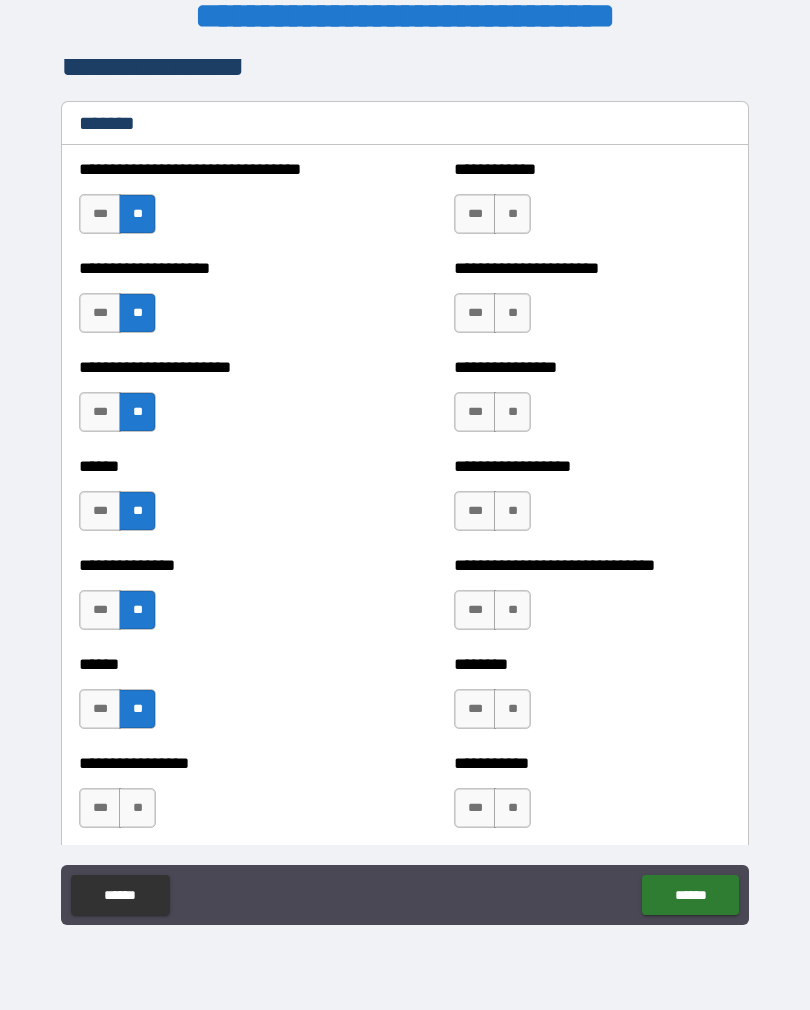 click on "**" at bounding box center (137, 808) 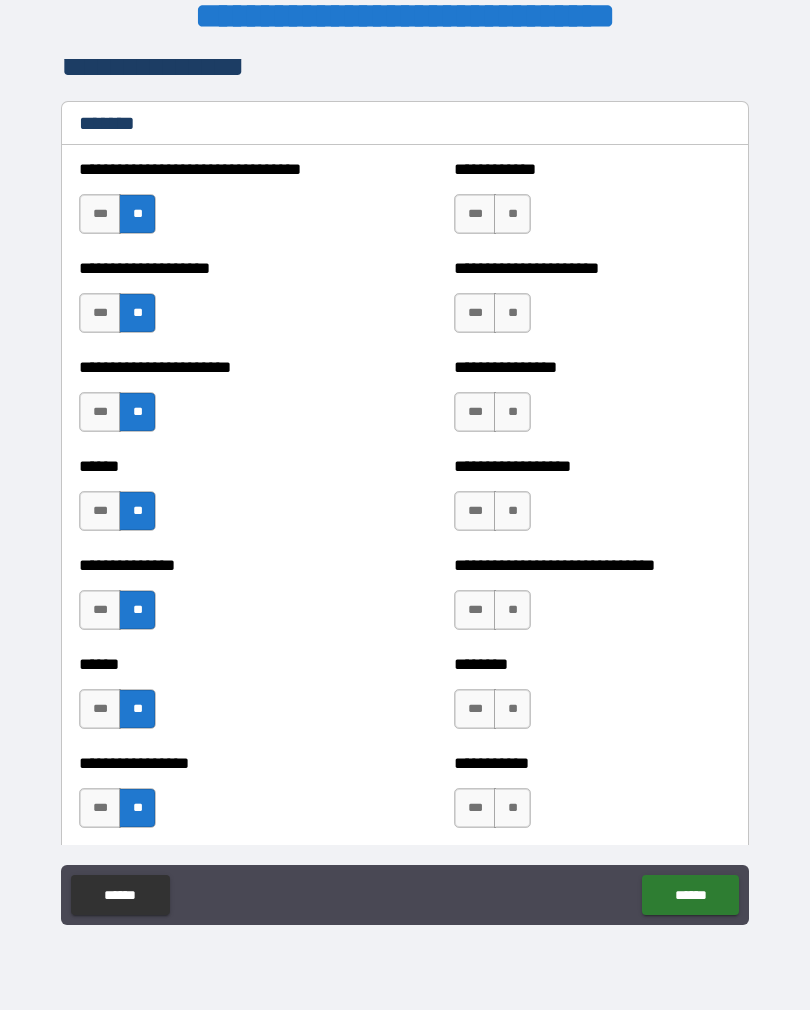 click on "**" at bounding box center (512, 214) 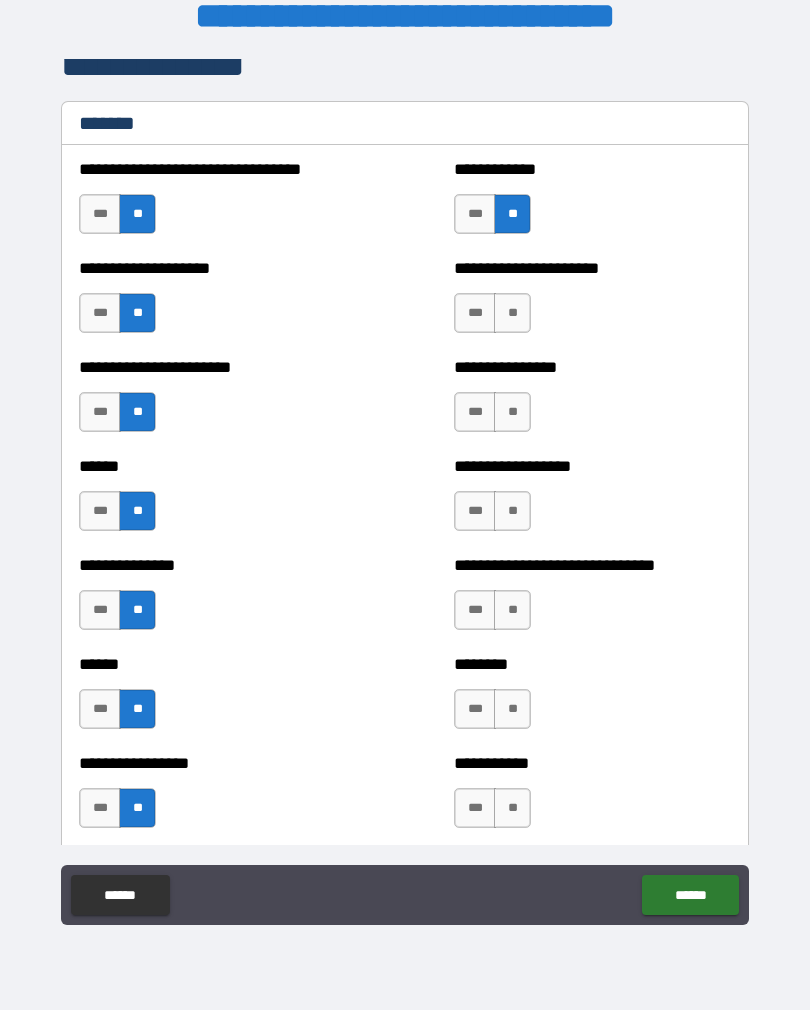 click on "**" at bounding box center [512, 313] 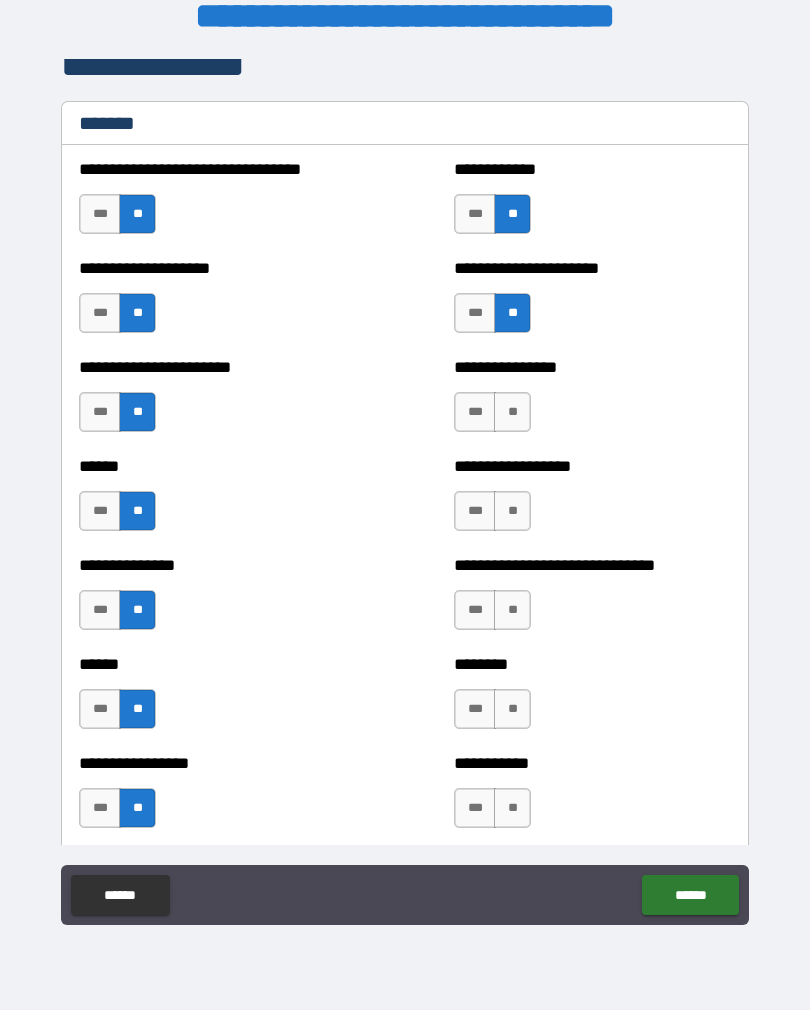 click on "**" at bounding box center [512, 412] 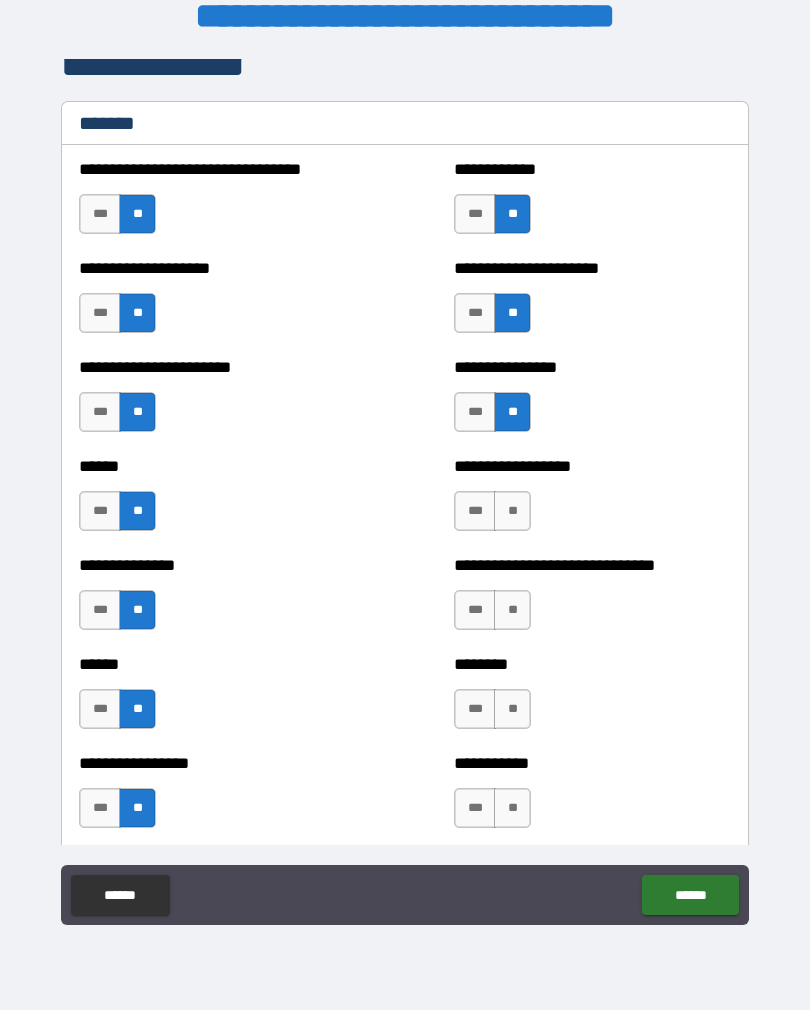 click on "**" at bounding box center (512, 511) 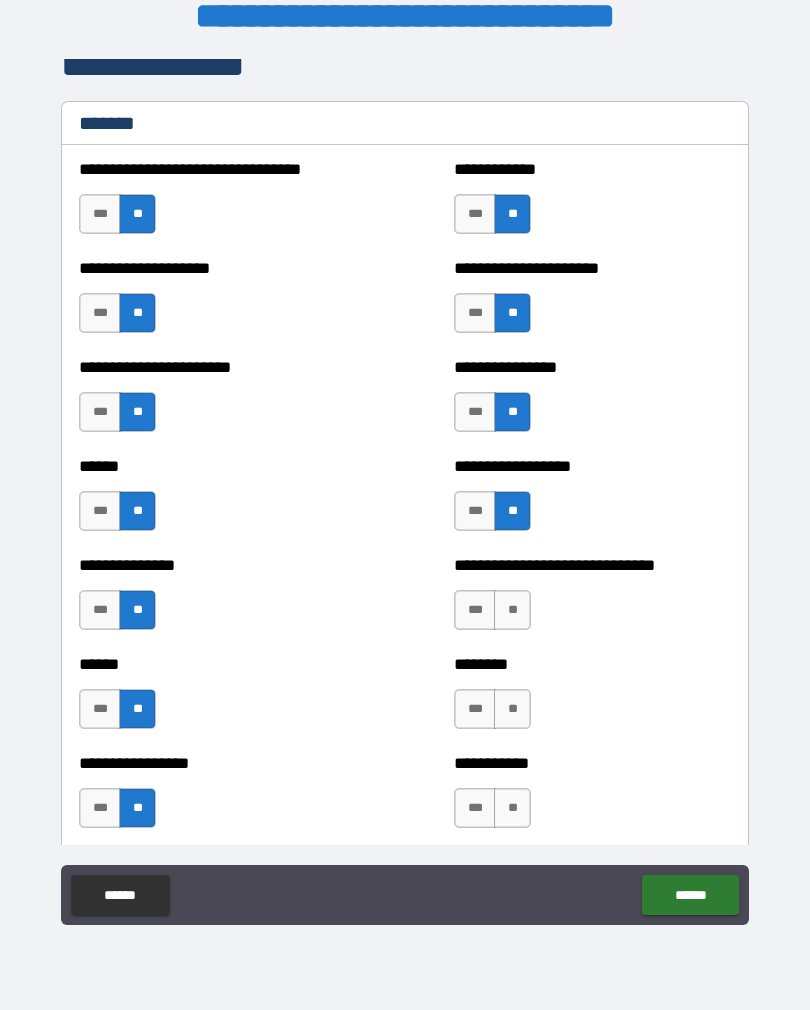 click on "**" at bounding box center (512, 610) 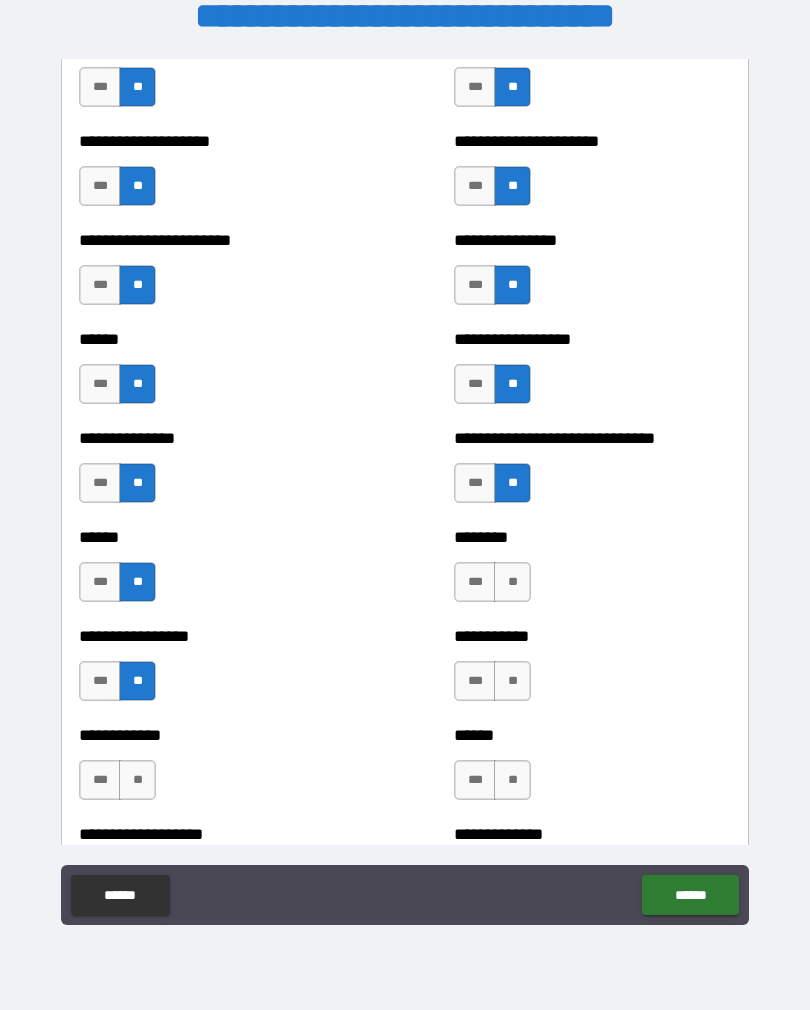scroll, scrollTop: 1120, scrollLeft: 0, axis: vertical 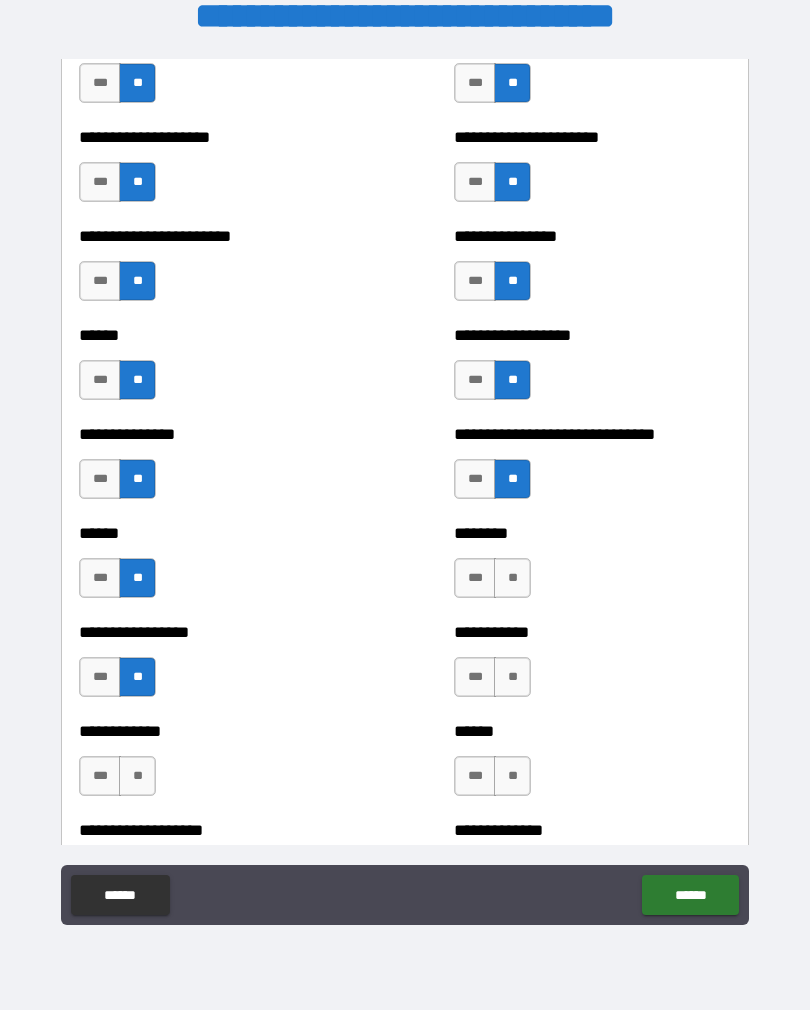 click on "**" at bounding box center [512, 578] 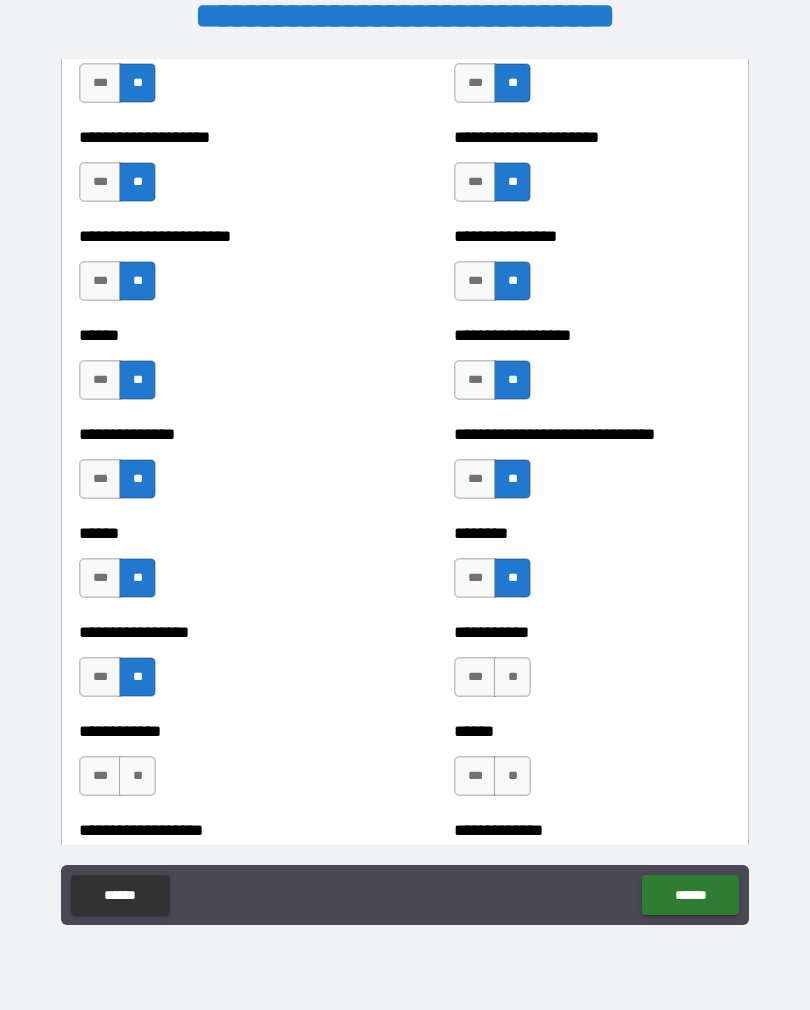 click on "**" at bounding box center (512, 677) 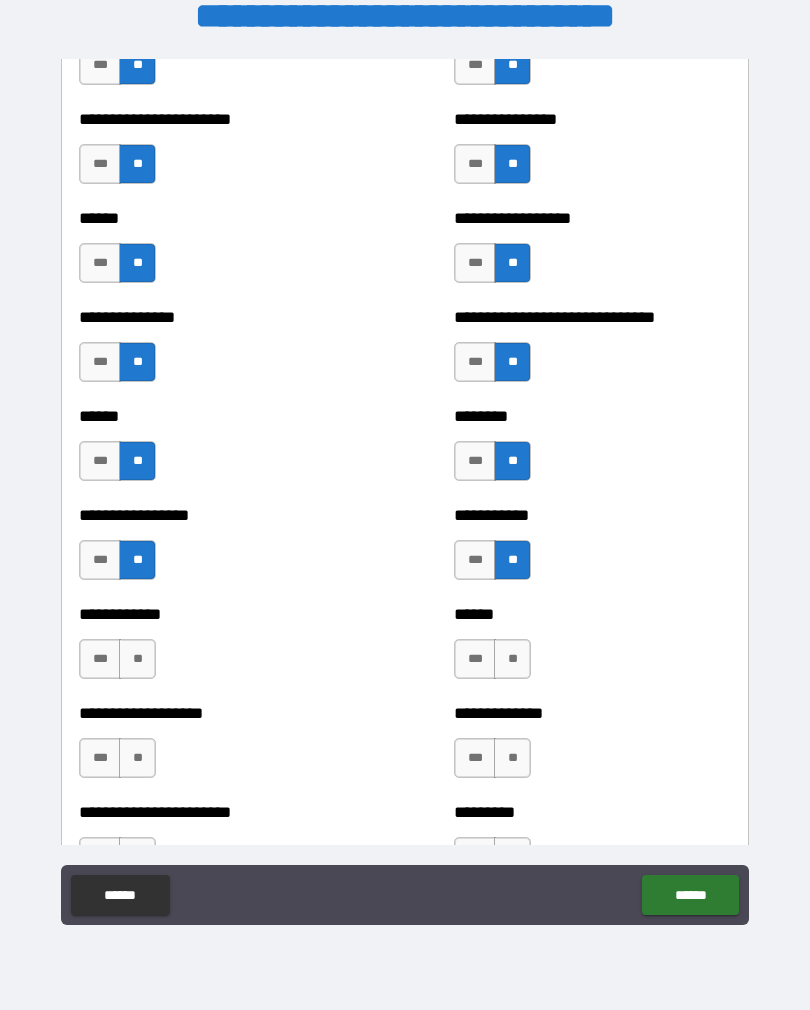 scroll, scrollTop: 1244, scrollLeft: 0, axis: vertical 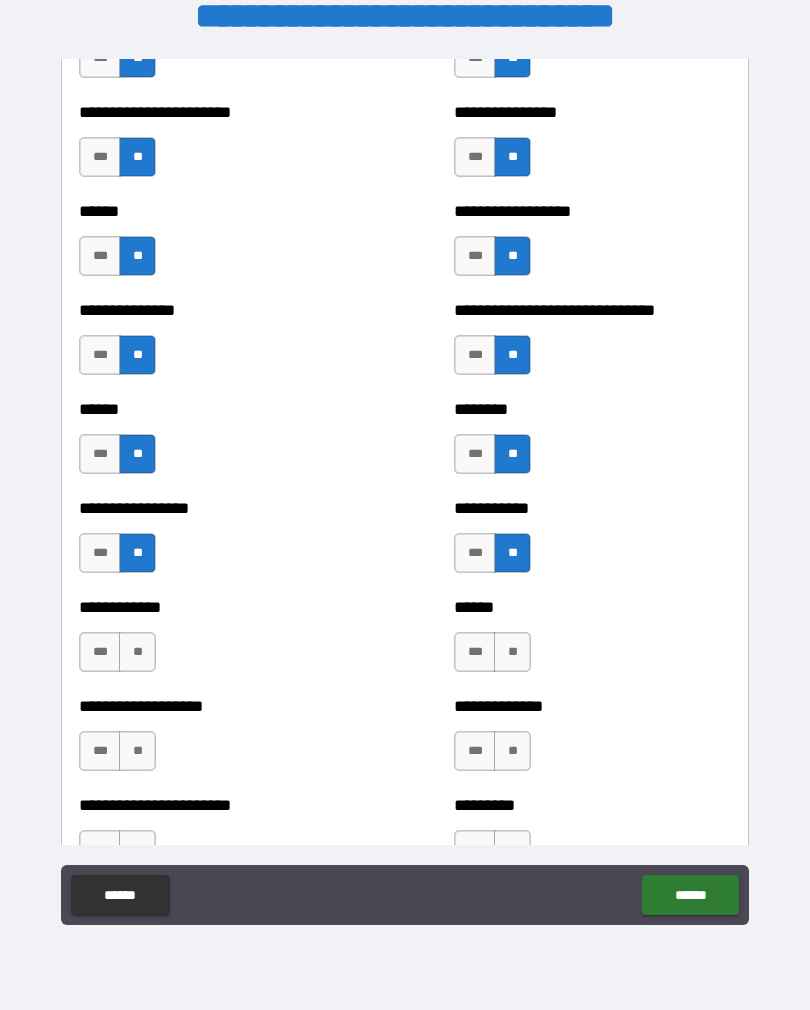 click on "**" at bounding box center (512, 652) 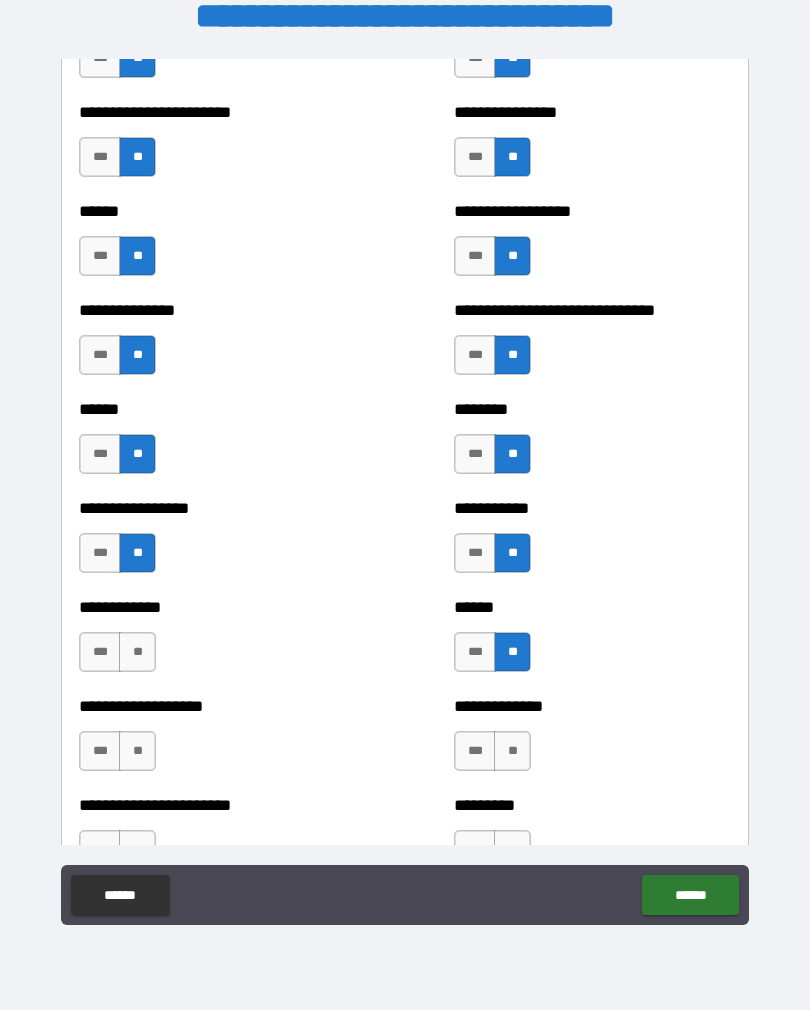 click on "**" at bounding box center [512, 751] 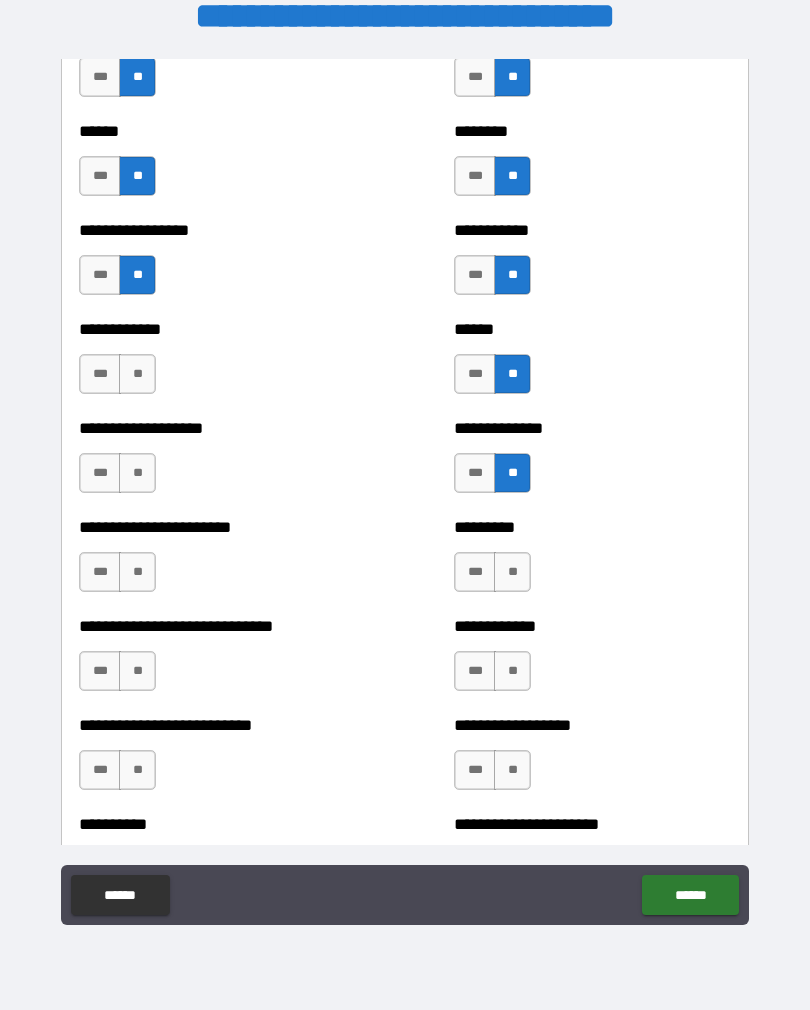 scroll, scrollTop: 1531, scrollLeft: 0, axis: vertical 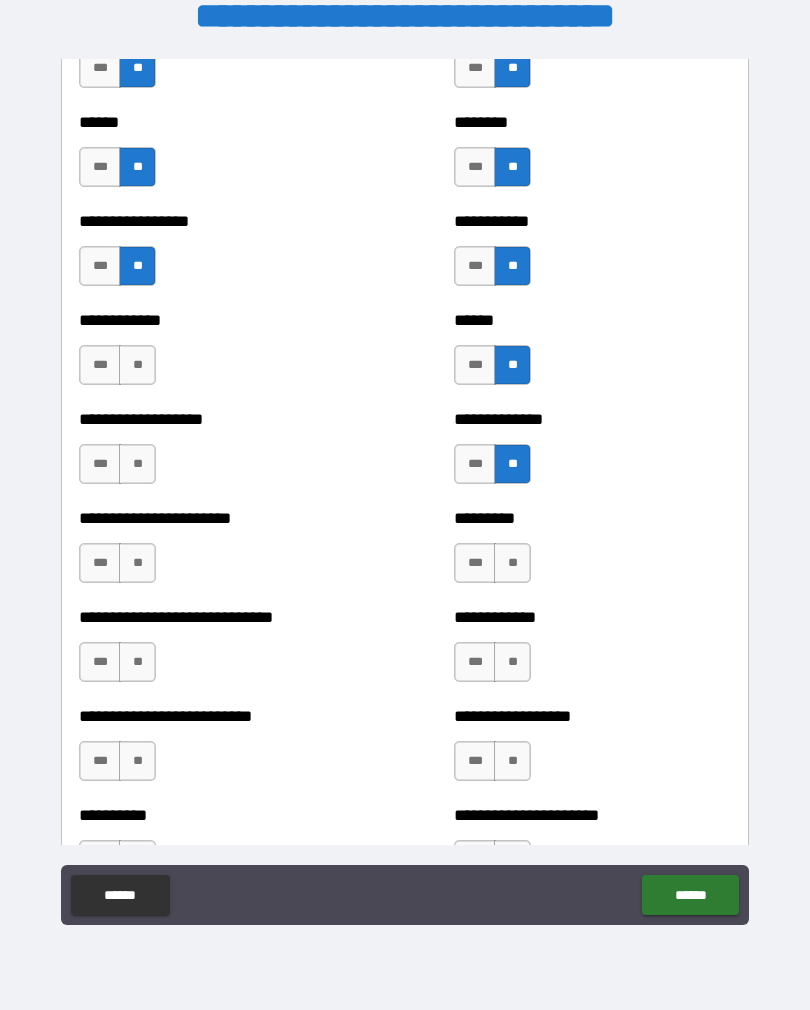 click on "**" at bounding box center [512, 563] 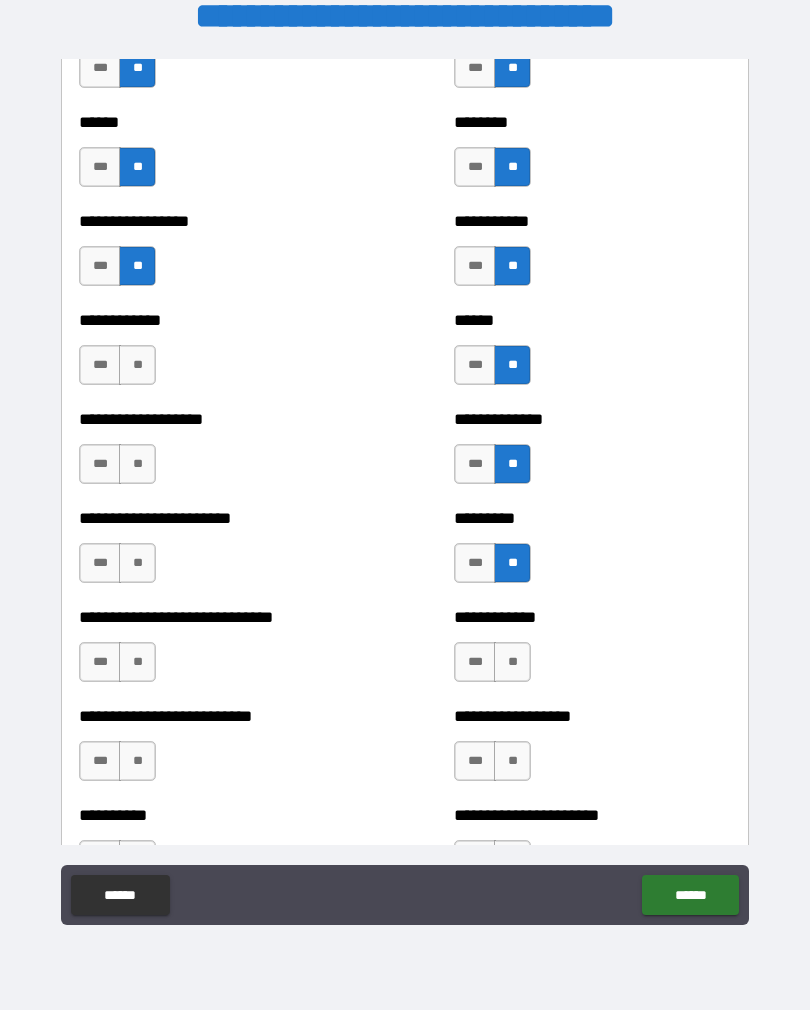 click on "**" at bounding box center [512, 662] 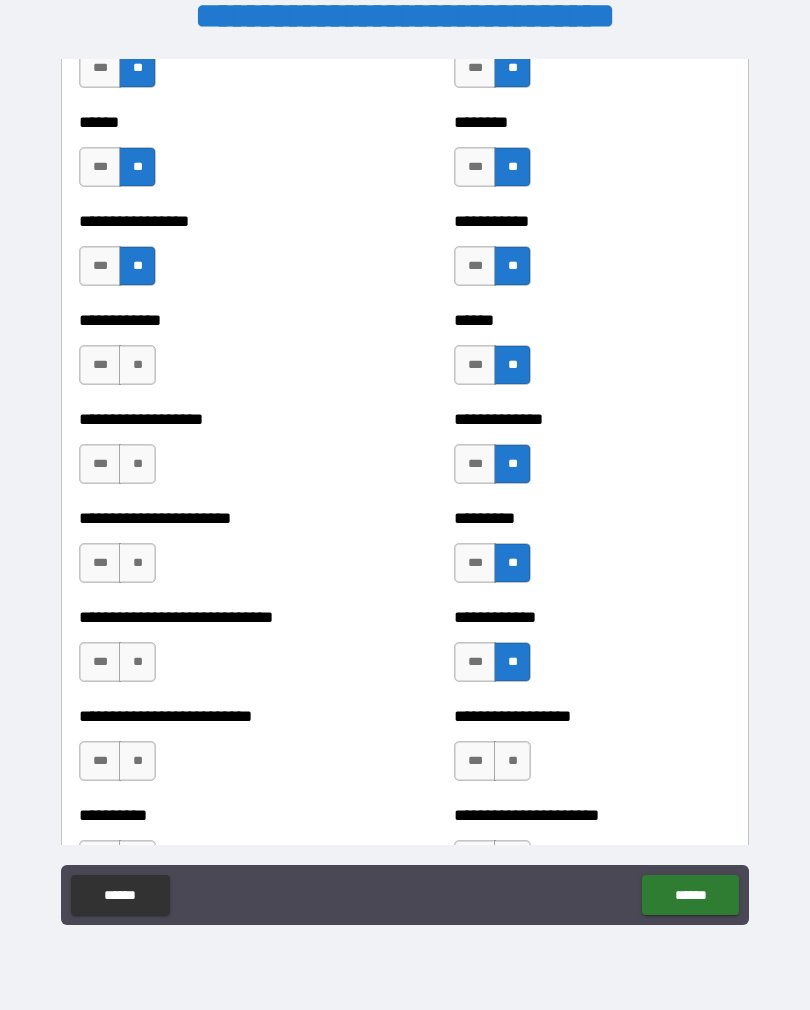 click on "**" at bounding box center (512, 761) 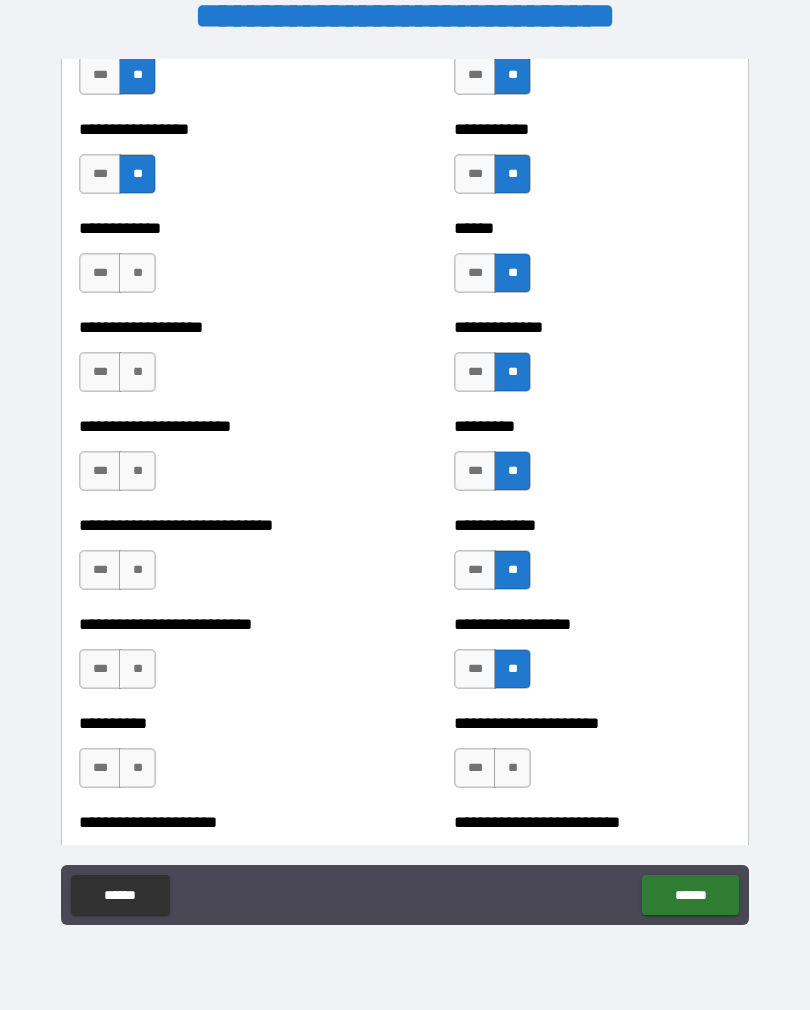 scroll, scrollTop: 1629, scrollLeft: 0, axis: vertical 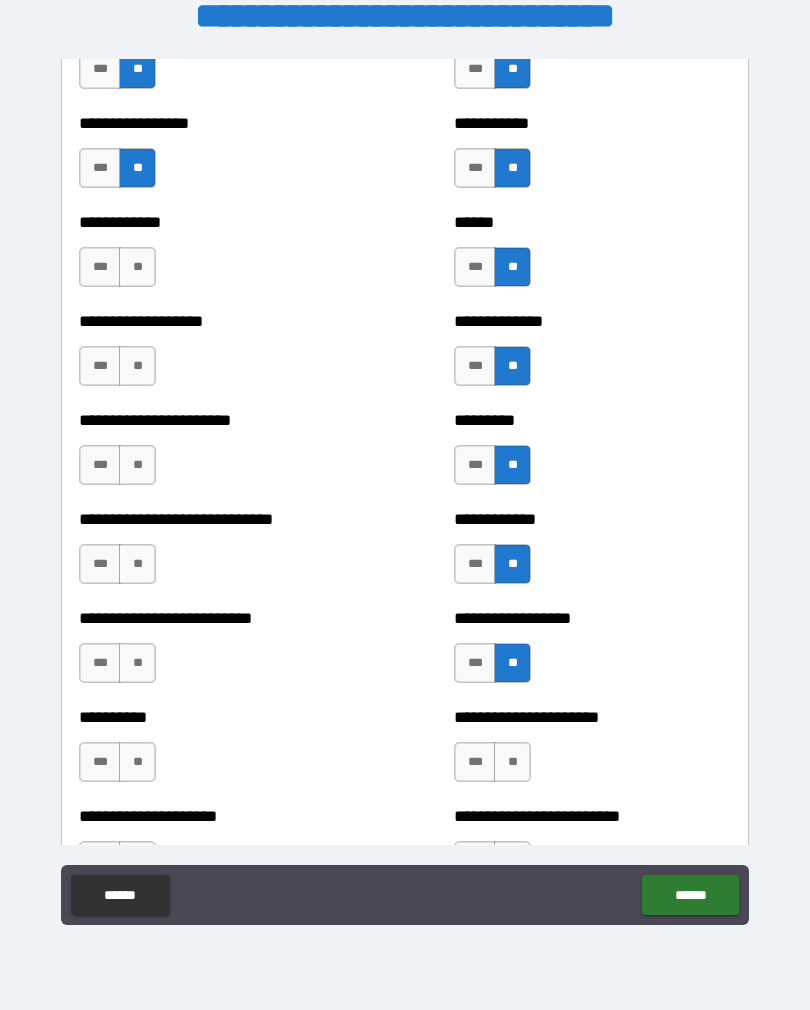 click on "**" at bounding box center (137, 366) 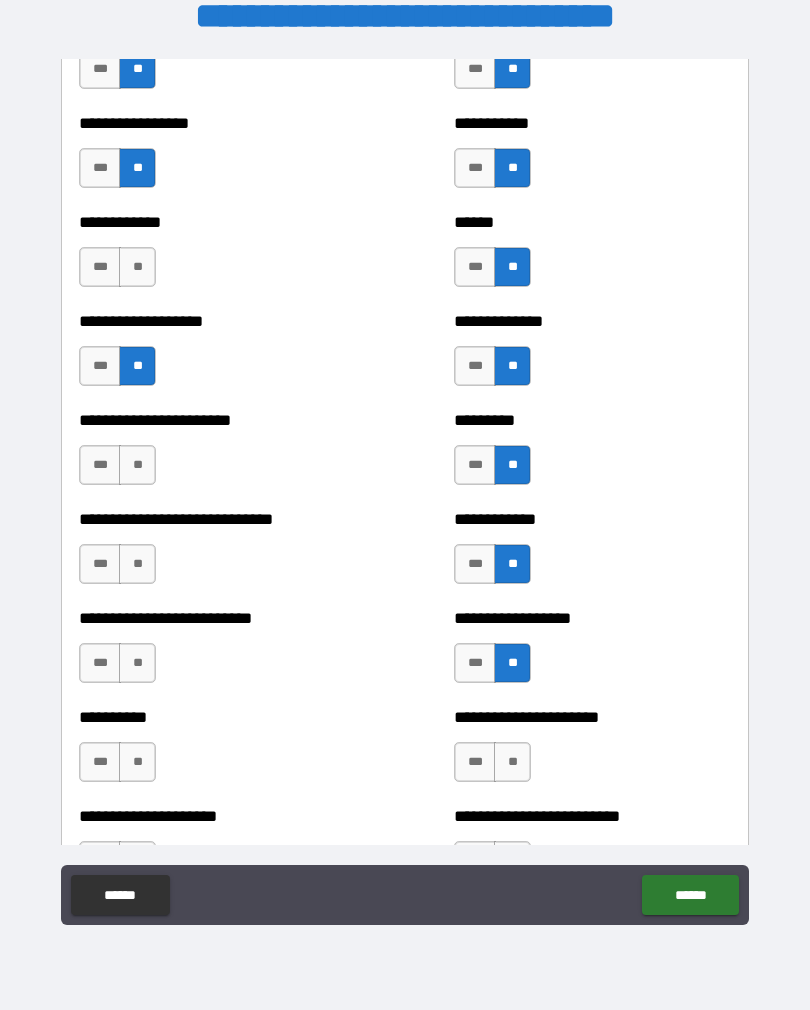 click on "**" at bounding box center (137, 366) 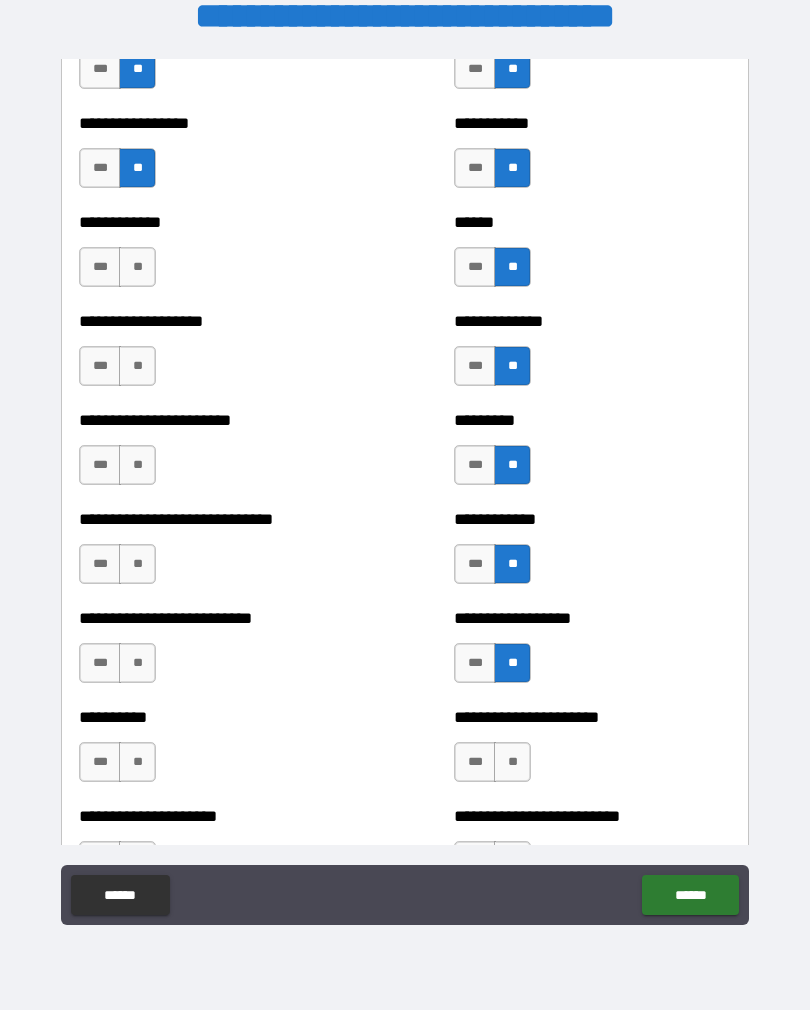 click on "**" at bounding box center (137, 267) 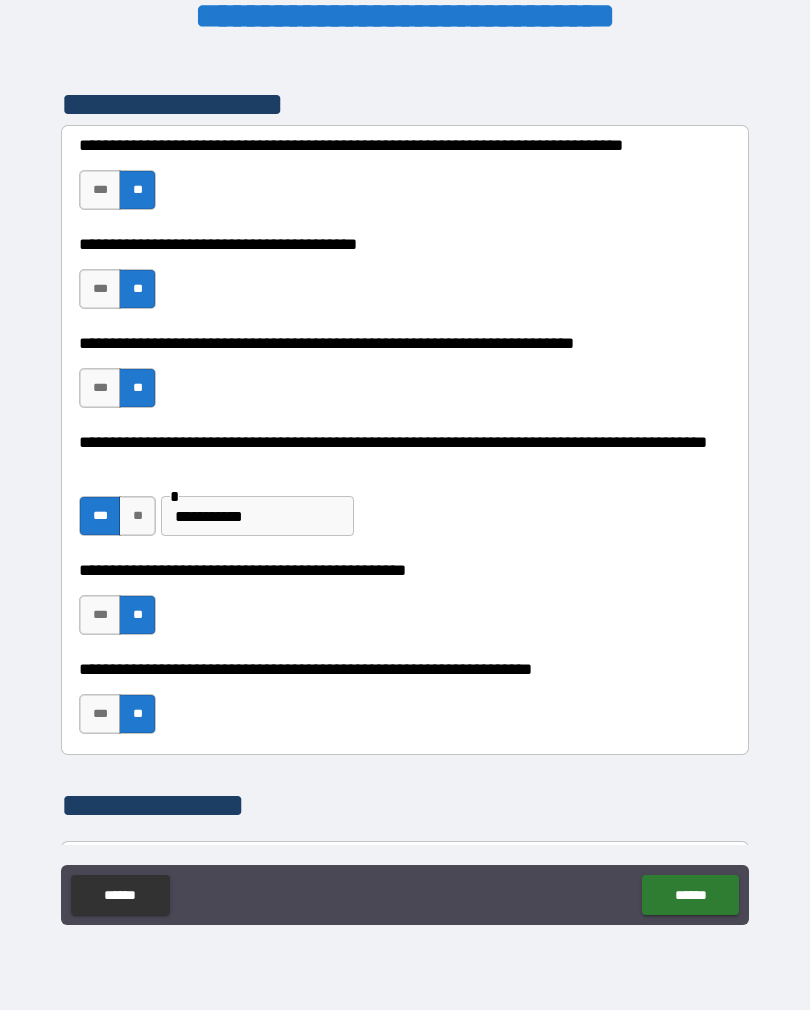 scroll, scrollTop: 234, scrollLeft: 0, axis: vertical 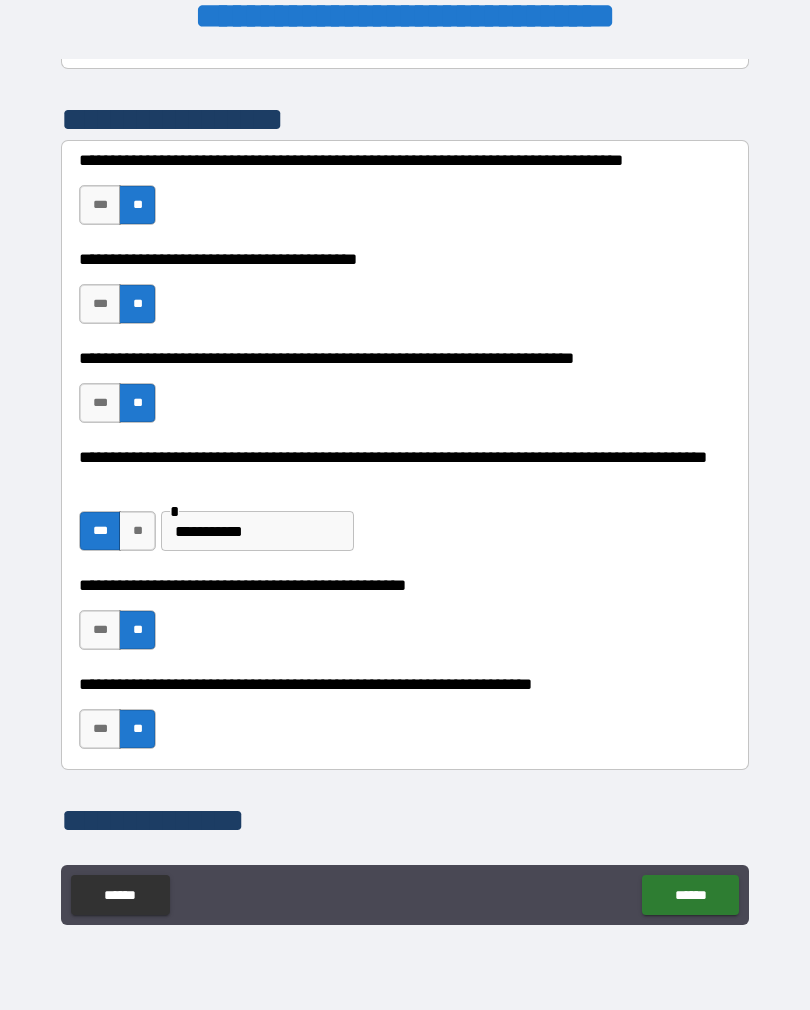 click on "***" at bounding box center [100, 531] 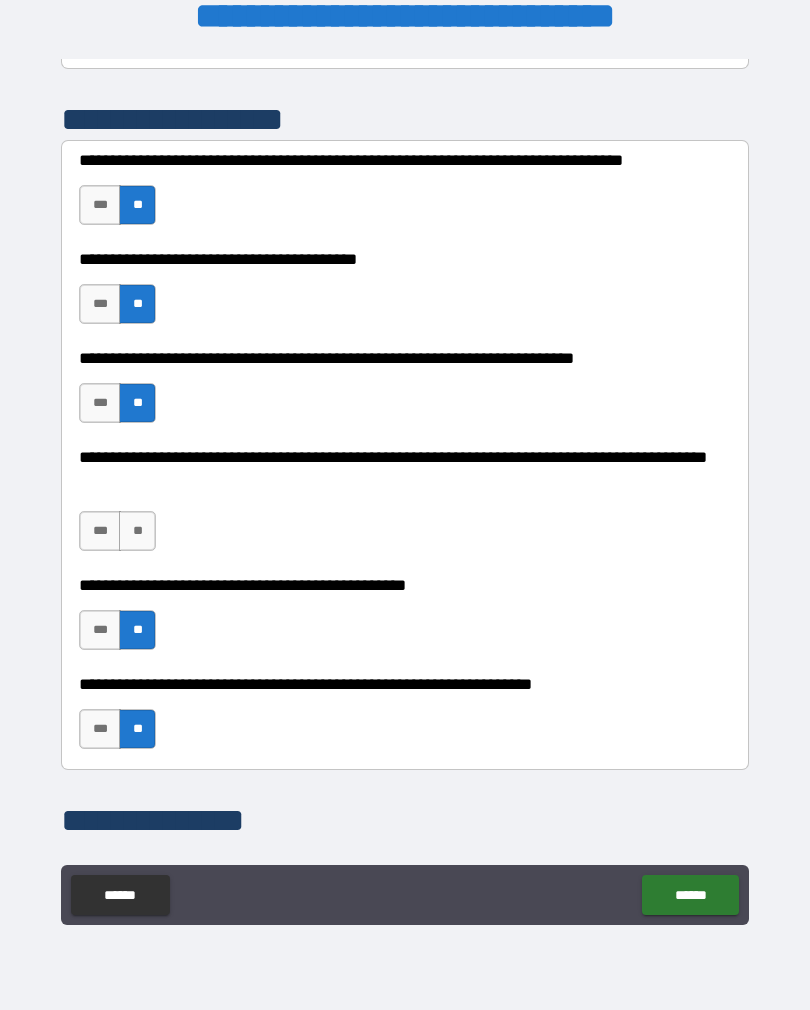 click on "**" at bounding box center (137, 531) 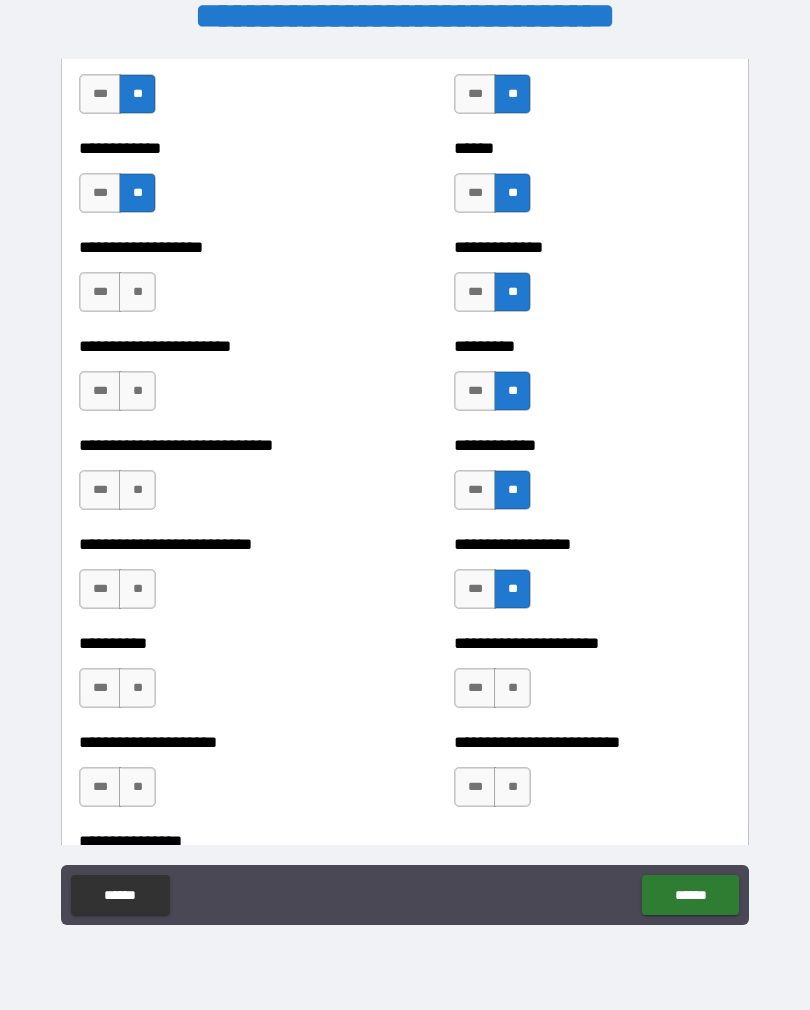 scroll, scrollTop: 1708, scrollLeft: 0, axis: vertical 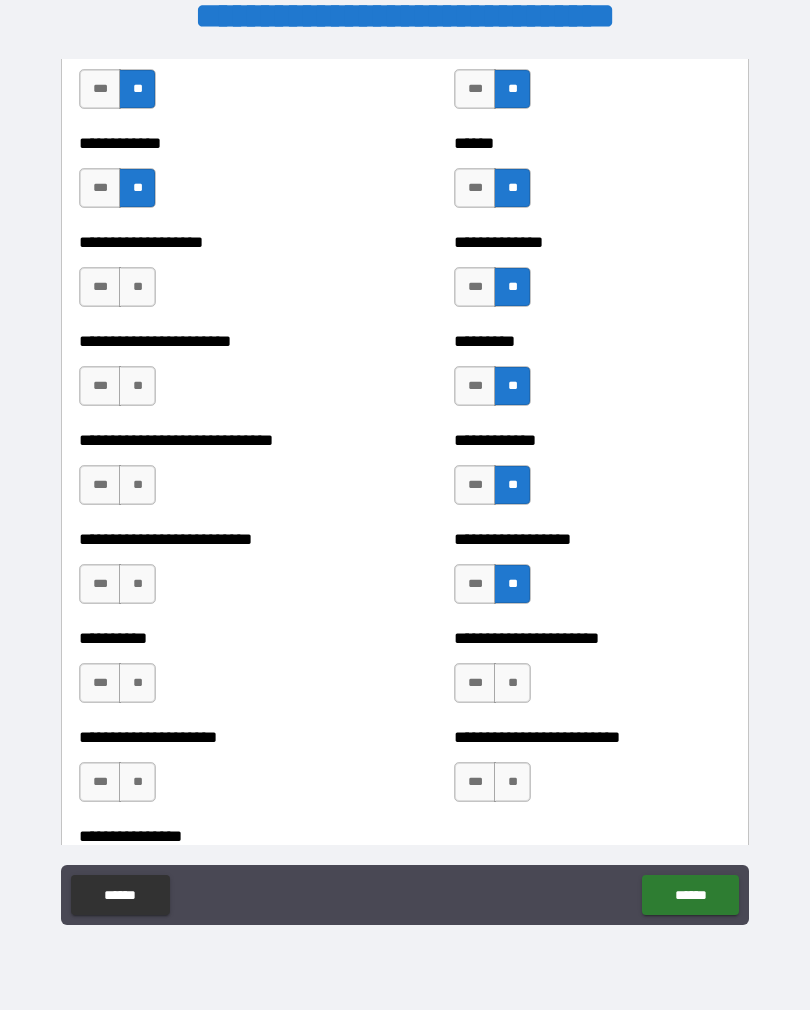 click on "**********" at bounding box center (217, 242) 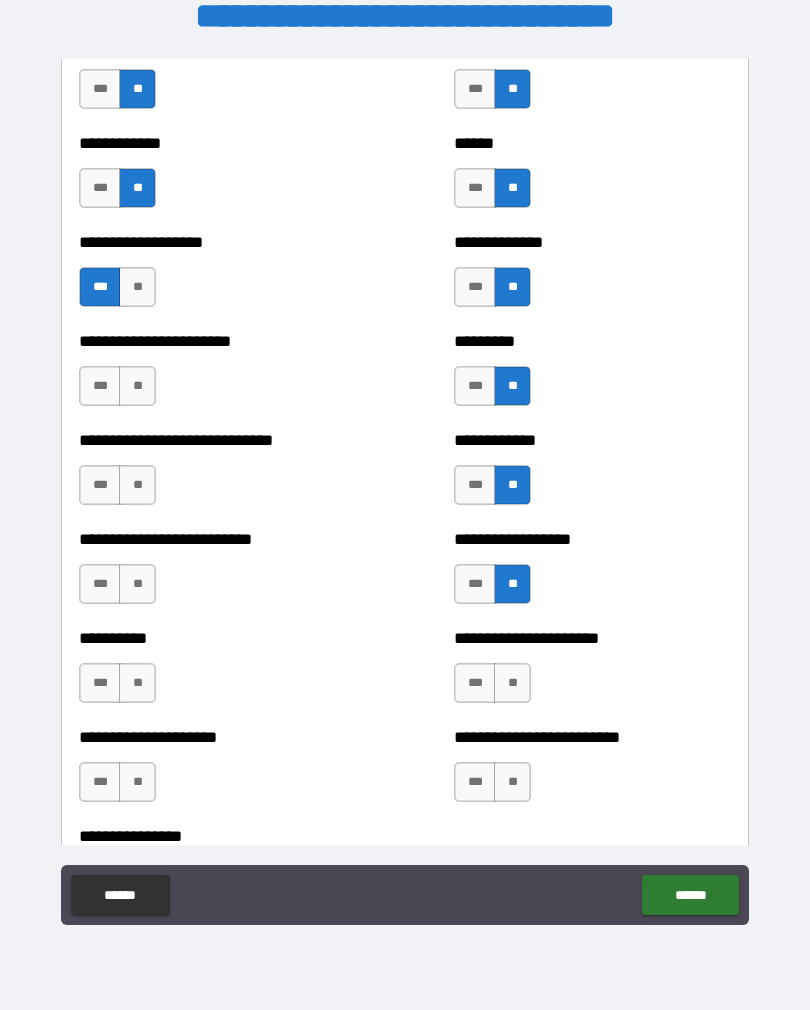 click on "***" at bounding box center [100, 287] 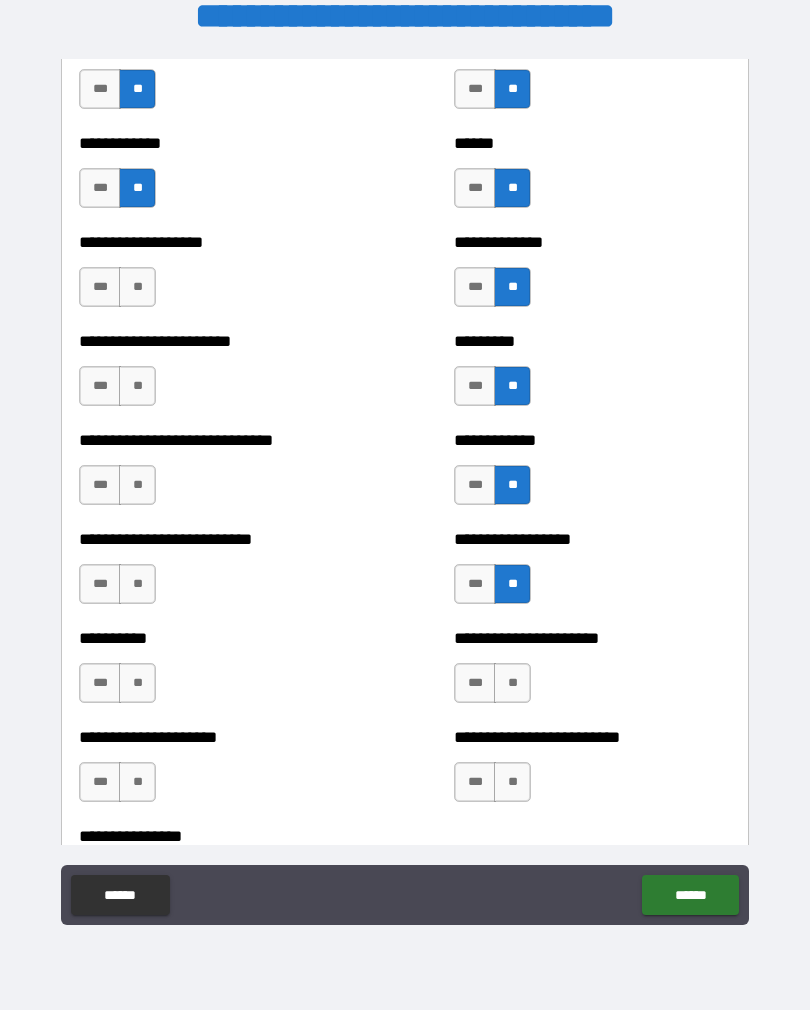 click on "**" at bounding box center [137, 386] 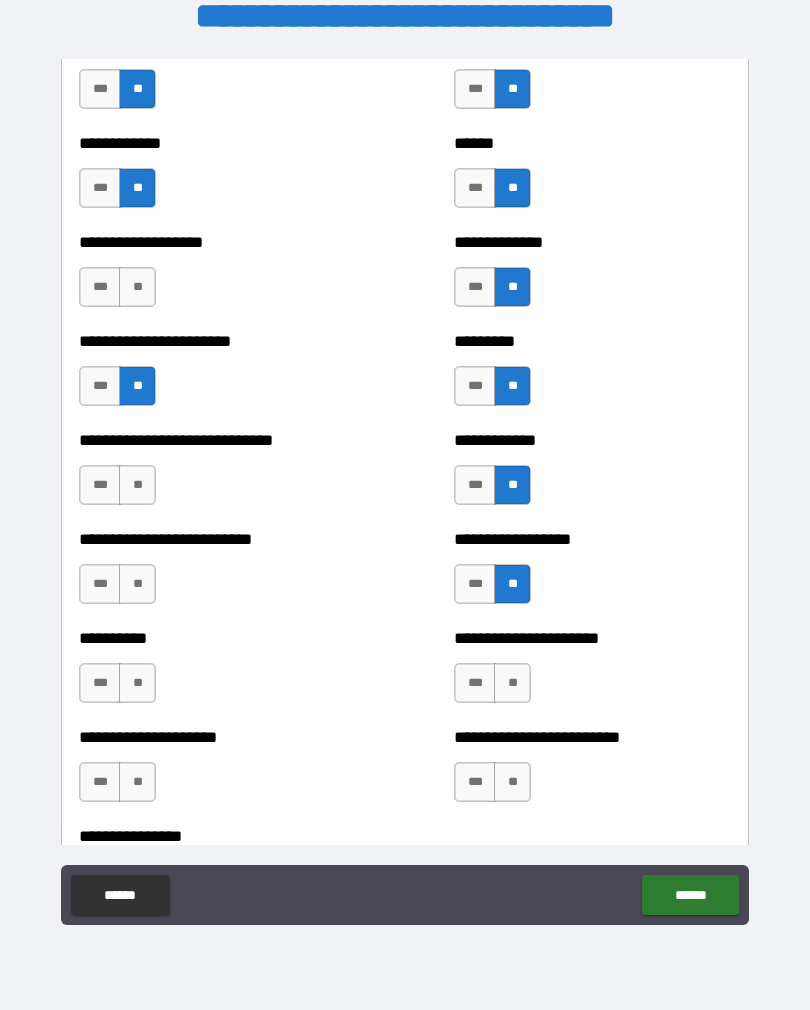 click on "**" at bounding box center [137, 287] 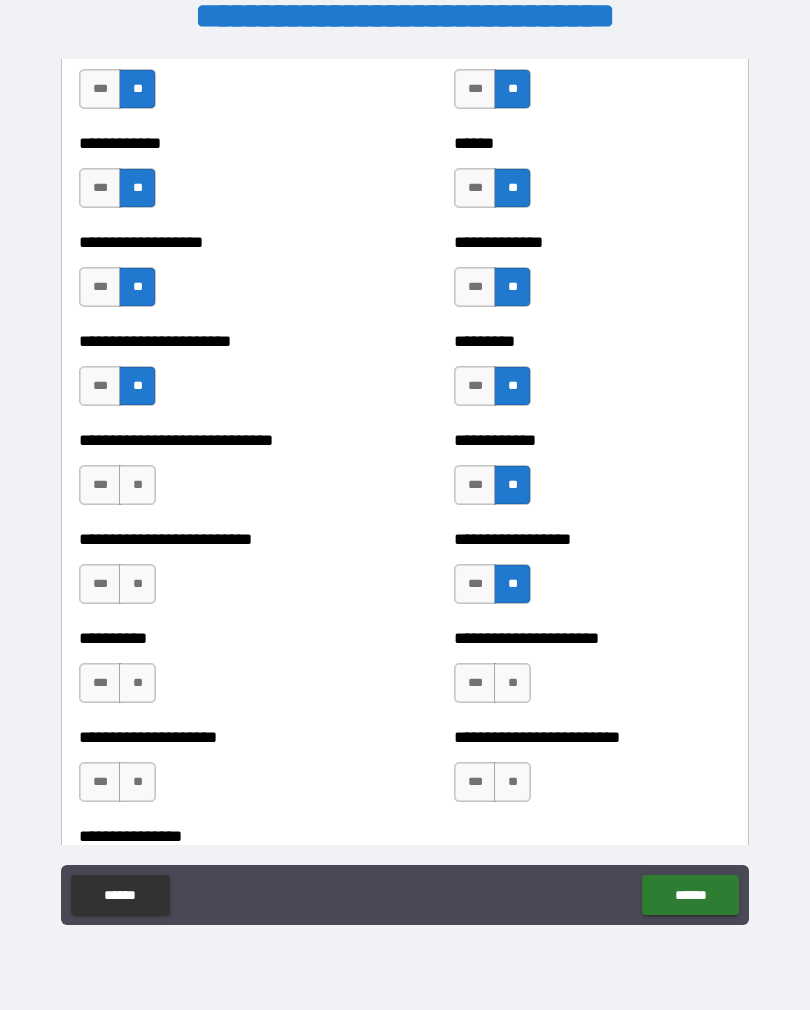 click on "**" at bounding box center [137, 485] 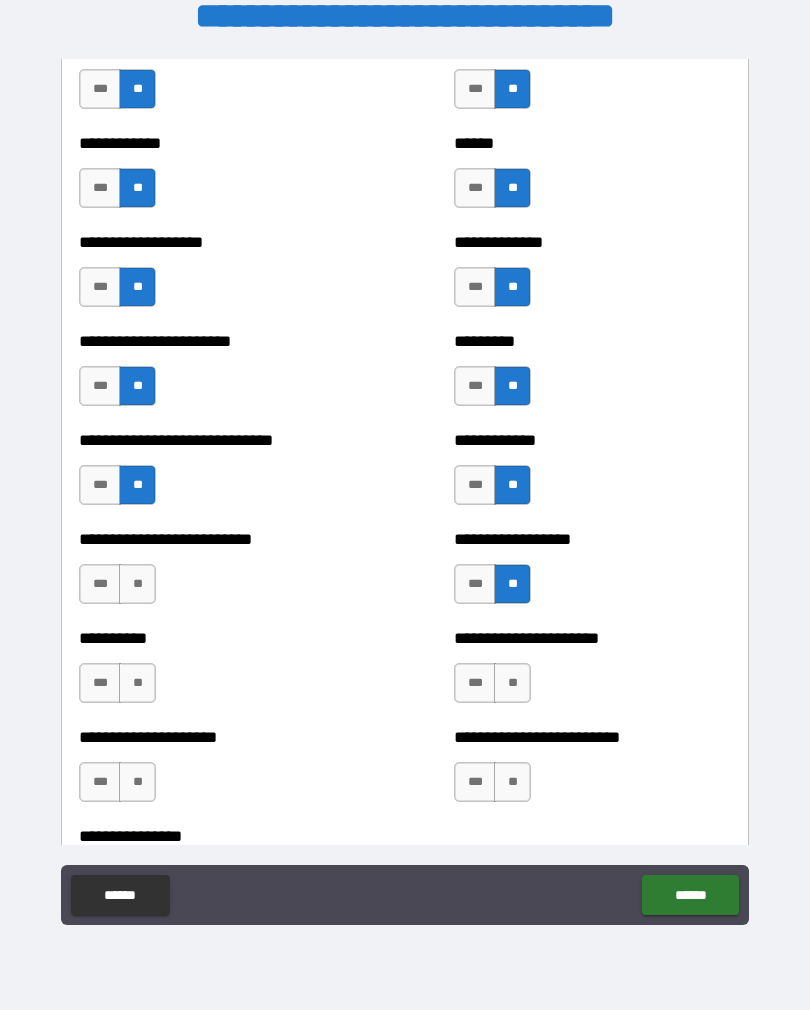 click on "**" at bounding box center (137, 584) 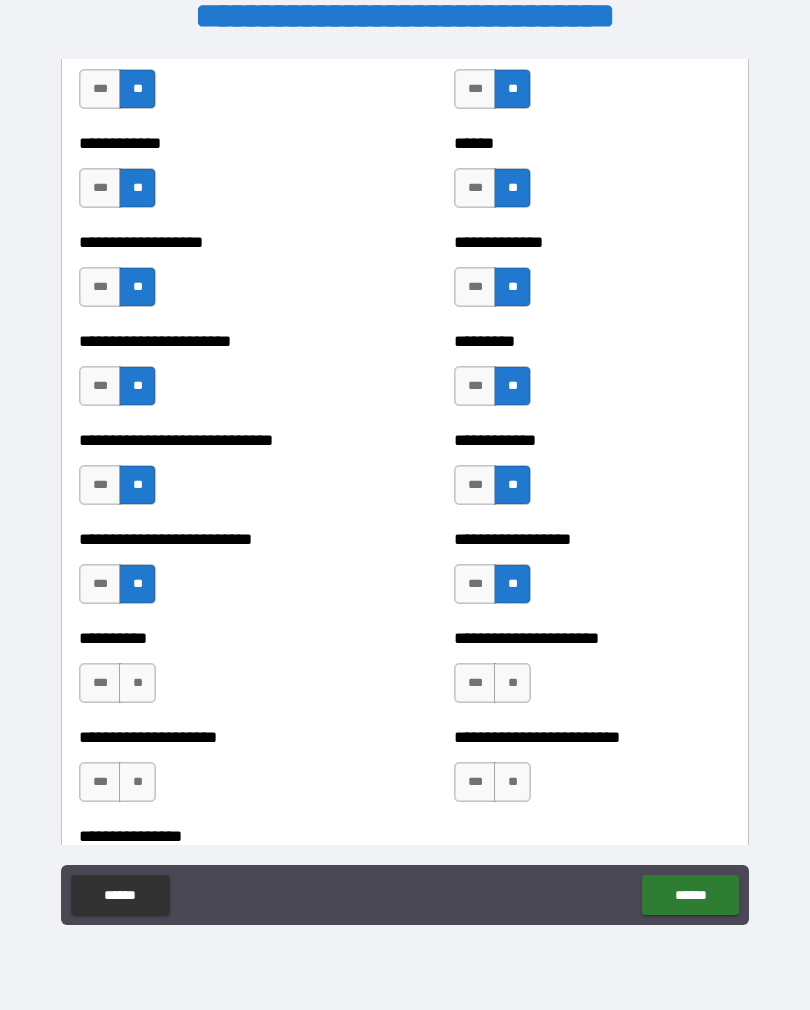 click on "**" at bounding box center [137, 683] 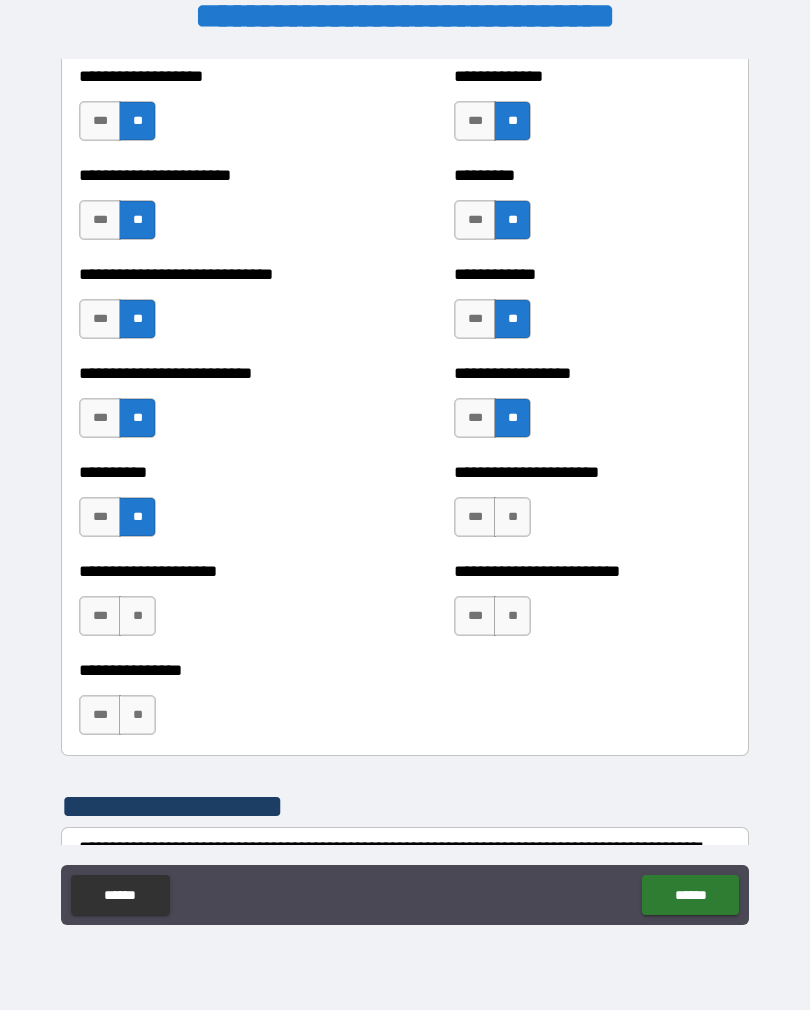 scroll, scrollTop: 1902, scrollLeft: 0, axis: vertical 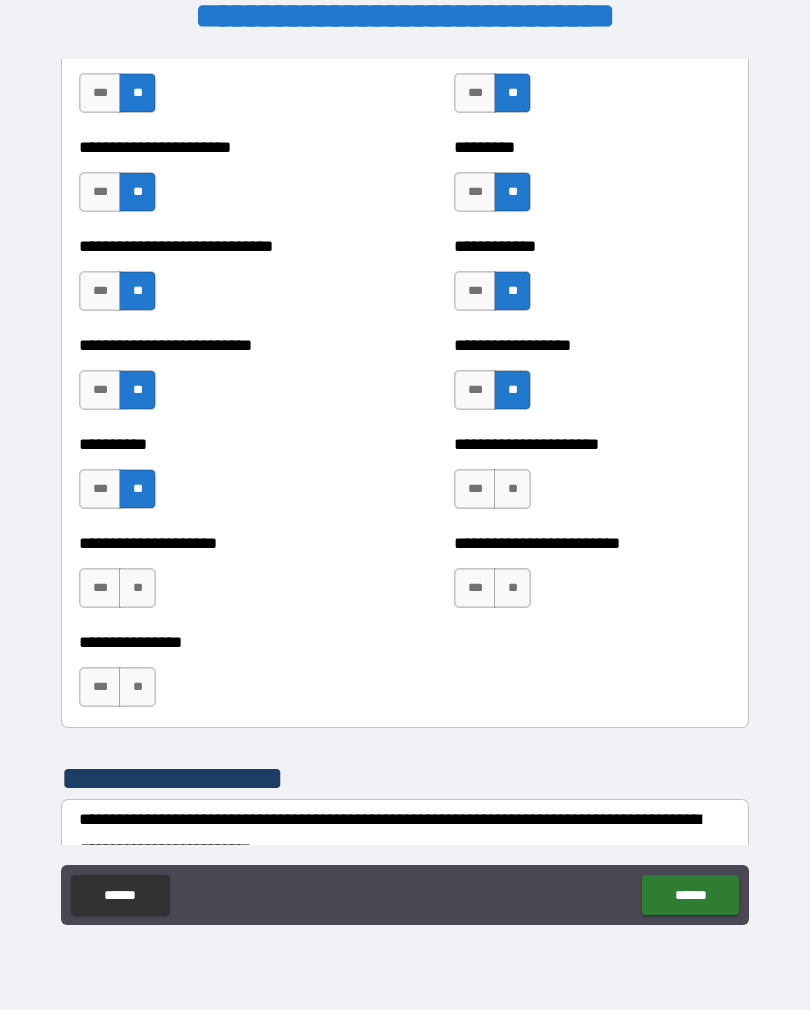 click on "**" at bounding box center [137, 588] 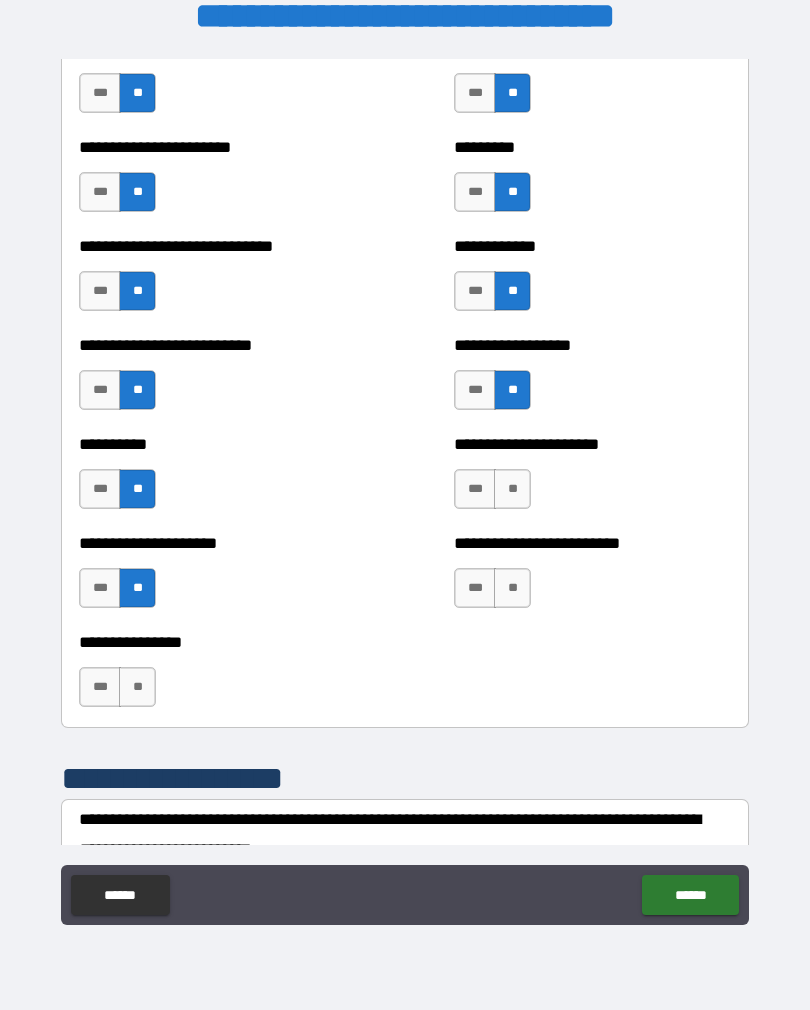 click on "**" at bounding box center [137, 687] 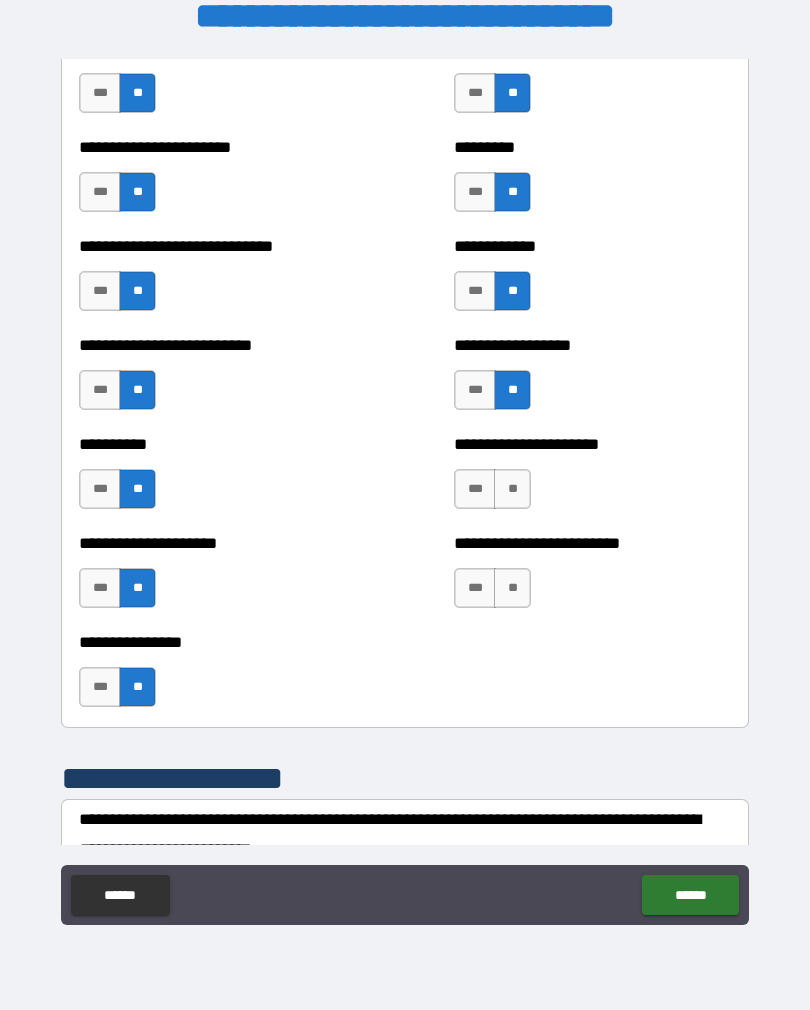 click on "**" at bounding box center (512, 588) 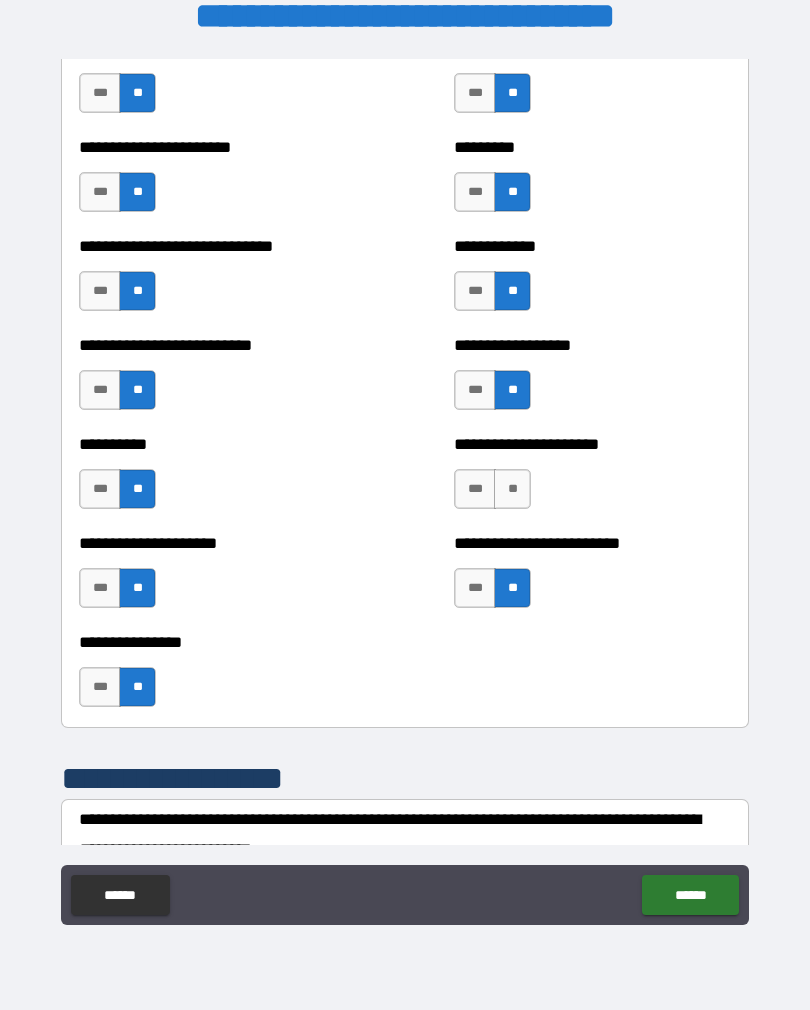 click on "**" at bounding box center (512, 489) 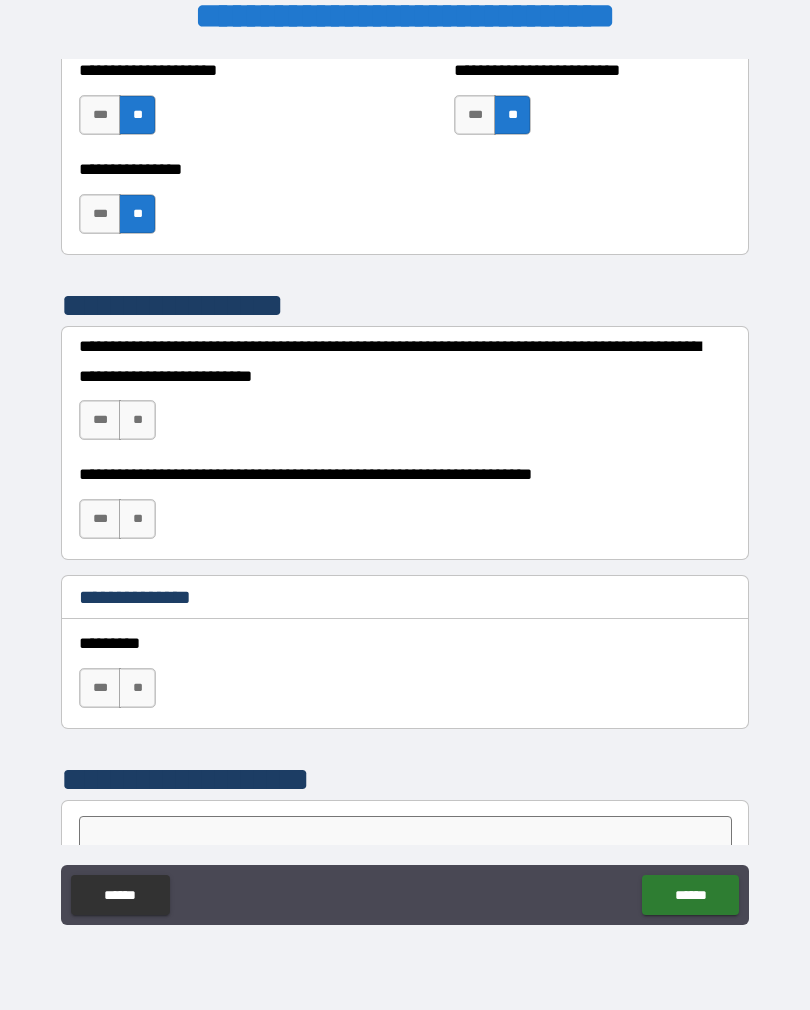 scroll, scrollTop: 2376, scrollLeft: 0, axis: vertical 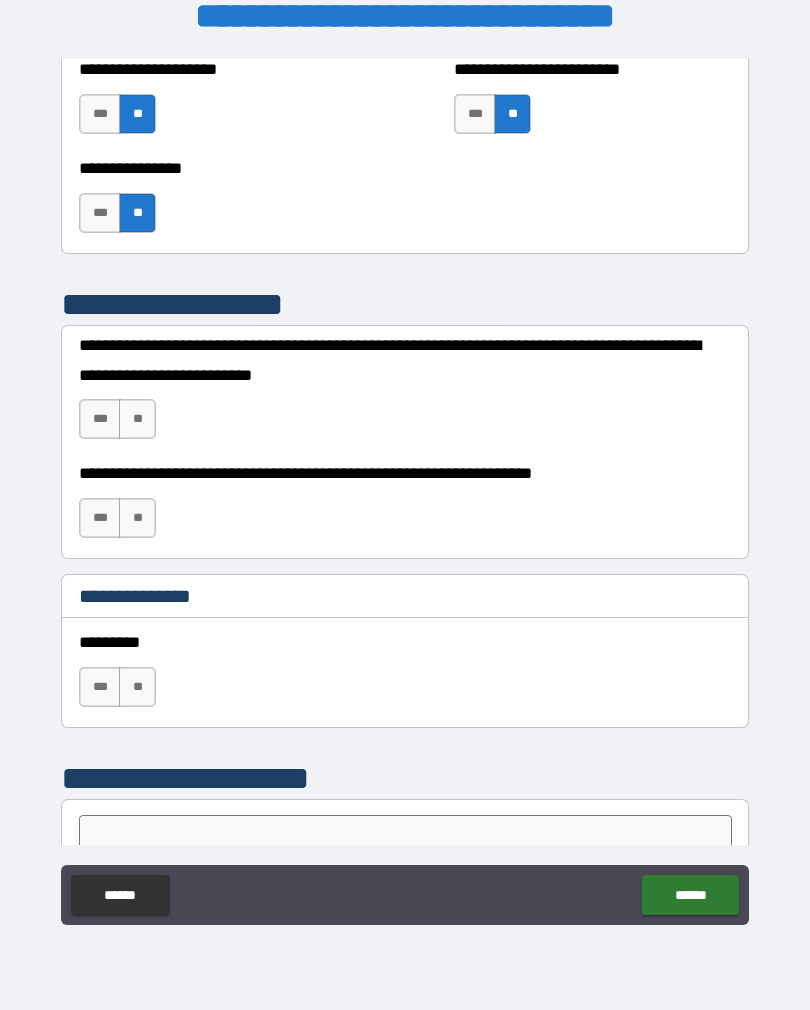 click on "**" at bounding box center (137, 419) 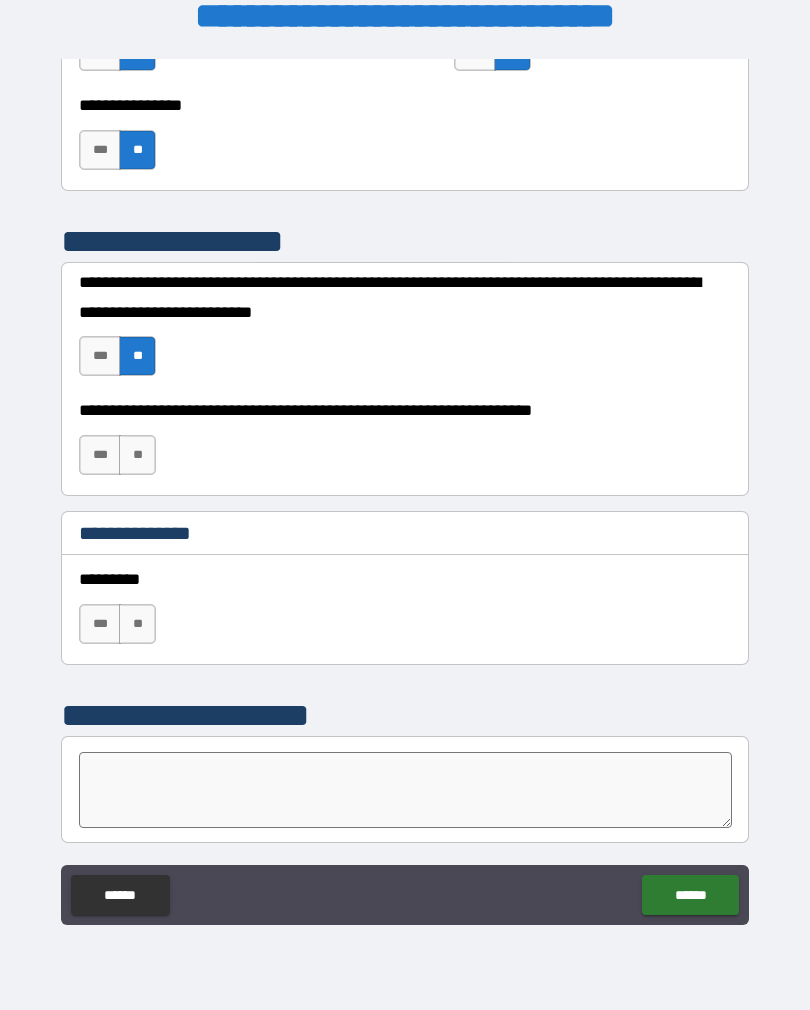 scroll, scrollTop: 2440, scrollLeft: 0, axis: vertical 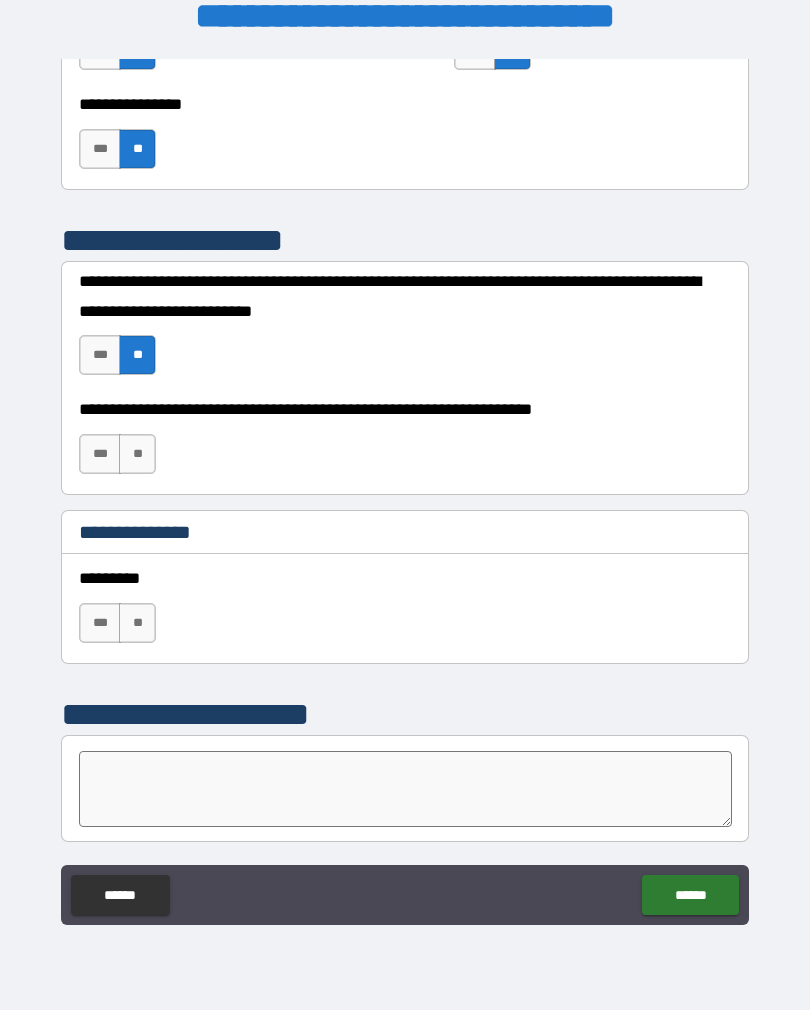 click on "**" at bounding box center (137, 454) 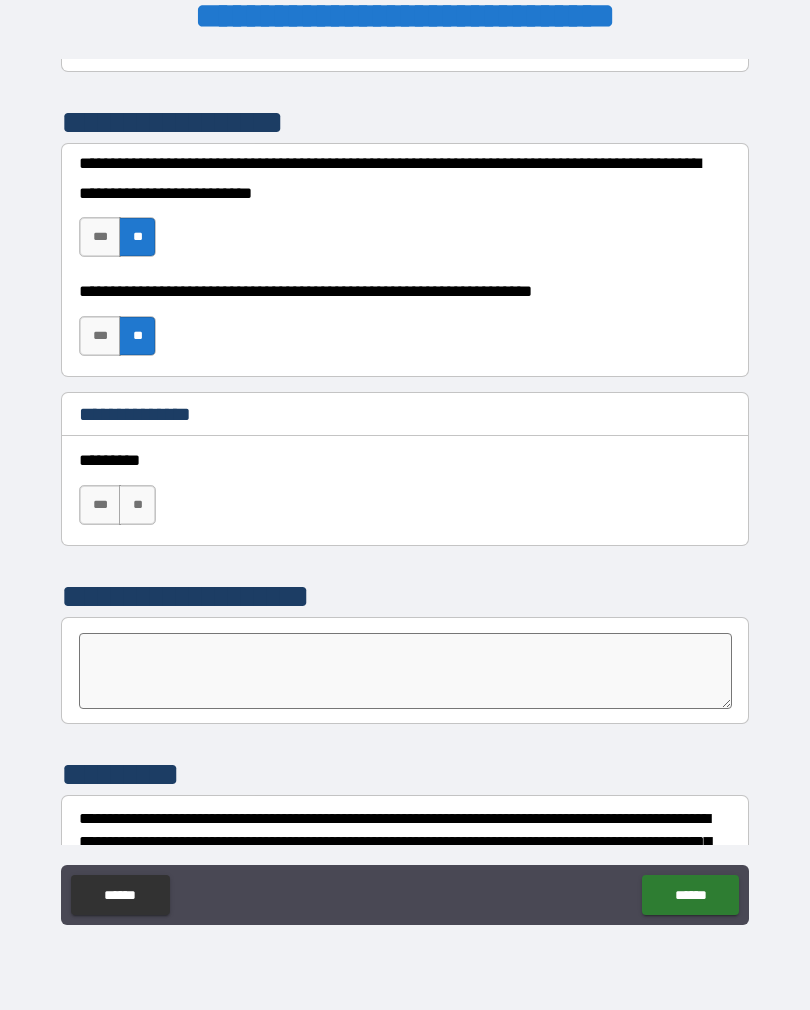 scroll, scrollTop: 2566, scrollLeft: 0, axis: vertical 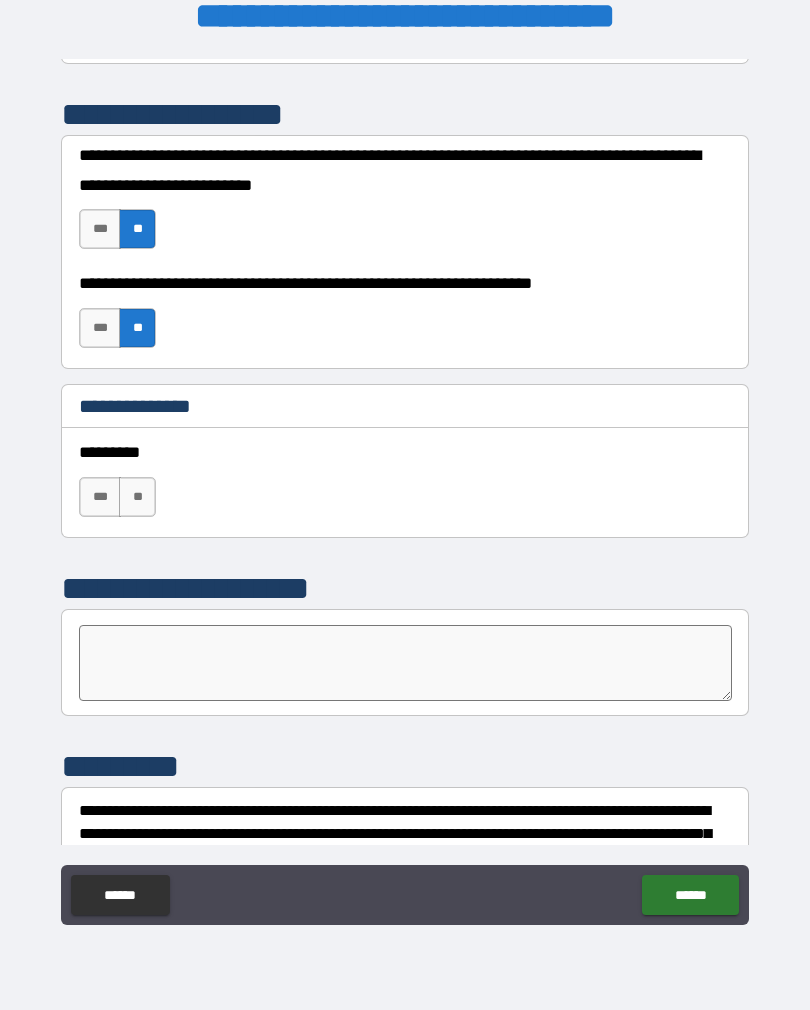 click on "**" at bounding box center (137, 497) 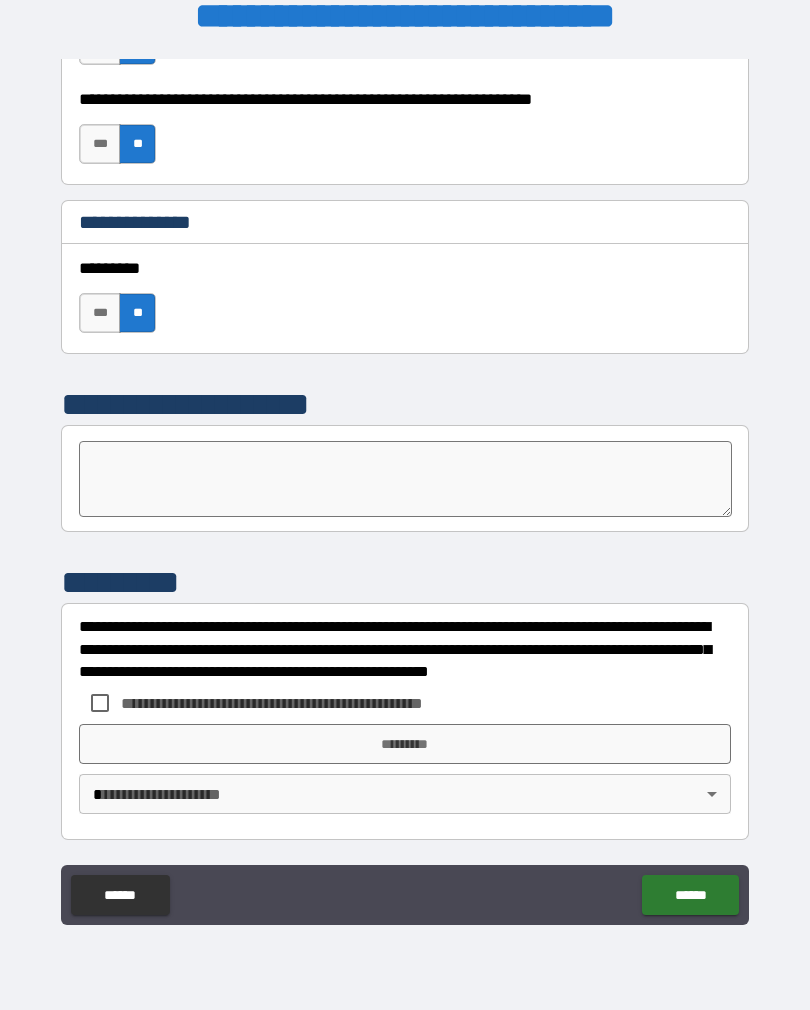 scroll, scrollTop: 2750, scrollLeft: 0, axis: vertical 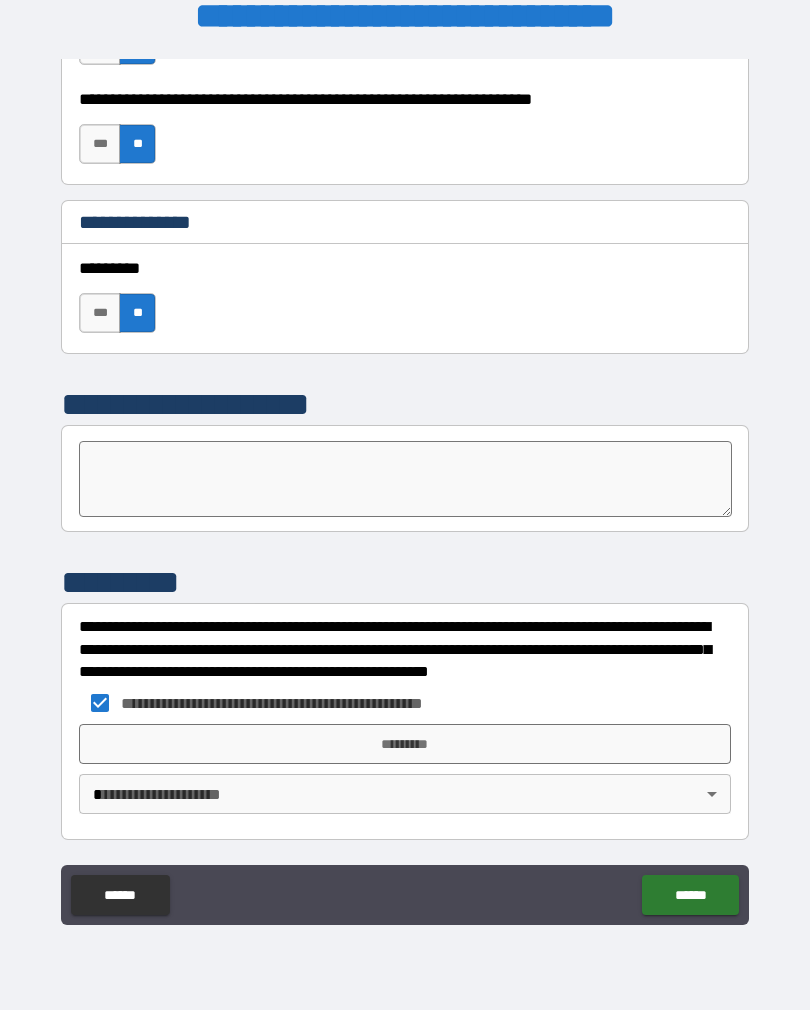 click on "*********" at bounding box center [405, 744] 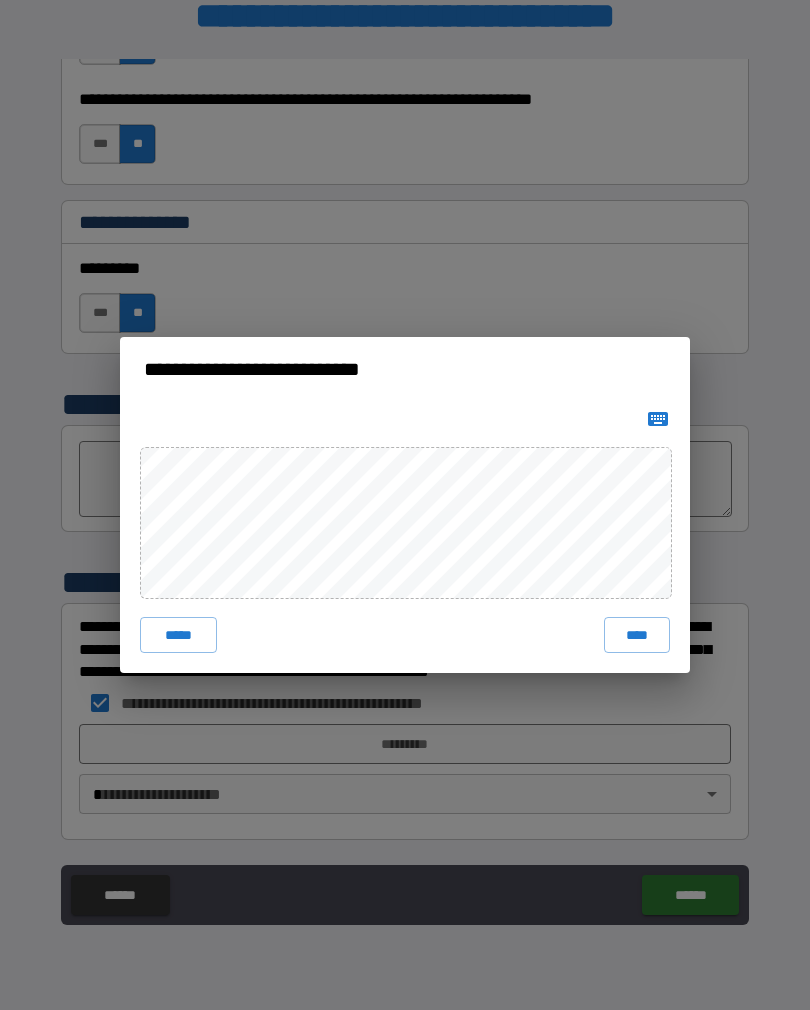 click on "**********" at bounding box center (405, 505) 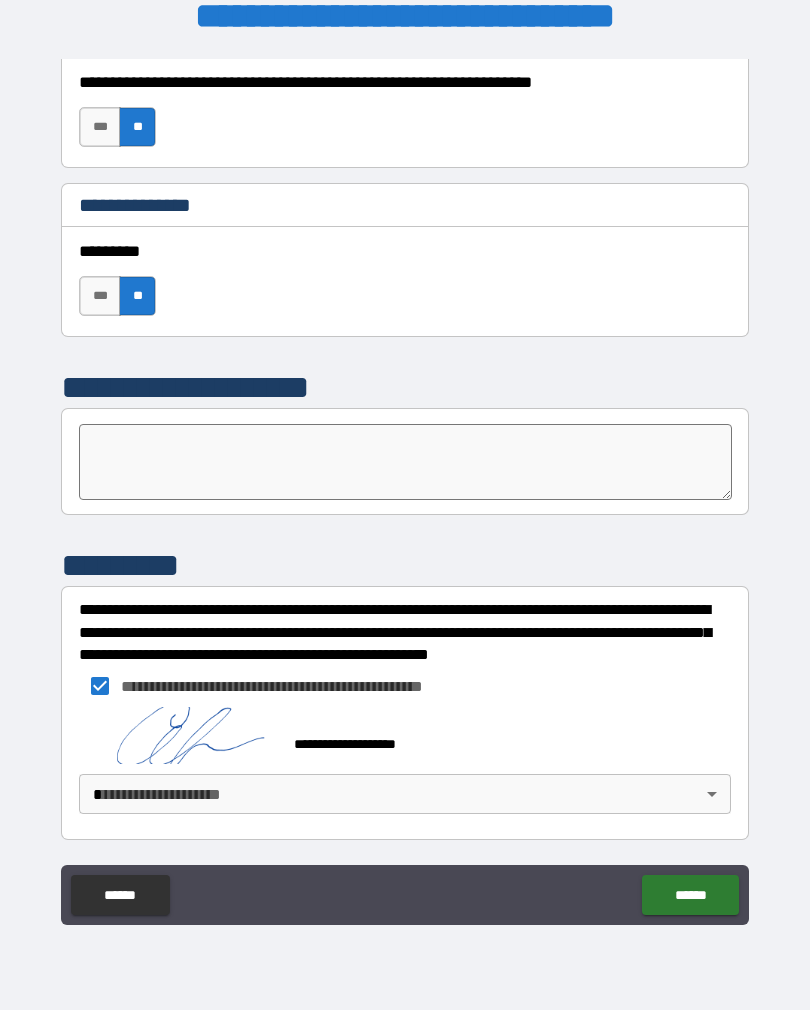 scroll, scrollTop: 2767, scrollLeft: 0, axis: vertical 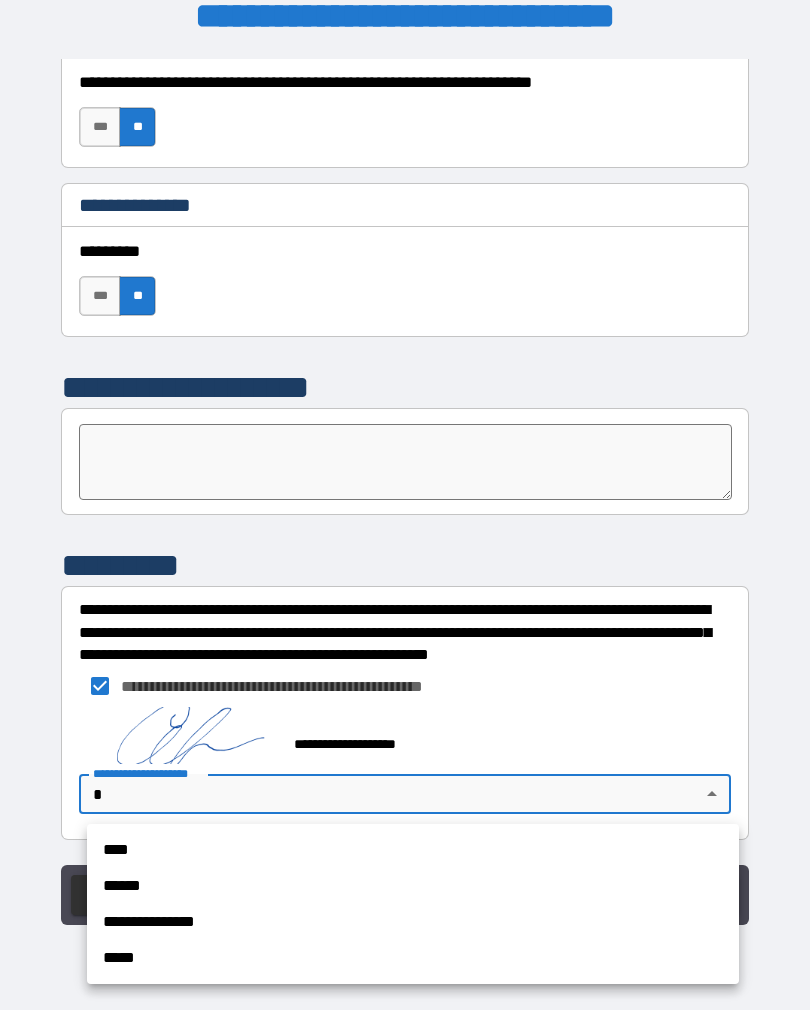 click on "**********" at bounding box center [413, 922] 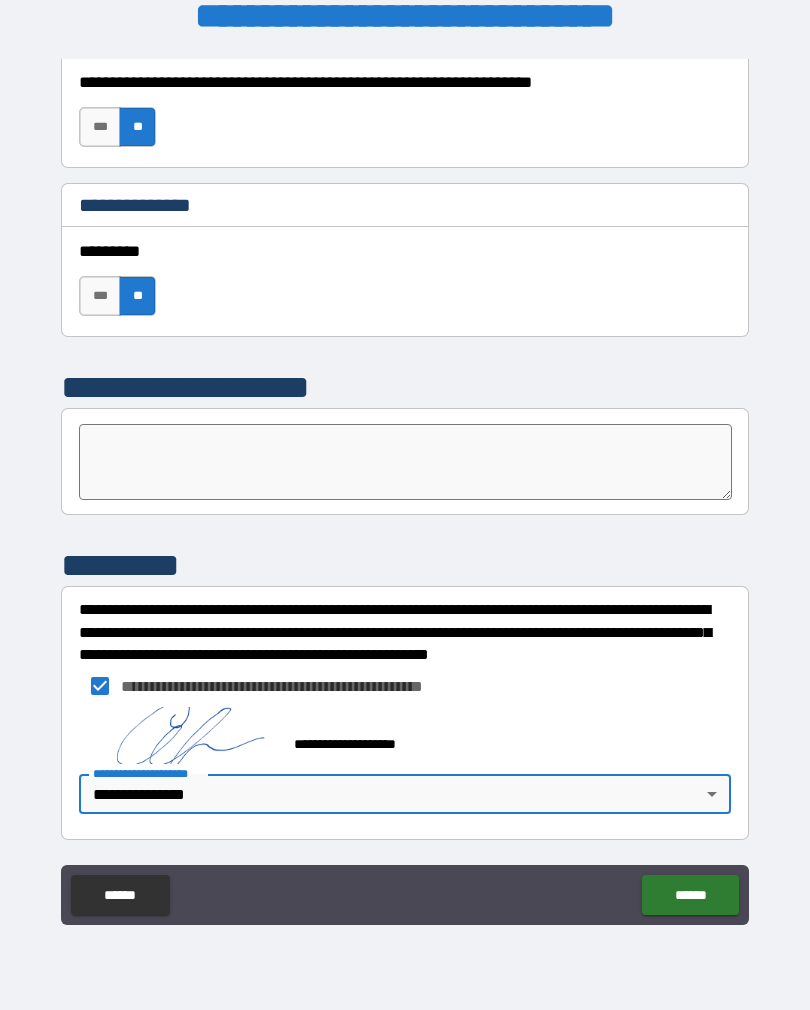 click on "******" at bounding box center (690, 895) 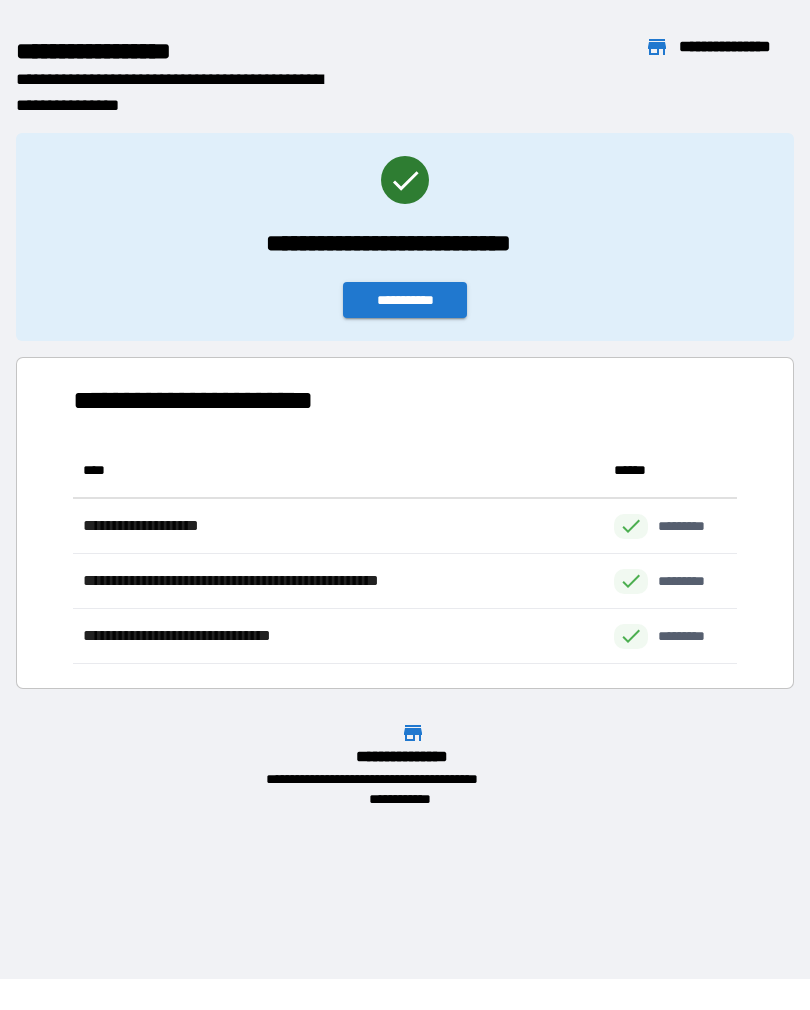 scroll, scrollTop: 1, scrollLeft: 1, axis: both 